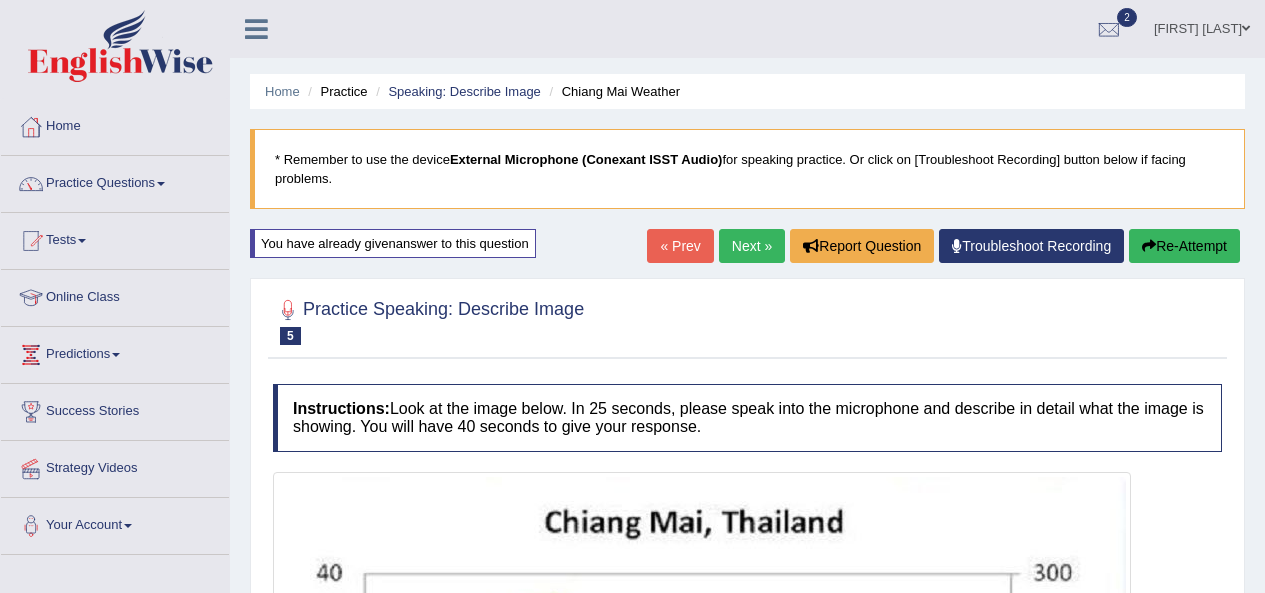 scroll, scrollTop: 574, scrollLeft: 0, axis: vertical 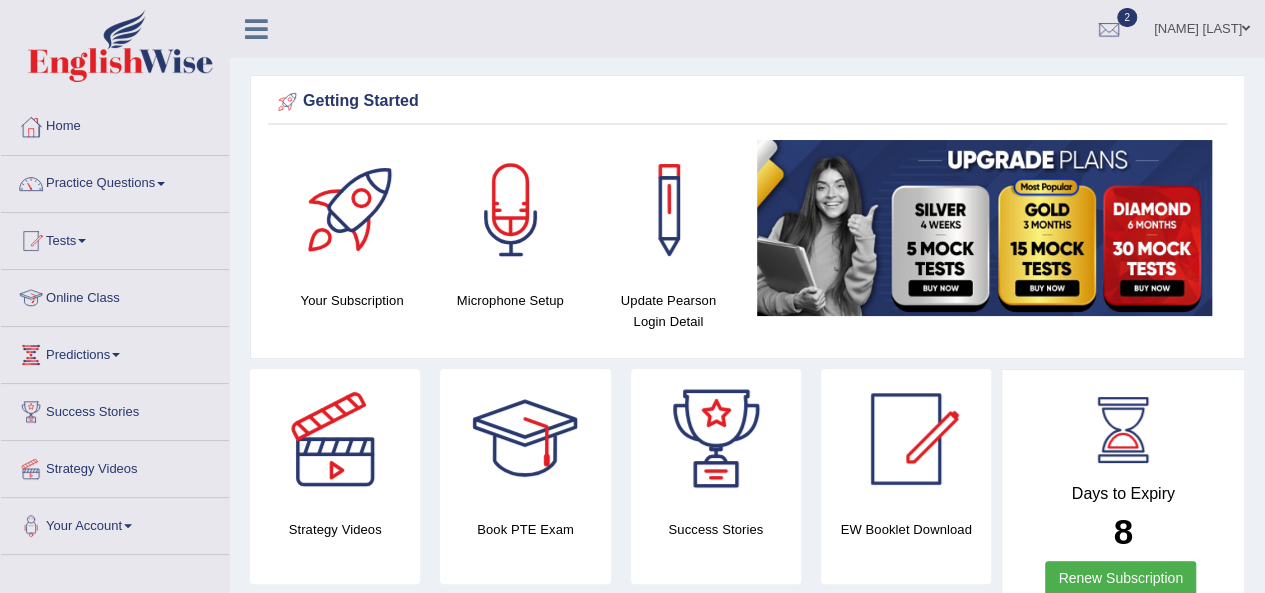 click on "Online Class" at bounding box center (115, 295) 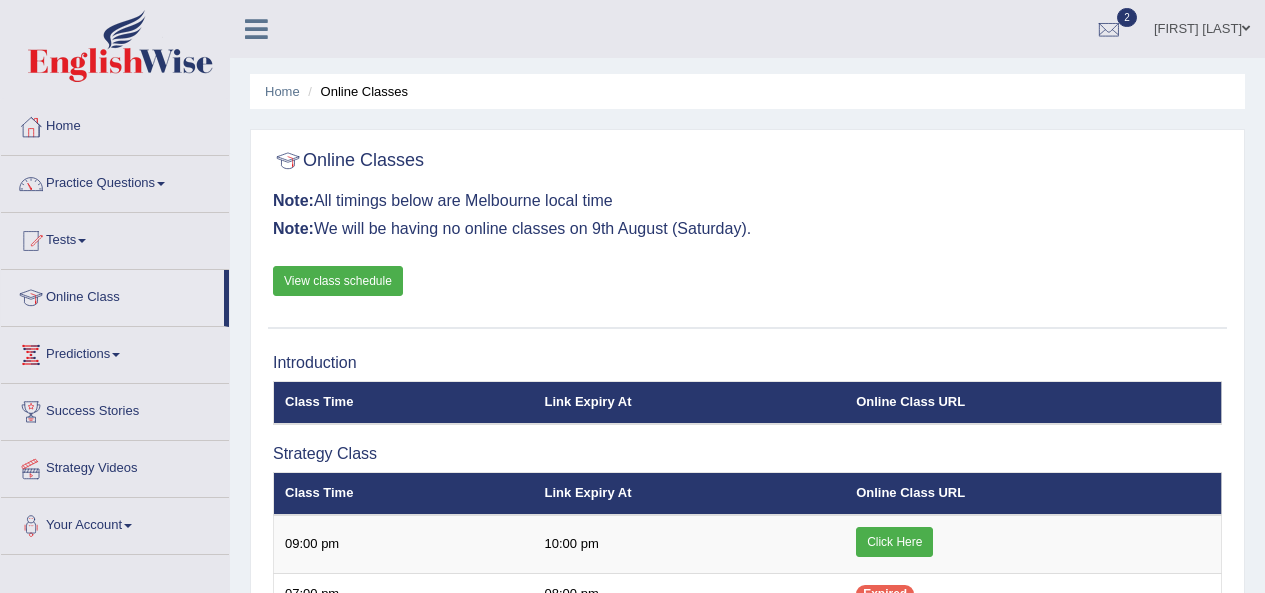 scroll, scrollTop: 0, scrollLeft: 0, axis: both 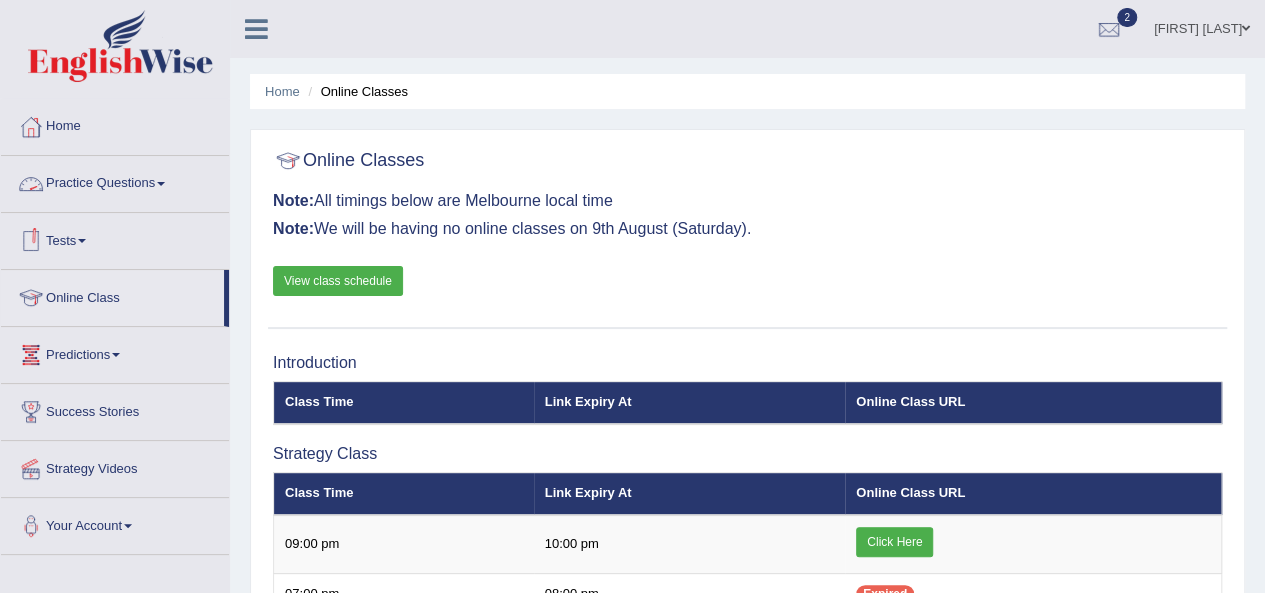 click on "Practice Questions" at bounding box center (115, 181) 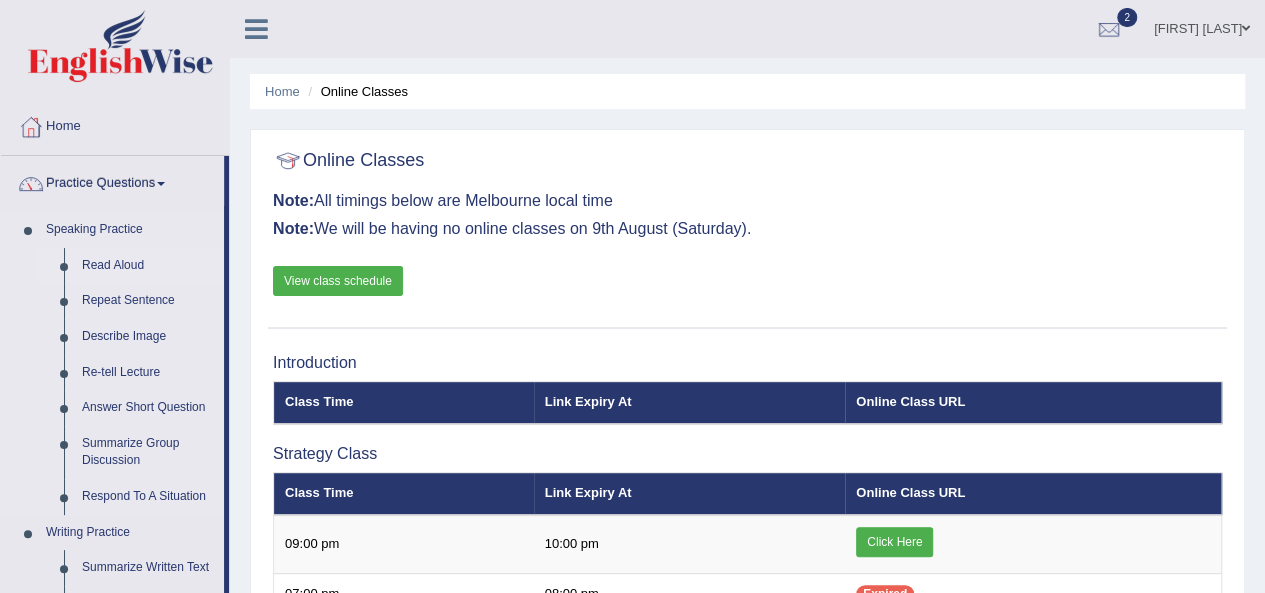 click on "Read Aloud" at bounding box center (148, 266) 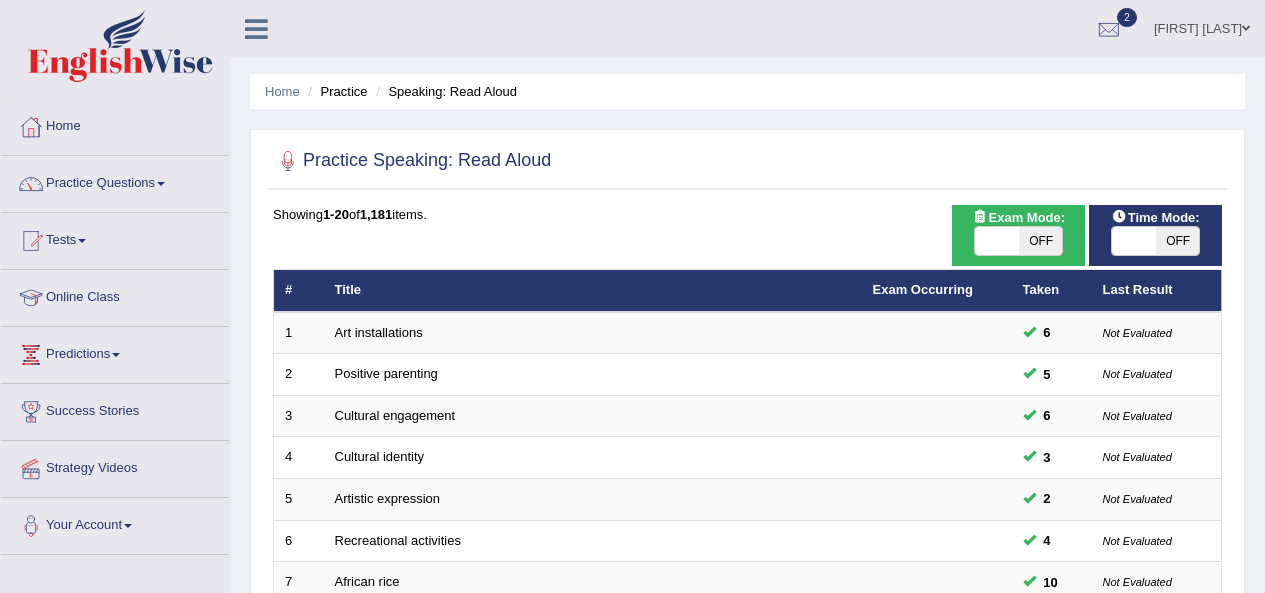 scroll, scrollTop: 0, scrollLeft: 0, axis: both 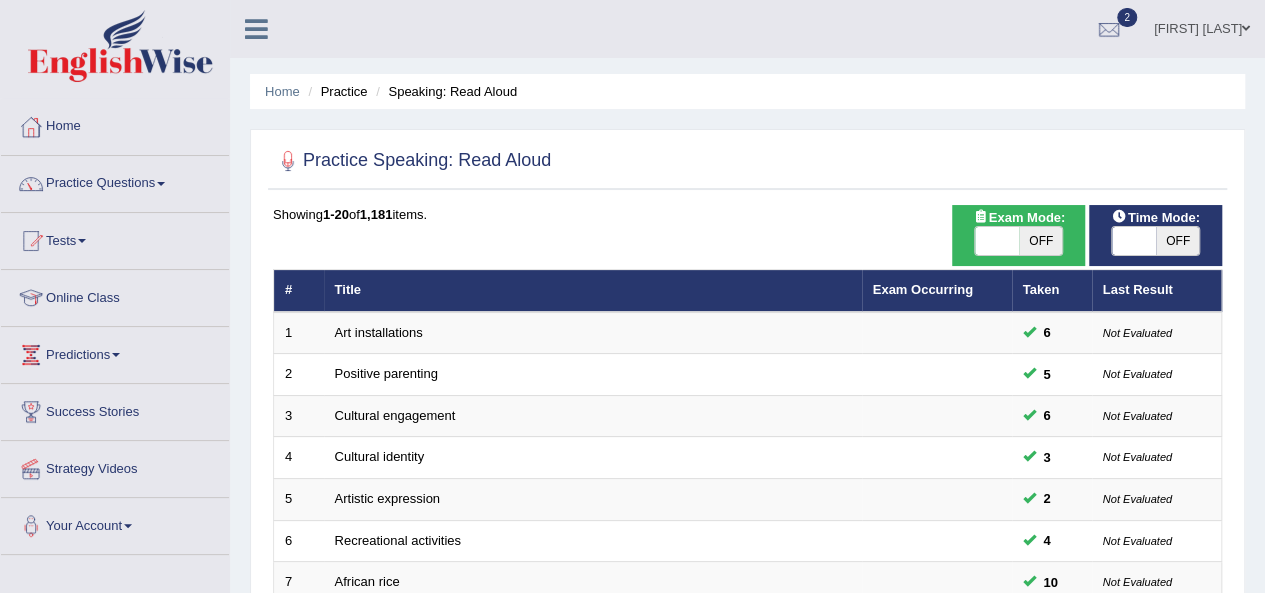 click on "OFF" at bounding box center [1041, 241] 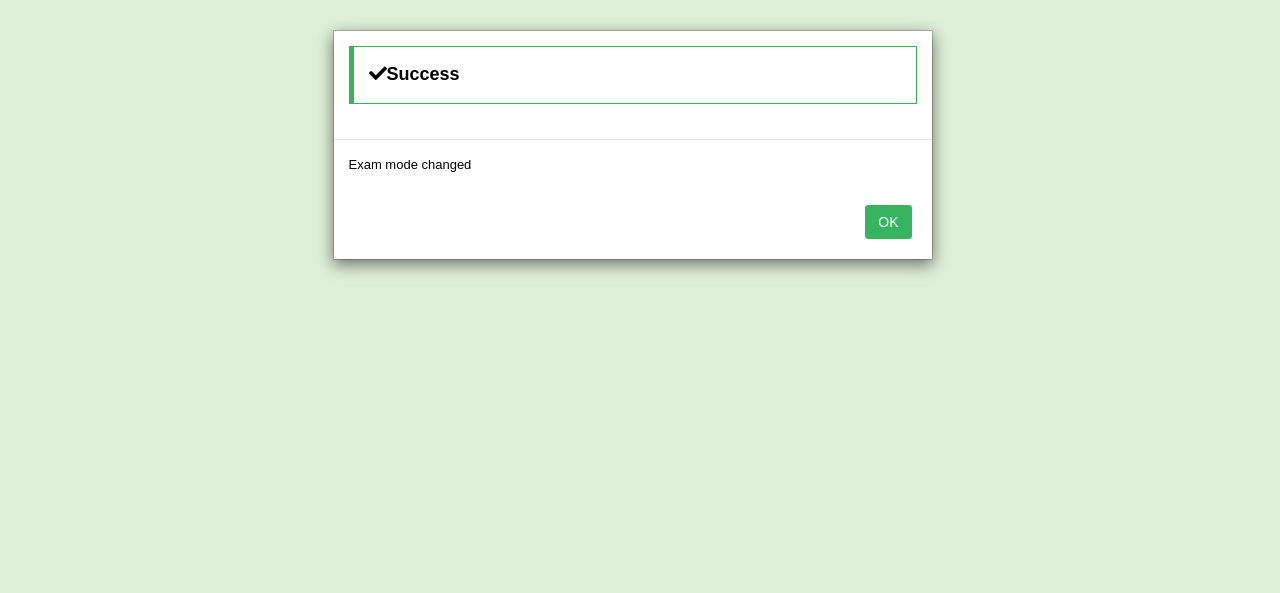 click on "OK" at bounding box center [888, 222] 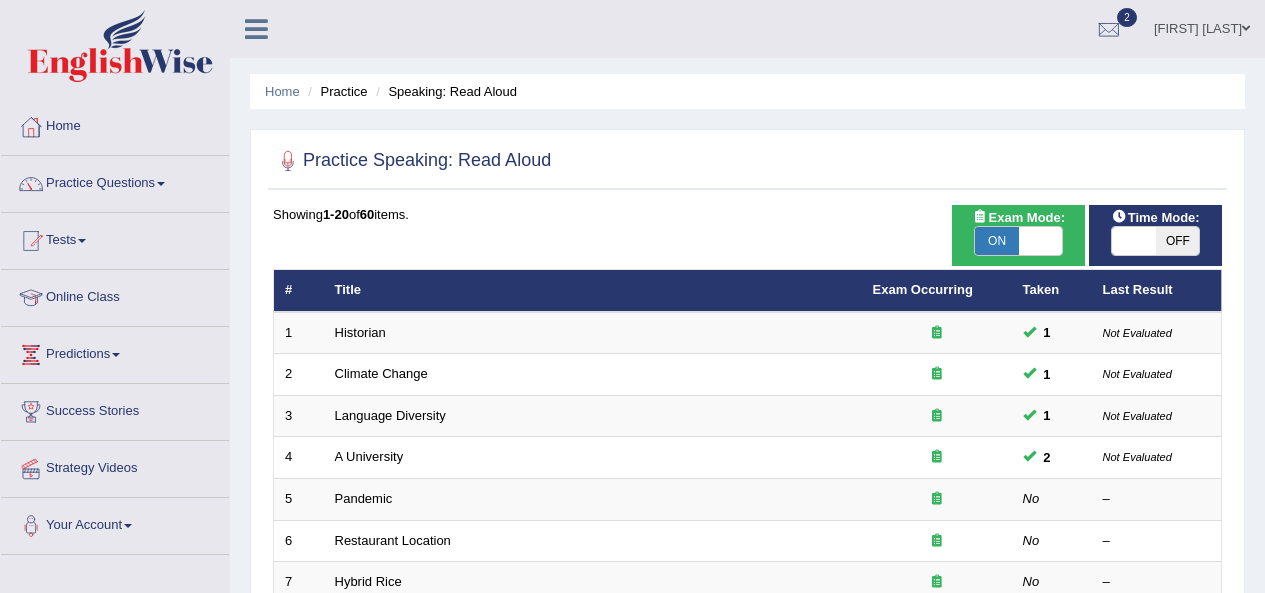 scroll, scrollTop: 0, scrollLeft: 0, axis: both 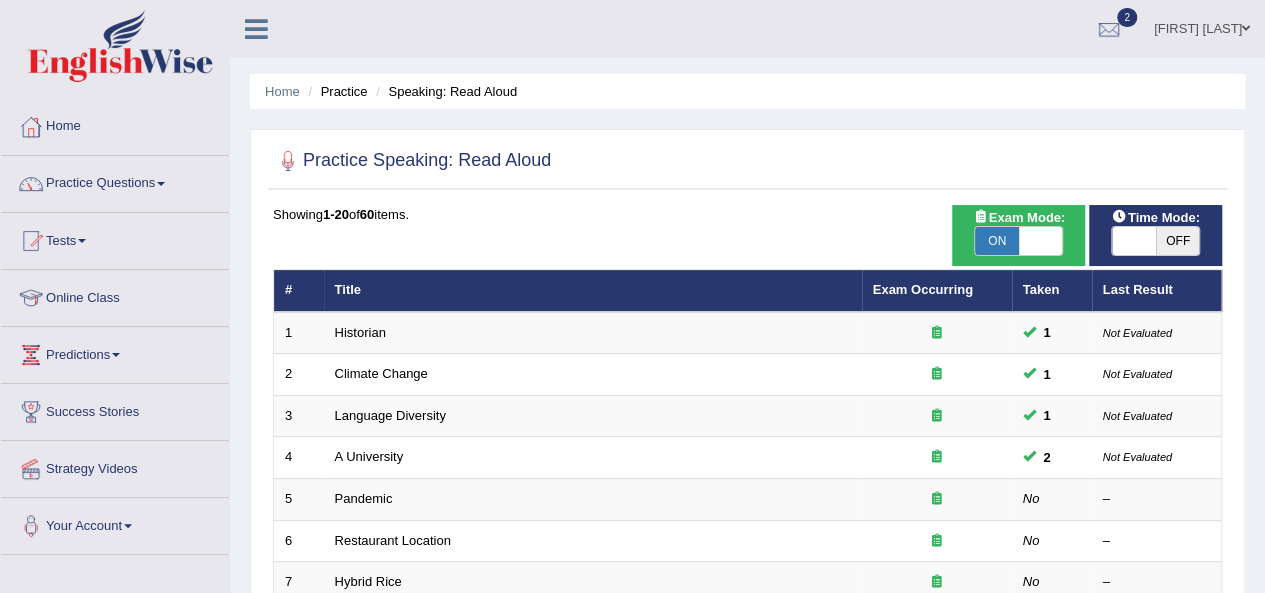 click on "OFF" at bounding box center [1178, 241] 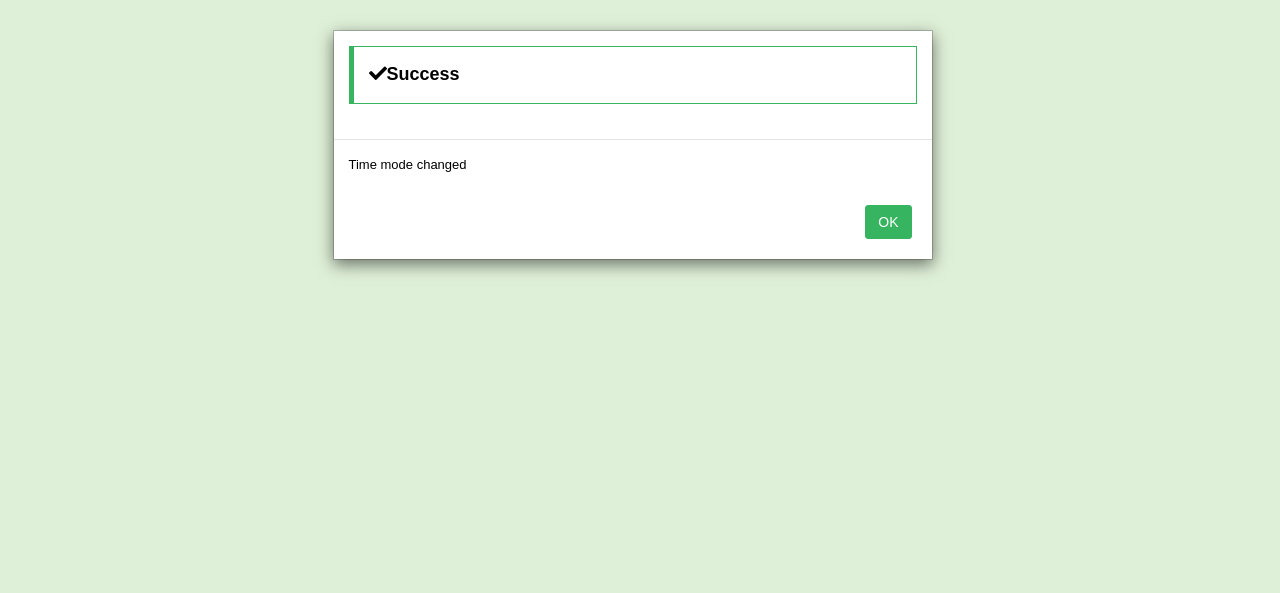 click on "OK" at bounding box center [888, 222] 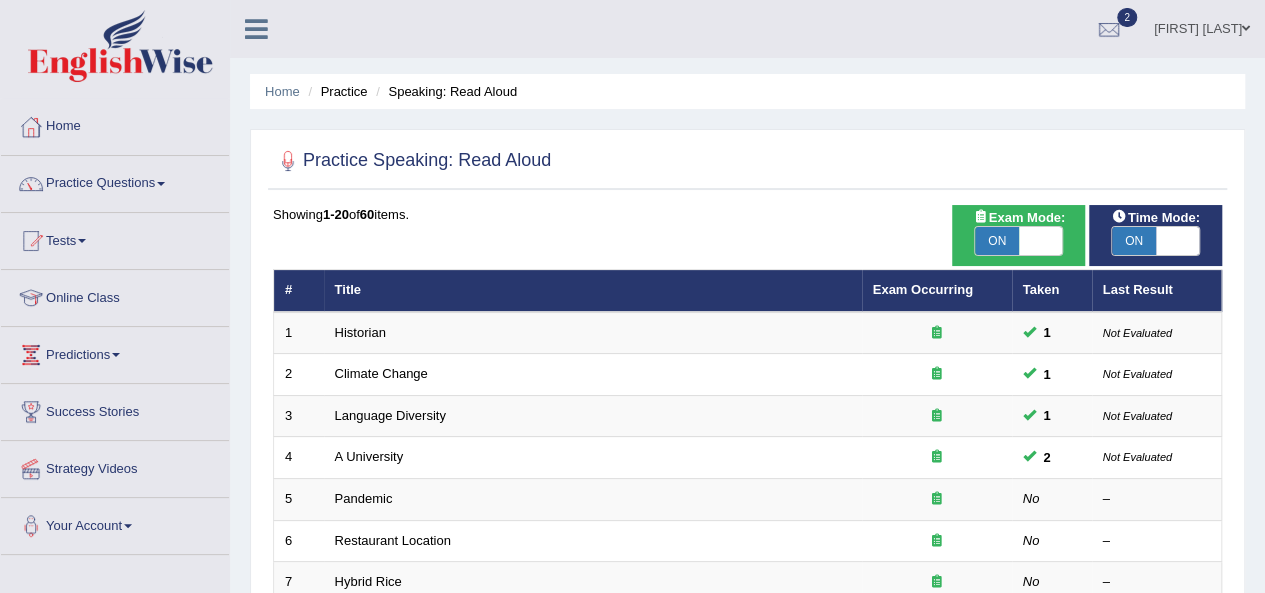 click on "Title" at bounding box center (593, 291) 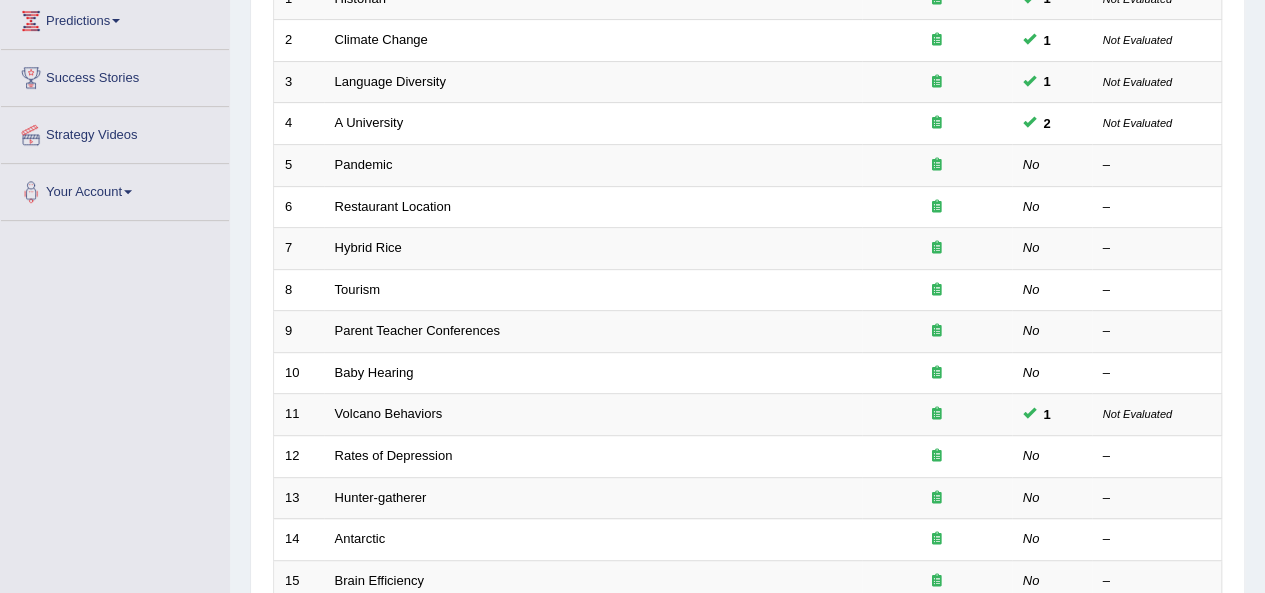 scroll, scrollTop: 336, scrollLeft: 0, axis: vertical 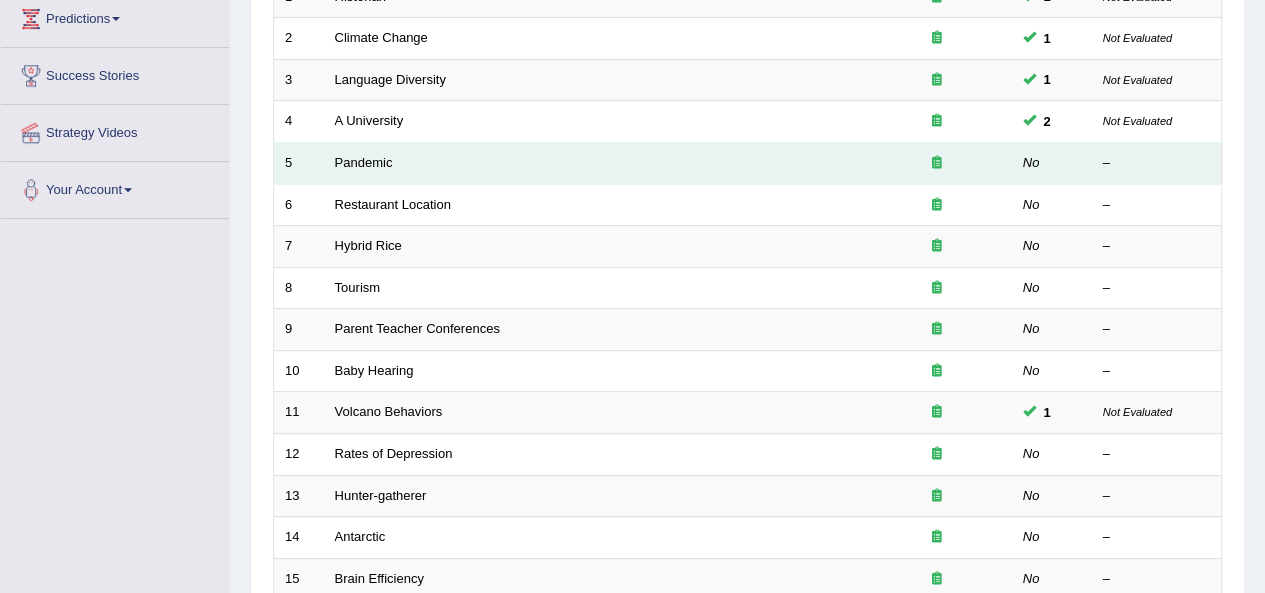 click on "Pandemic" at bounding box center (593, 164) 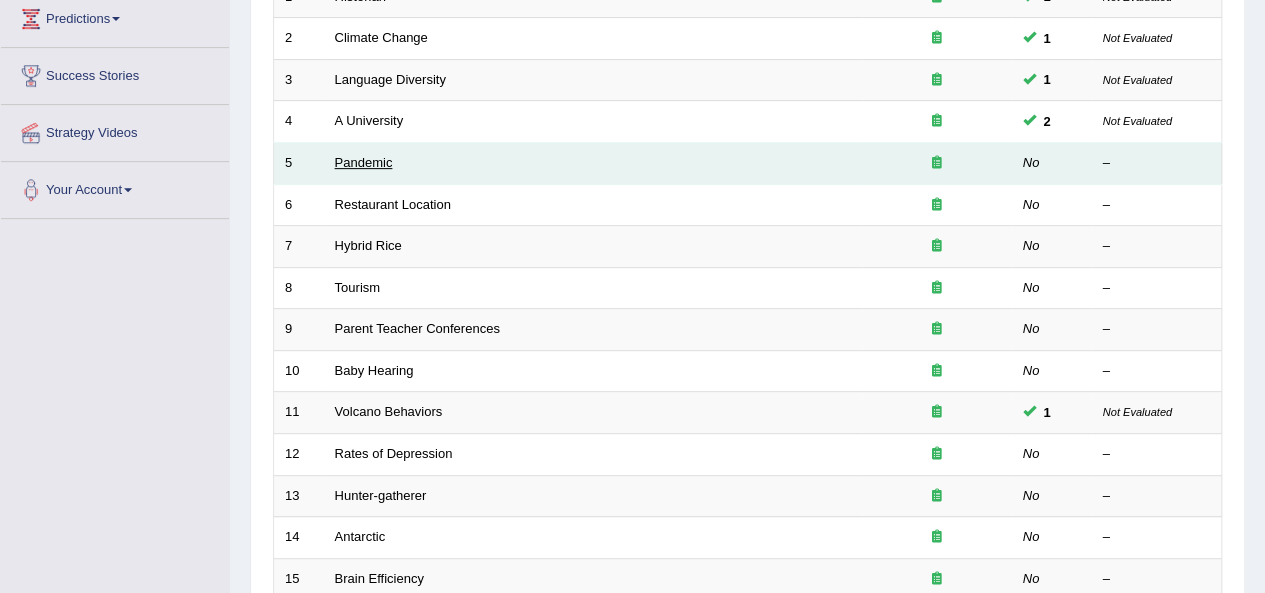 click on "Pandemic" at bounding box center [364, 162] 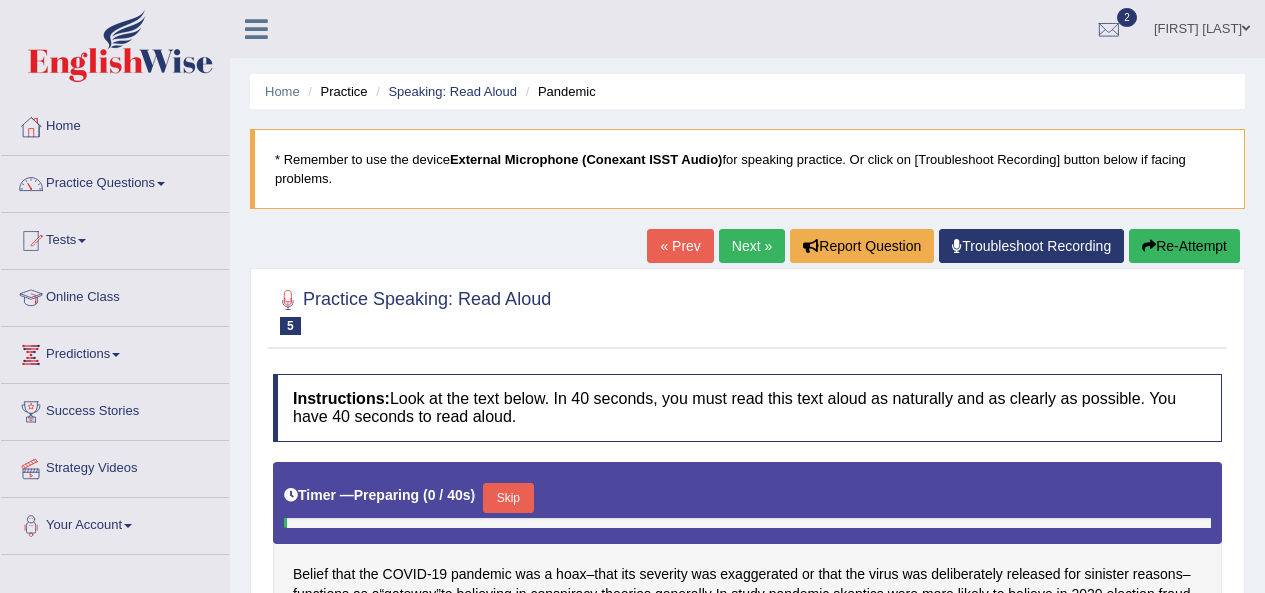 scroll, scrollTop: 0, scrollLeft: 0, axis: both 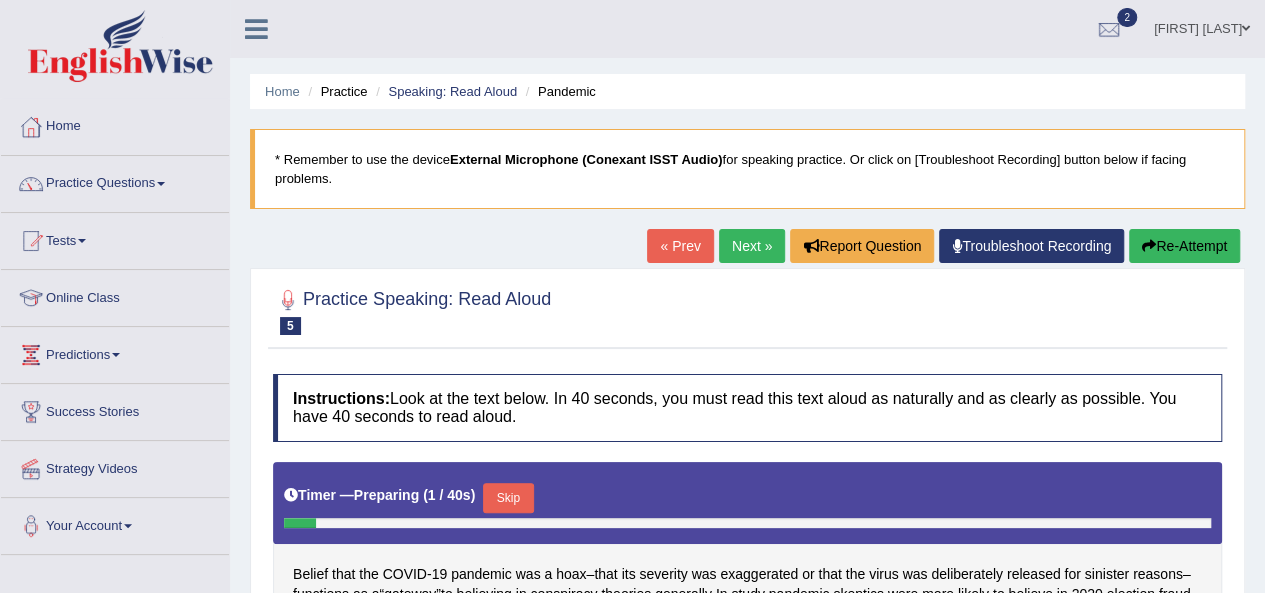click on "* Remember to use the device  External Microphone (Conexant ISST Audio)  for speaking practice. Or click on [Troubleshoot Recording] button below if facing problems." at bounding box center (747, 169) 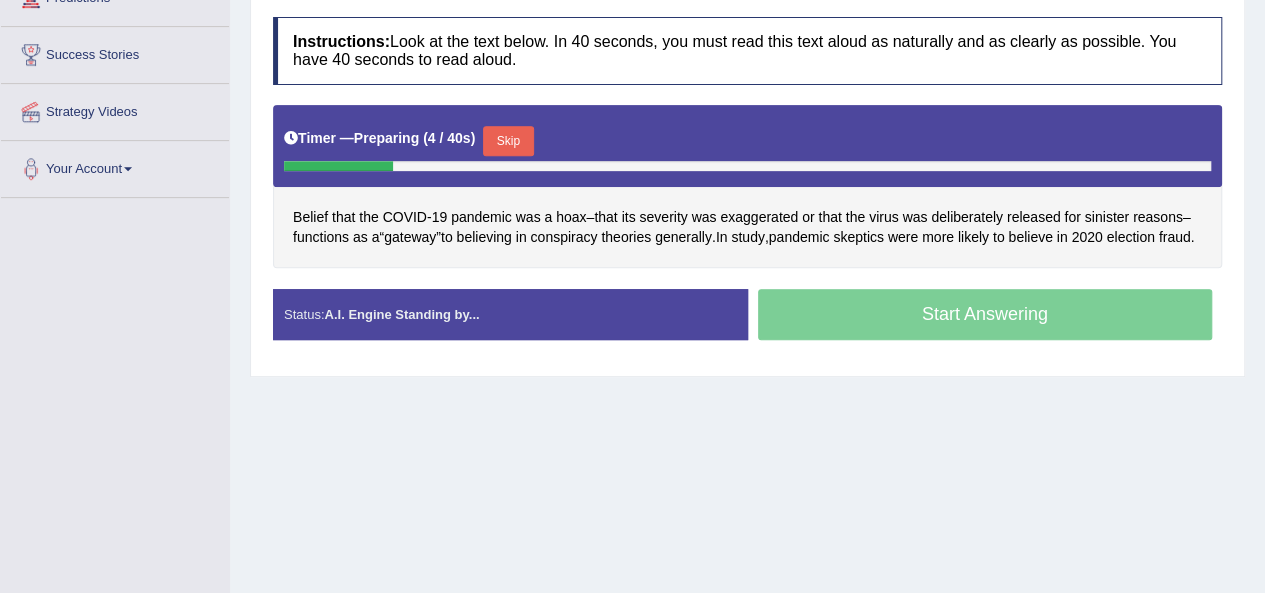 scroll, scrollTop: 358, scrollLeft: 0, axis: vertical 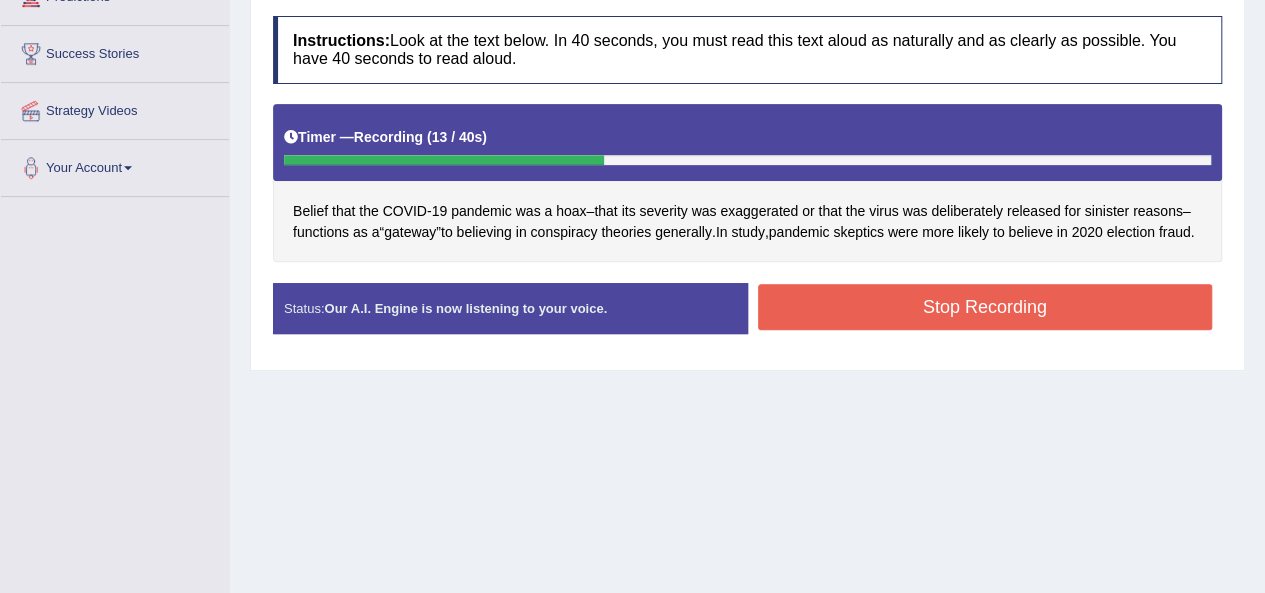 click on "Stop Recording" at bounding box center (985, 307) 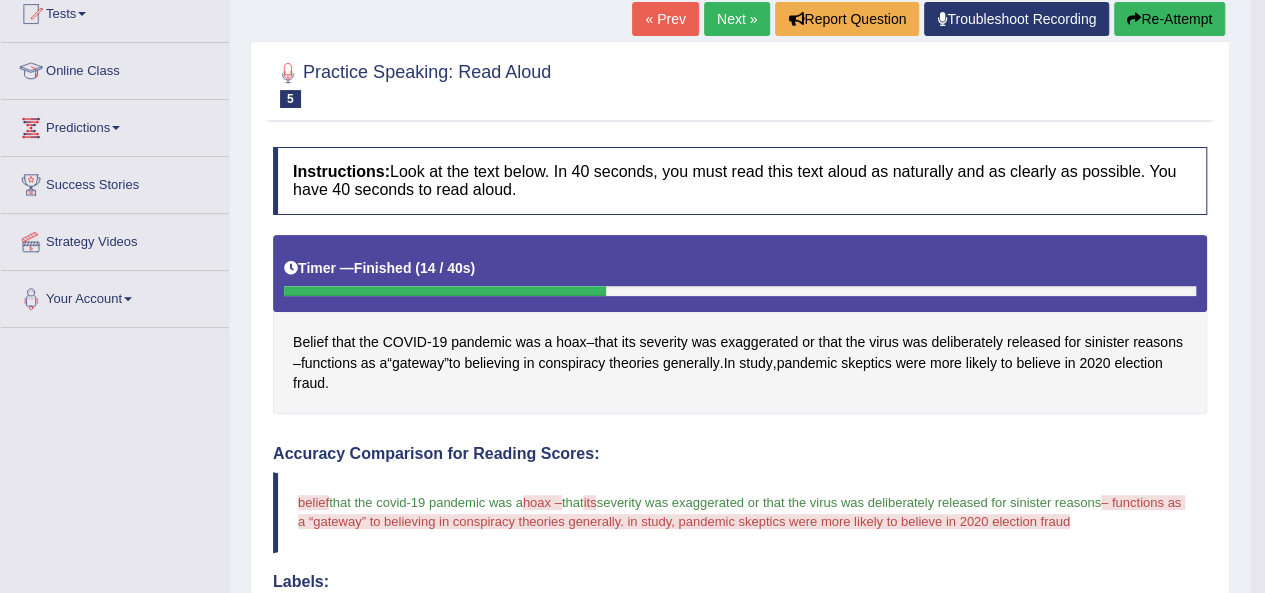 scroll, scrollTop: 163, scrollLeft: 0, axis: vertical 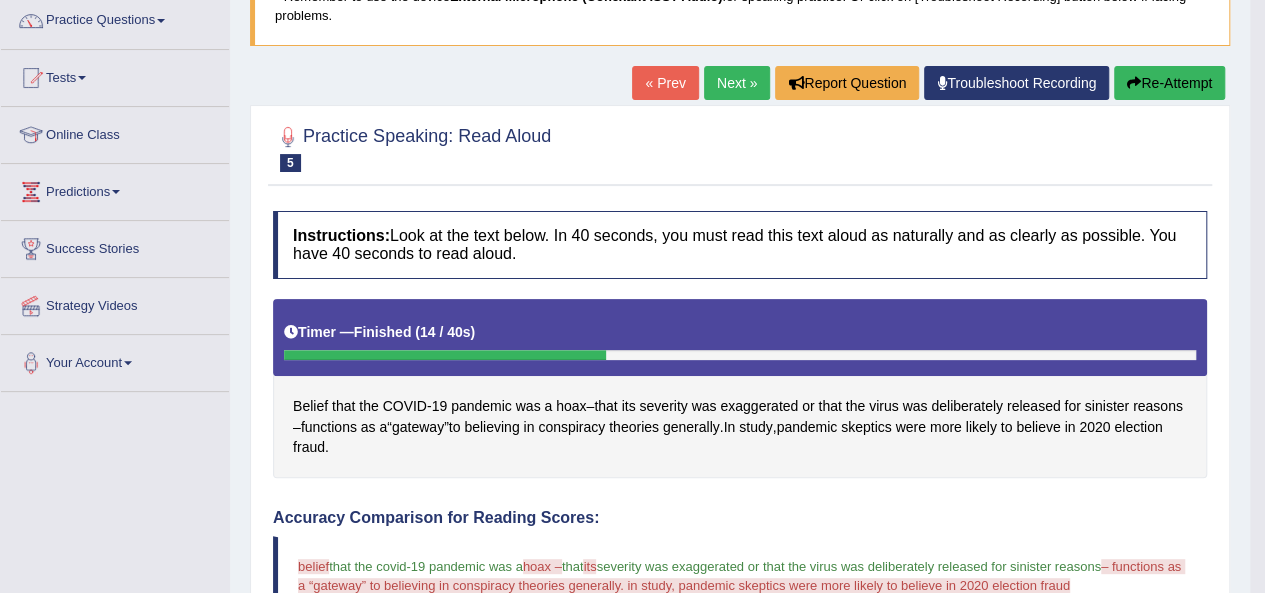 click on "Re-Attempt" at bounding box center (1169, 83) 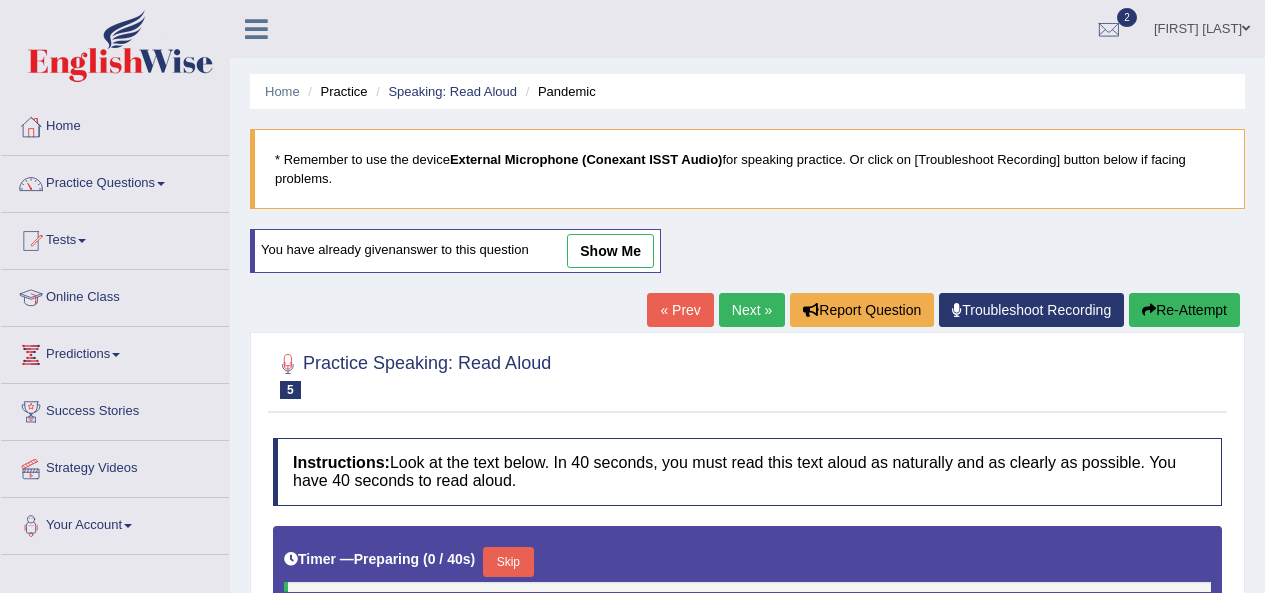 scroll, scrollTop: 169, scrollLeft: 0, axis: vertical 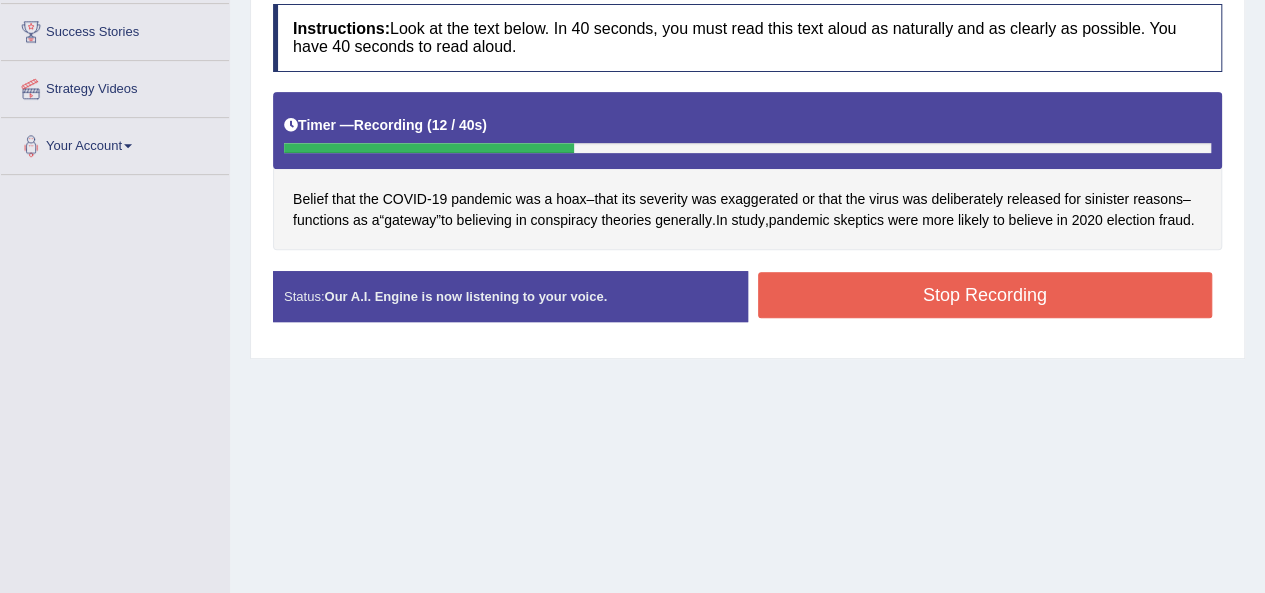 drag, startPoint x: 974, startPoint y: 276, endPoint x: 957, endPoint y: 295, distance: 25.495098 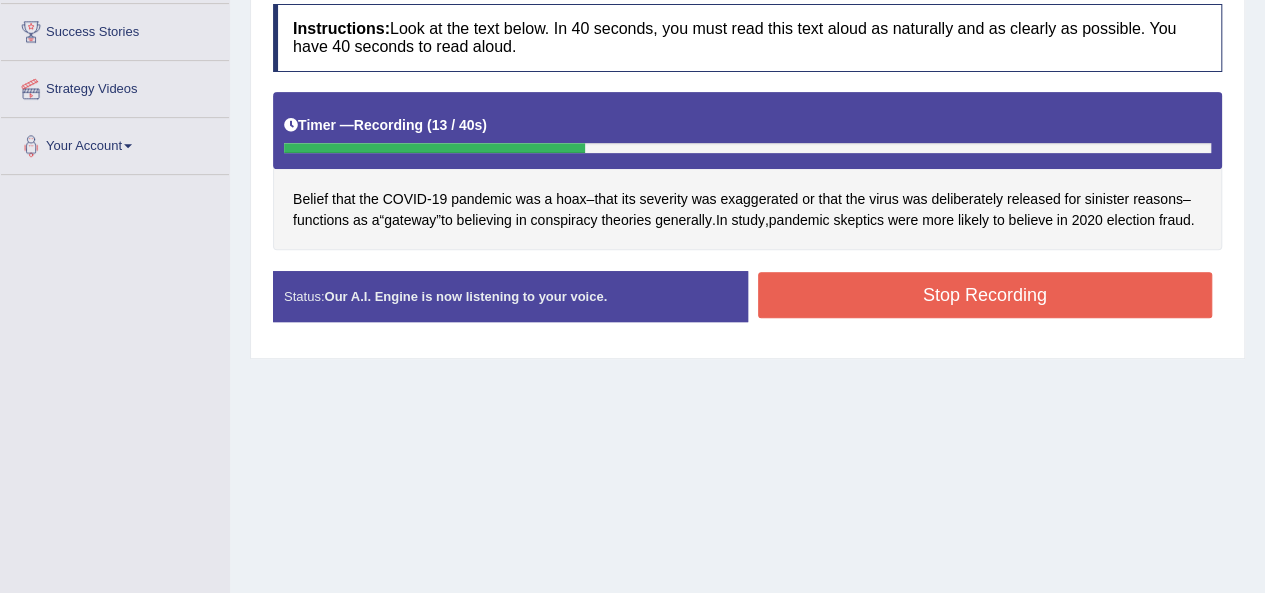 click on "Stop Recording" at bounding box center [985, 295] 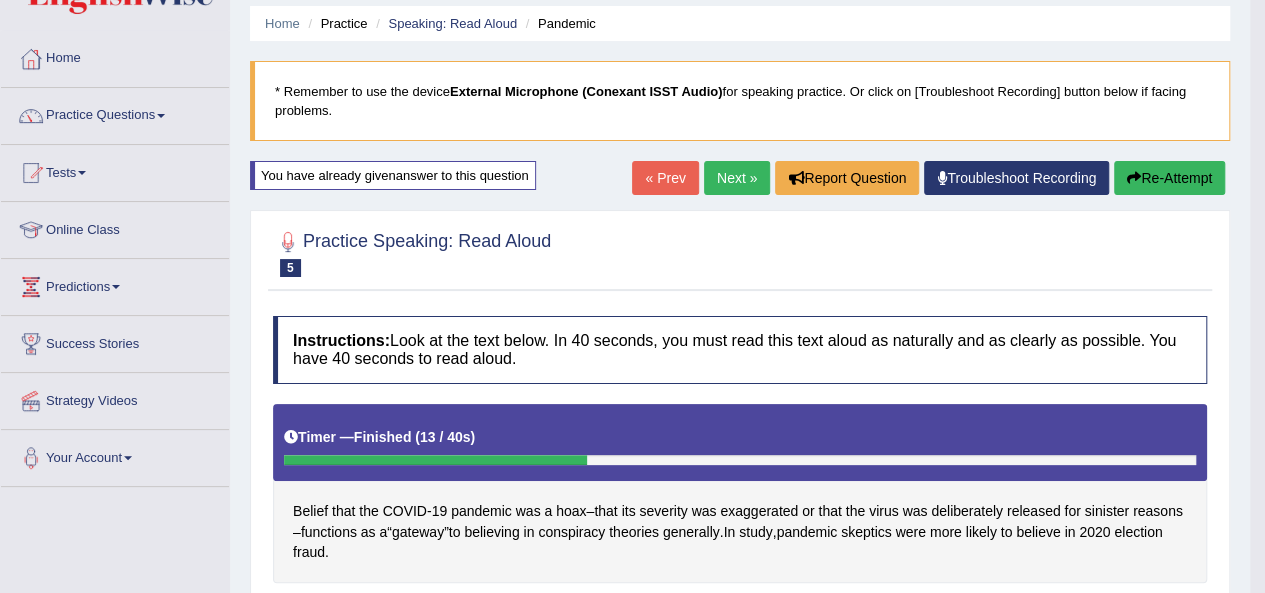 scroll, scrollTop: 65, scrollLeft: 0, axis: vertical 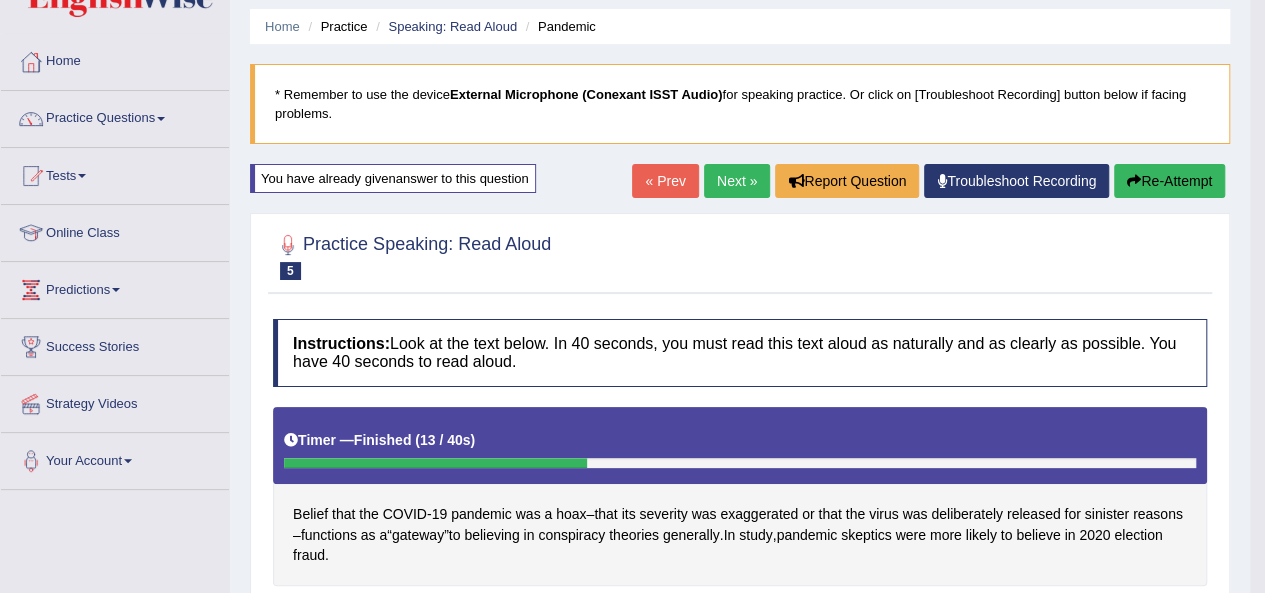 click on "Next »" at bounding box center (737, 181) 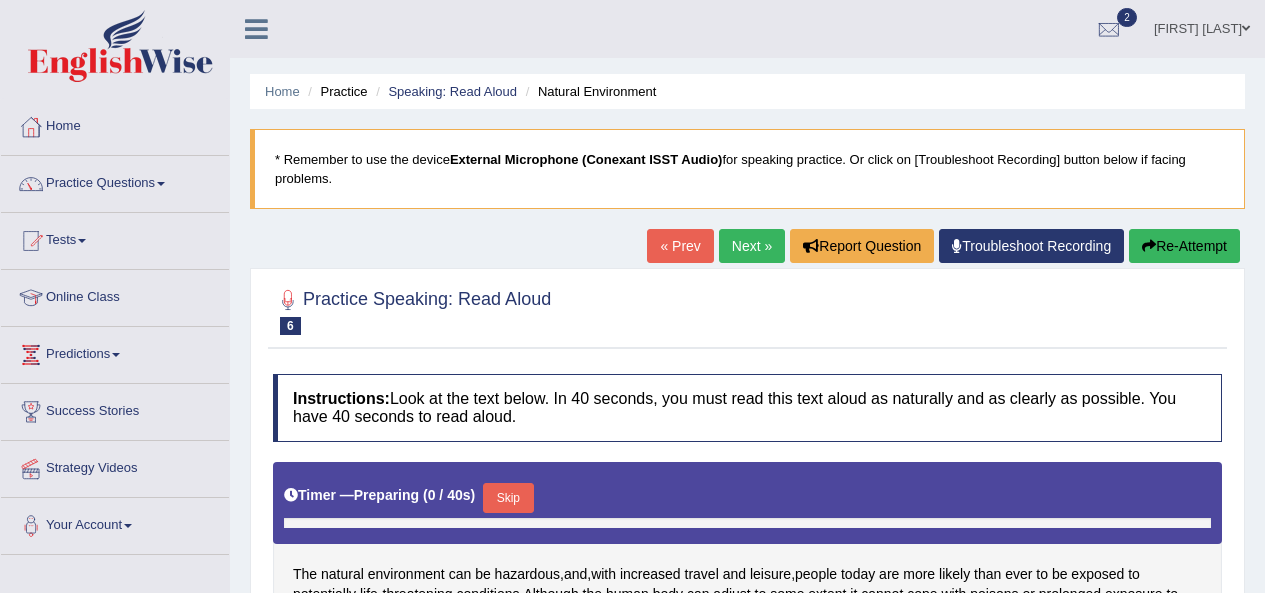 scroll, scrollTop: 0, scrollLeft: 0, axis: both 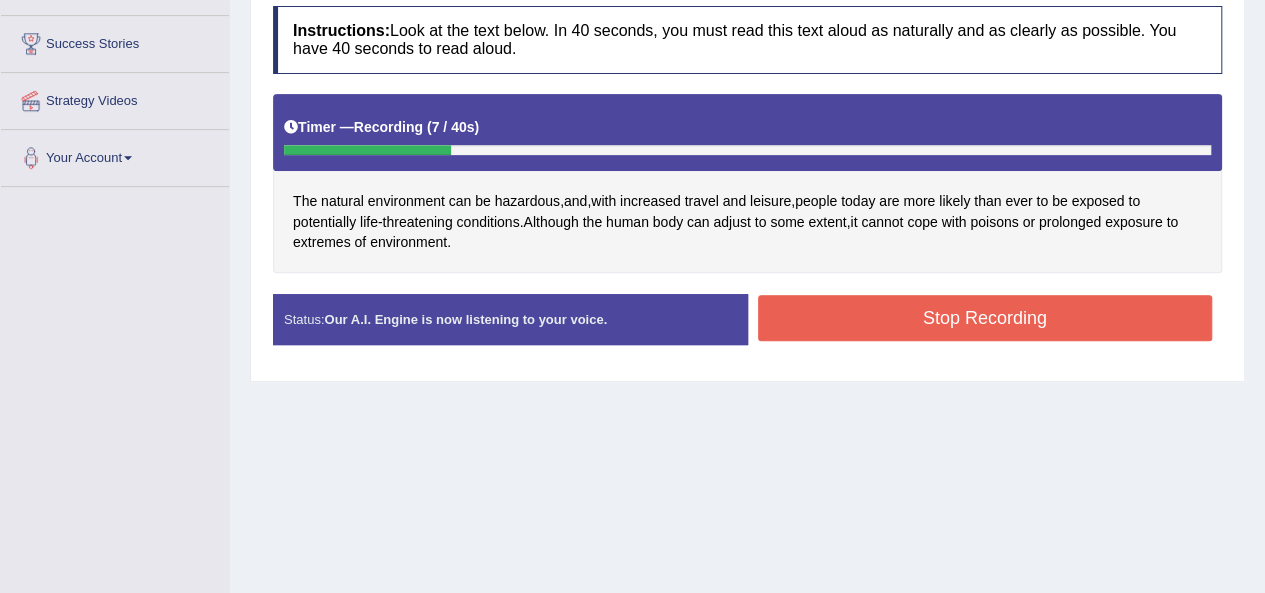 click on "Stop Recording" at bounding box center [985, 318] 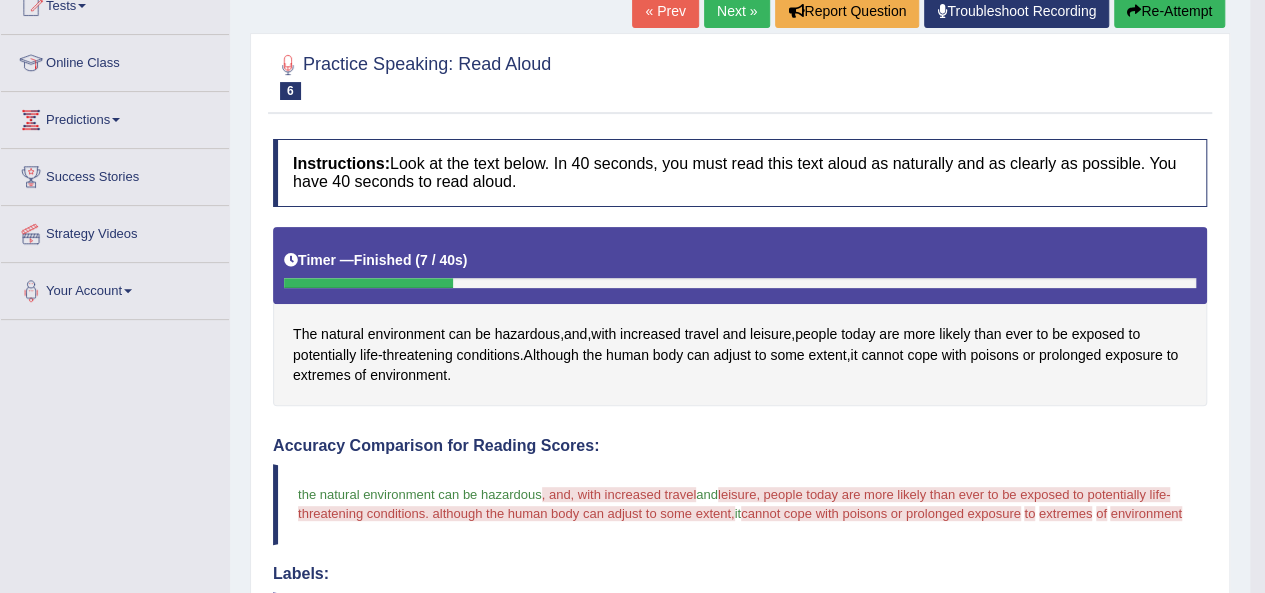scroll, scrollTop: 234, scrollLeft: 0, axis: vertical 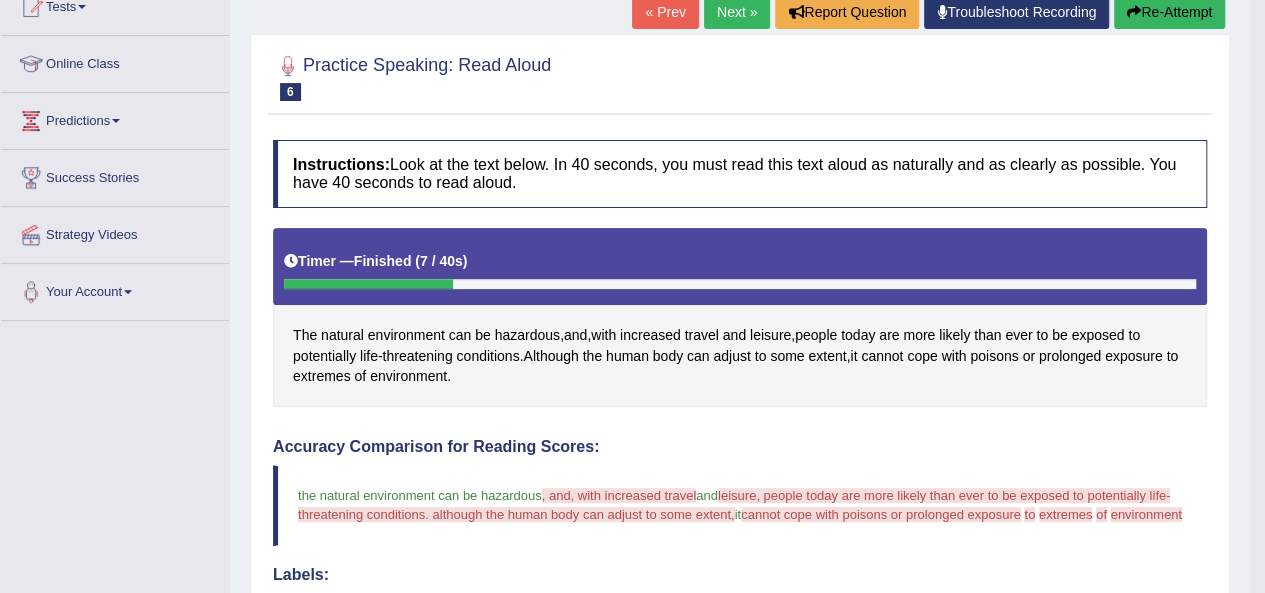 click on "Re-Attempt" at bounding box center [1169, 12] 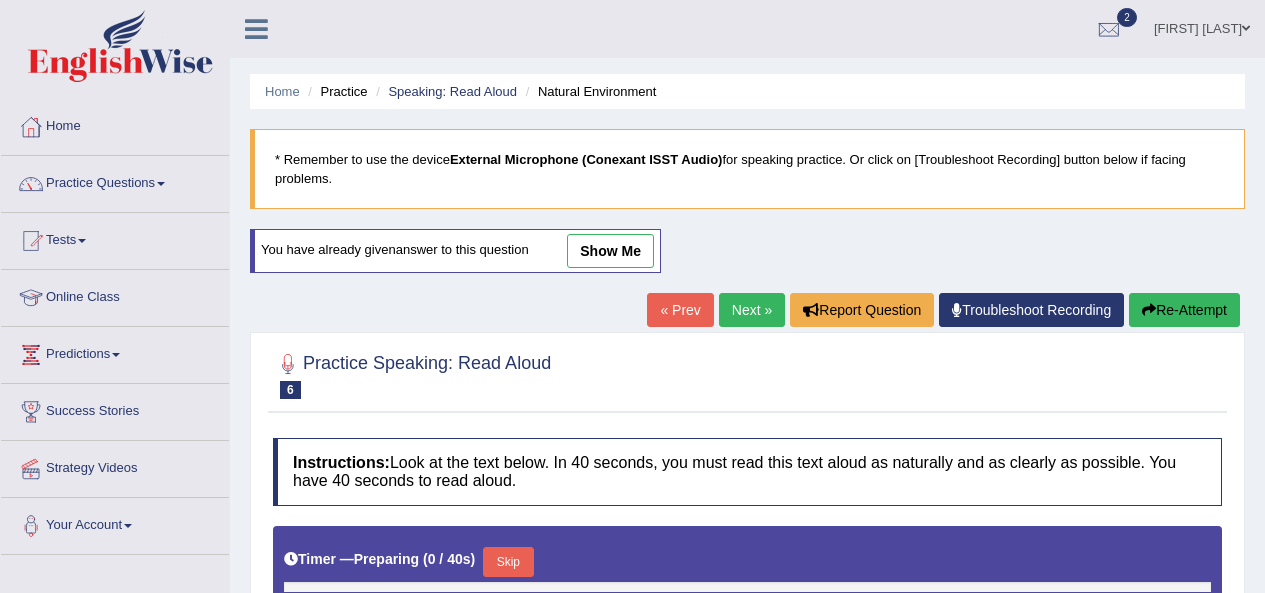 scroll, scrollTop: 234, scrollLeft: 0, axis: vertical 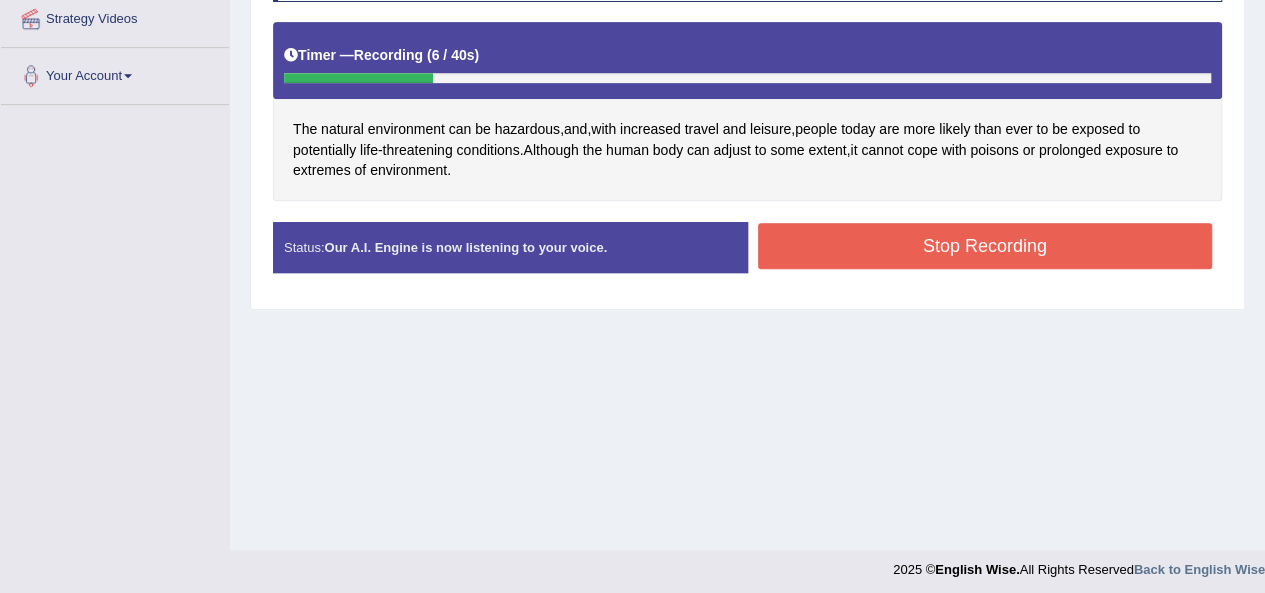 click on "Stop Recording" at bounding box center [985, 246] 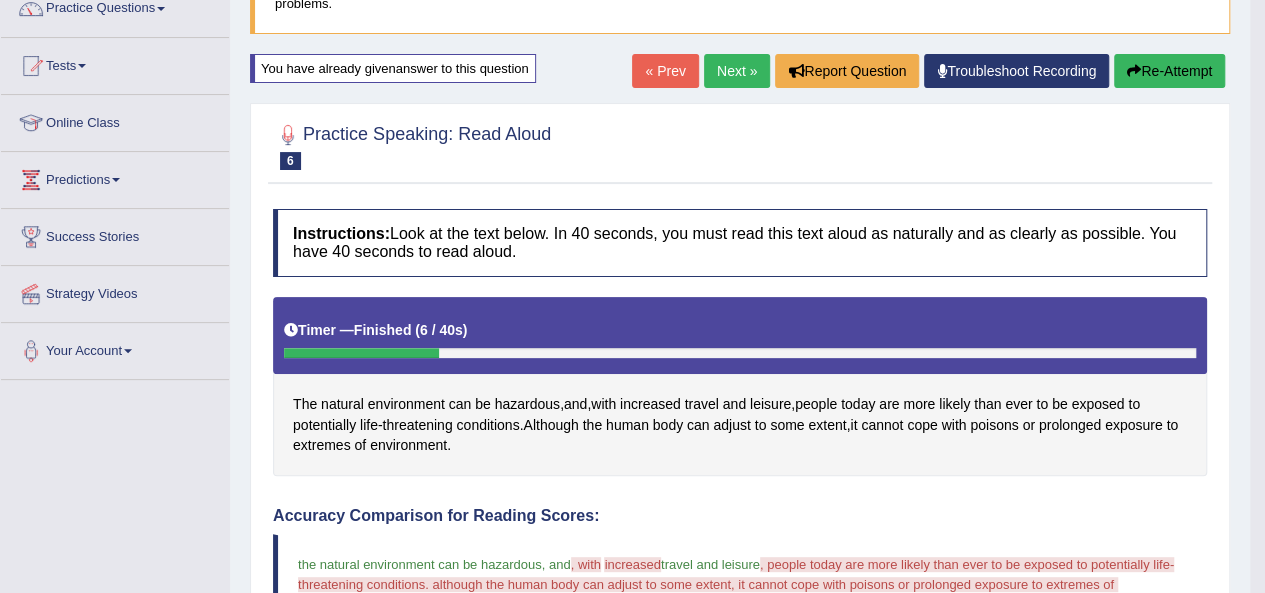scroll, scrollTop: 164, scrollLeft: 0, axis: vertical 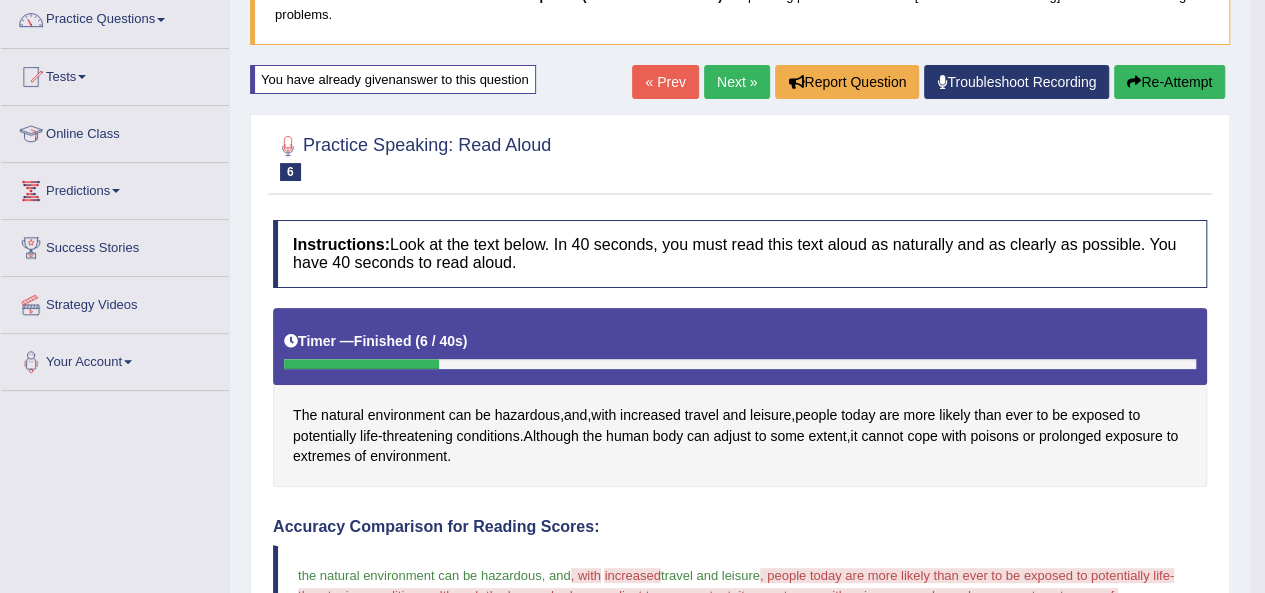 click on "Next »" at bounding box center [737, 82] 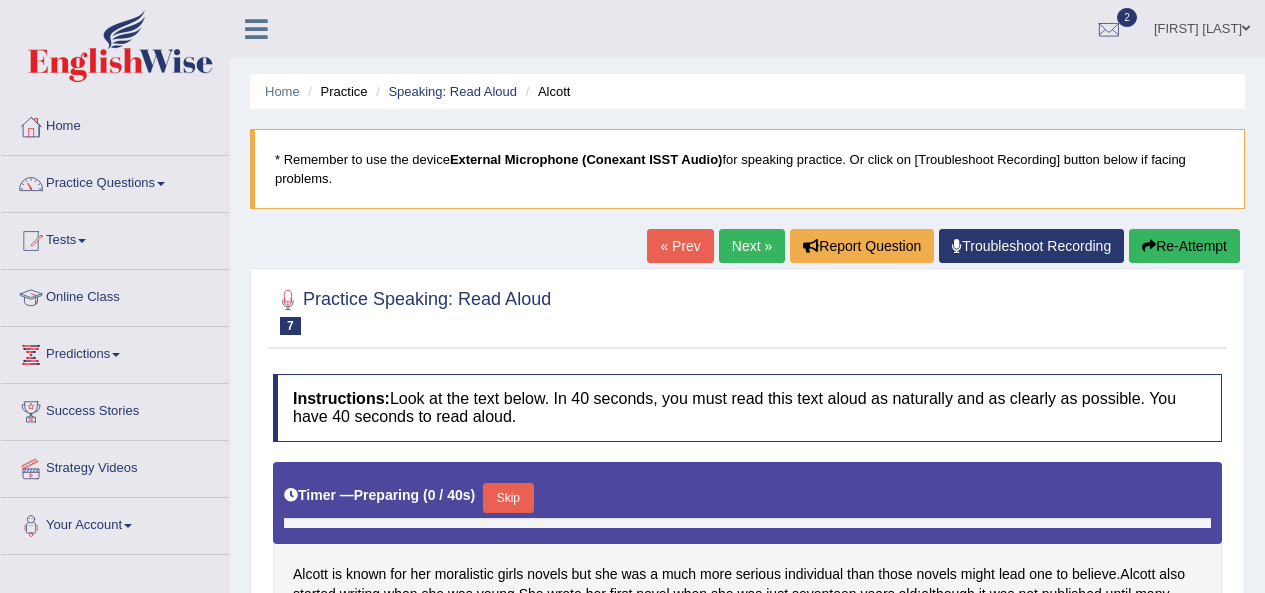 scroll, scrollTop: 0, scrollLeft: 0, axis: both 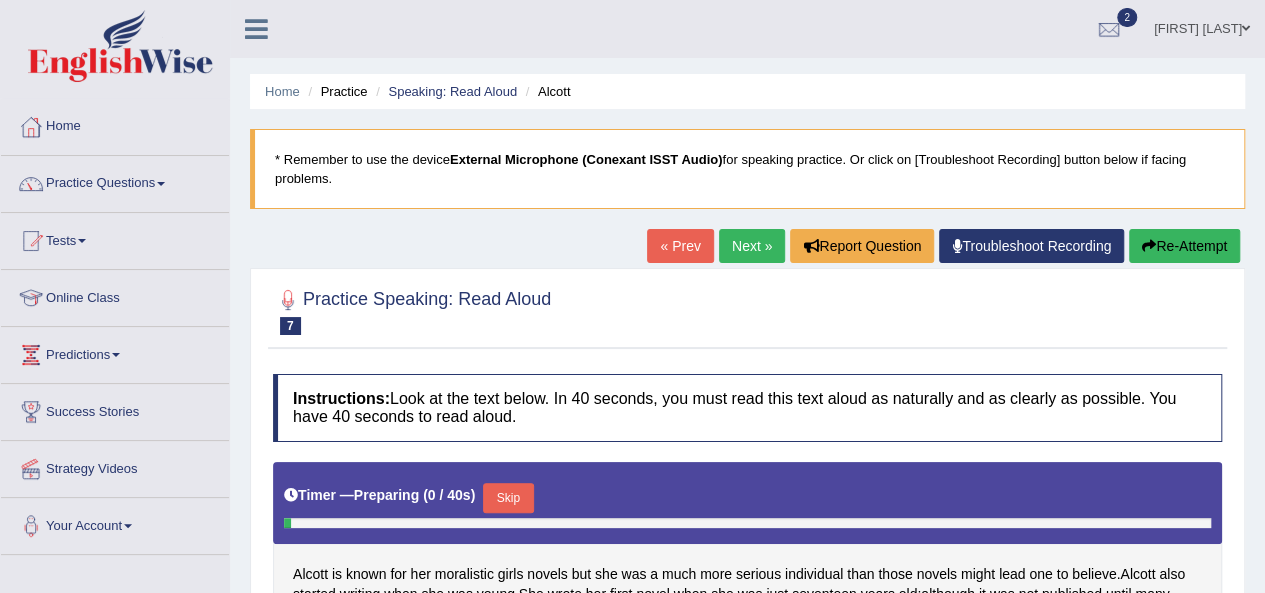 click on "Home
Practice
Speaking: Read Aloud
Alcott" at bounding box center (747, 91) 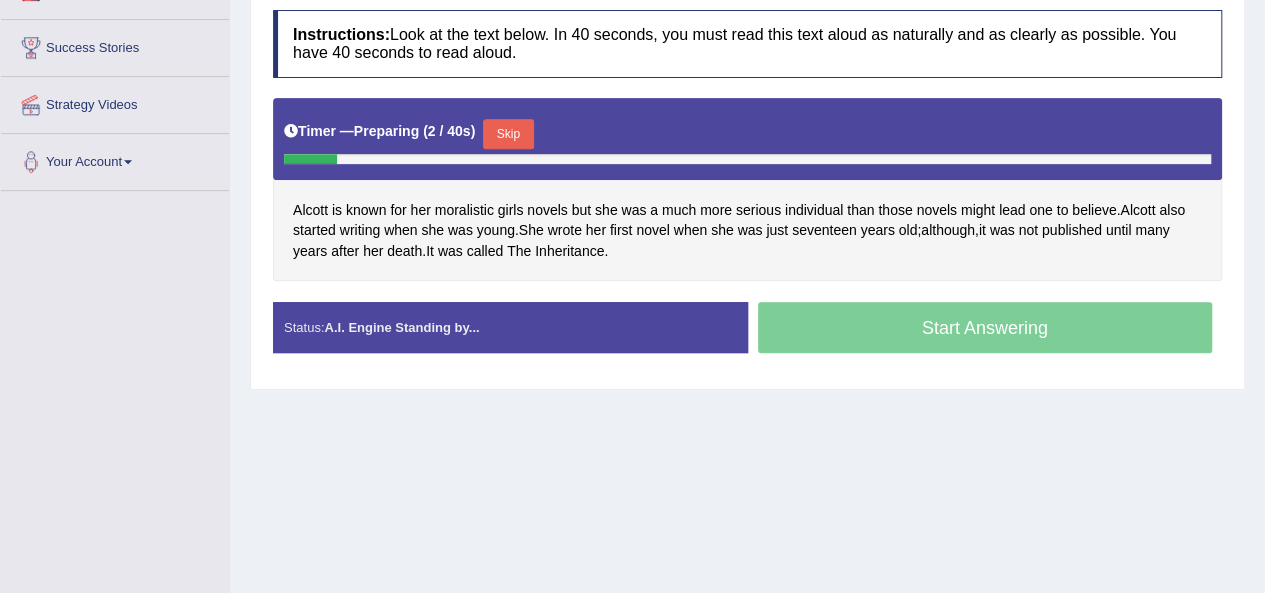 scroll, scrollTop: 366, scrollLeft: 0, axis: vertical 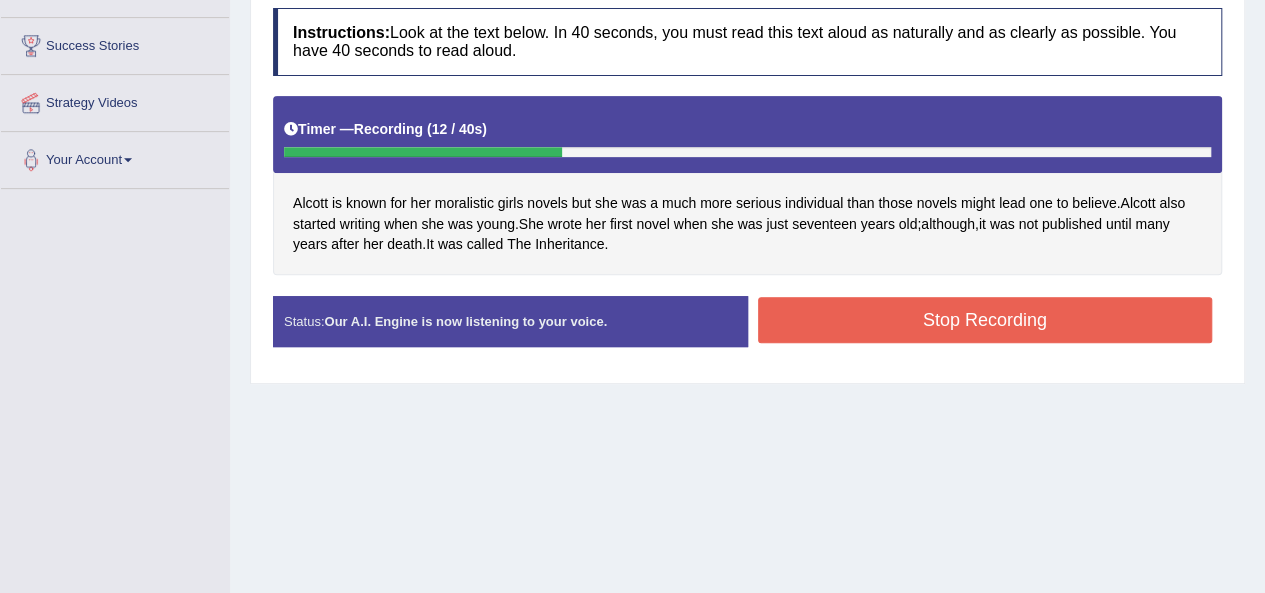 click on "Stop Recording" at bounding box center [985, 320] 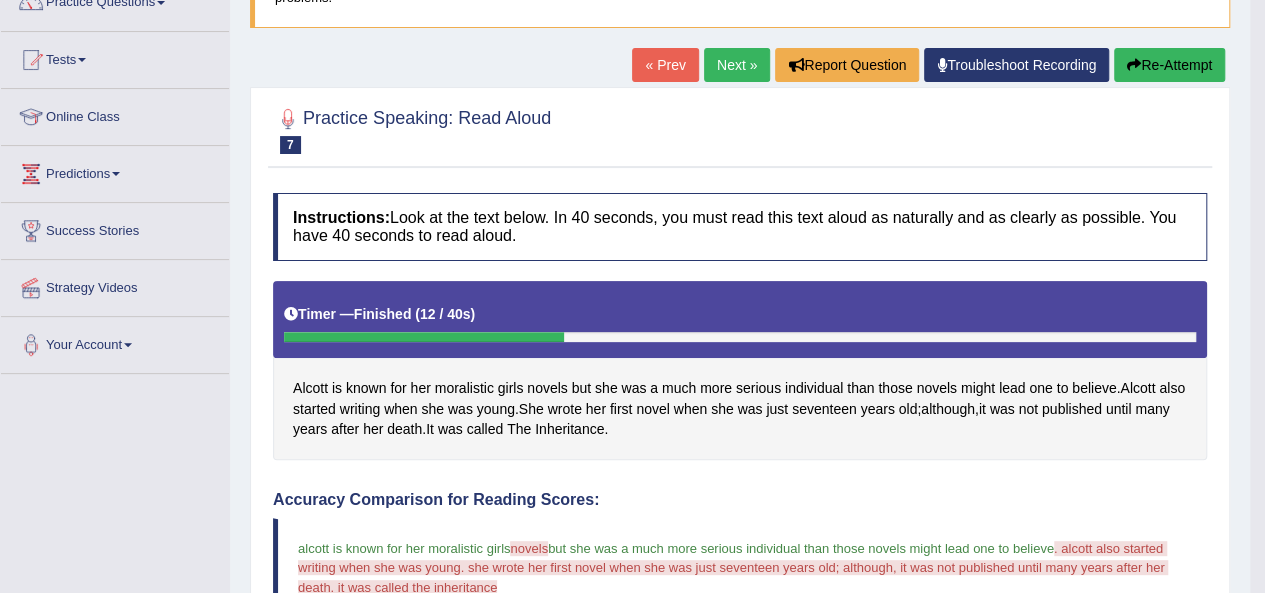 scroll, scrollTop: 176, scrollLeft: 0, axis: vertical 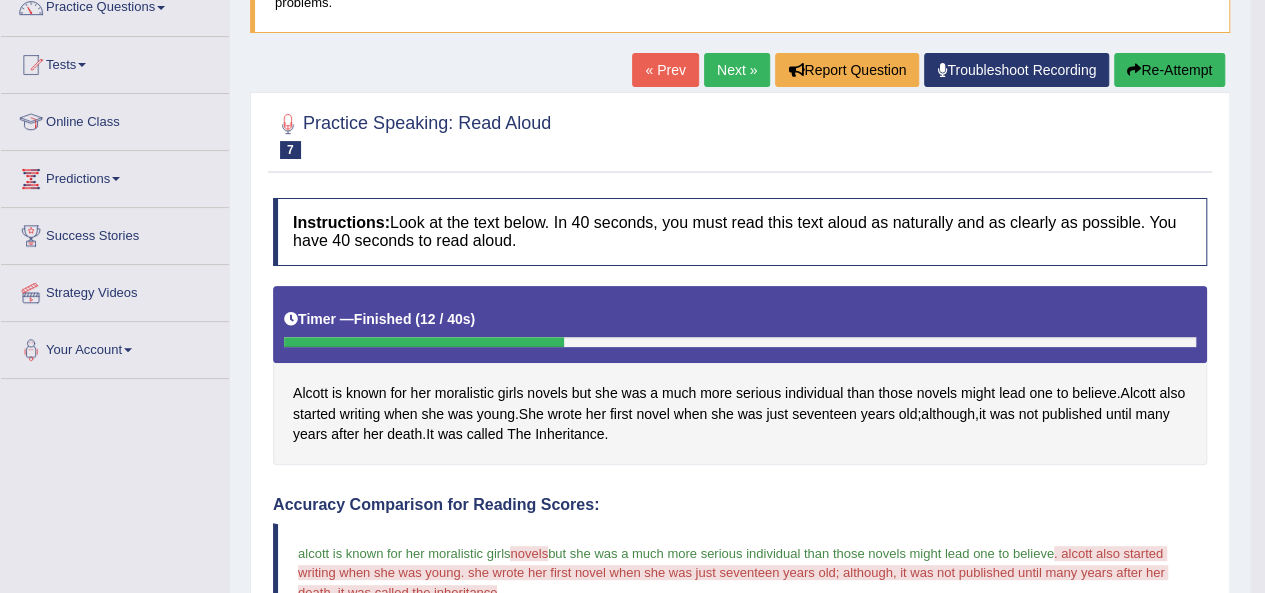 click on "Re-Attempt" at bounding box center (1169, 70) 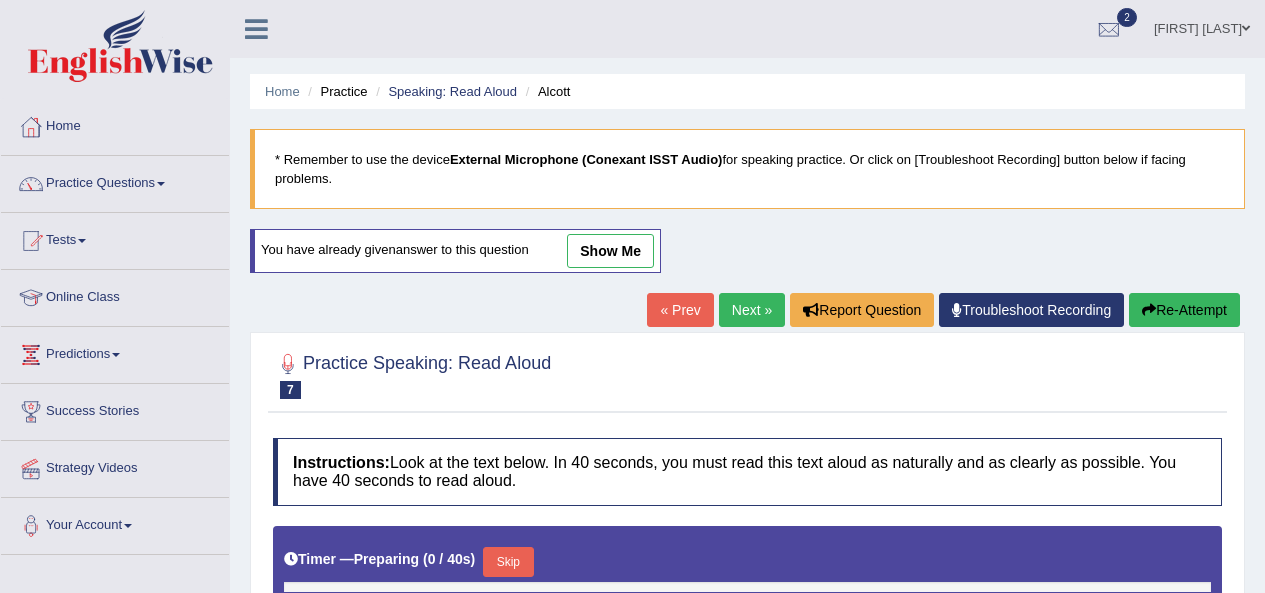 scroll, scrollTop: 176, scrollLeft: 0, axis: vertical 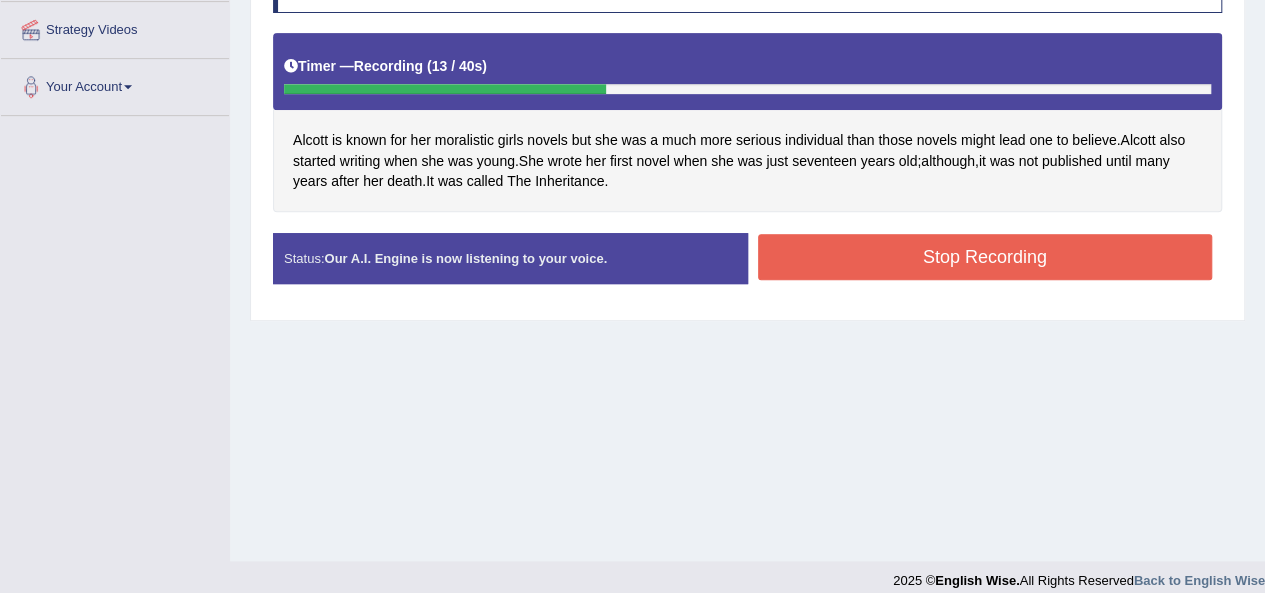 click on "Stop Recording" at bounding box center (985, 257) 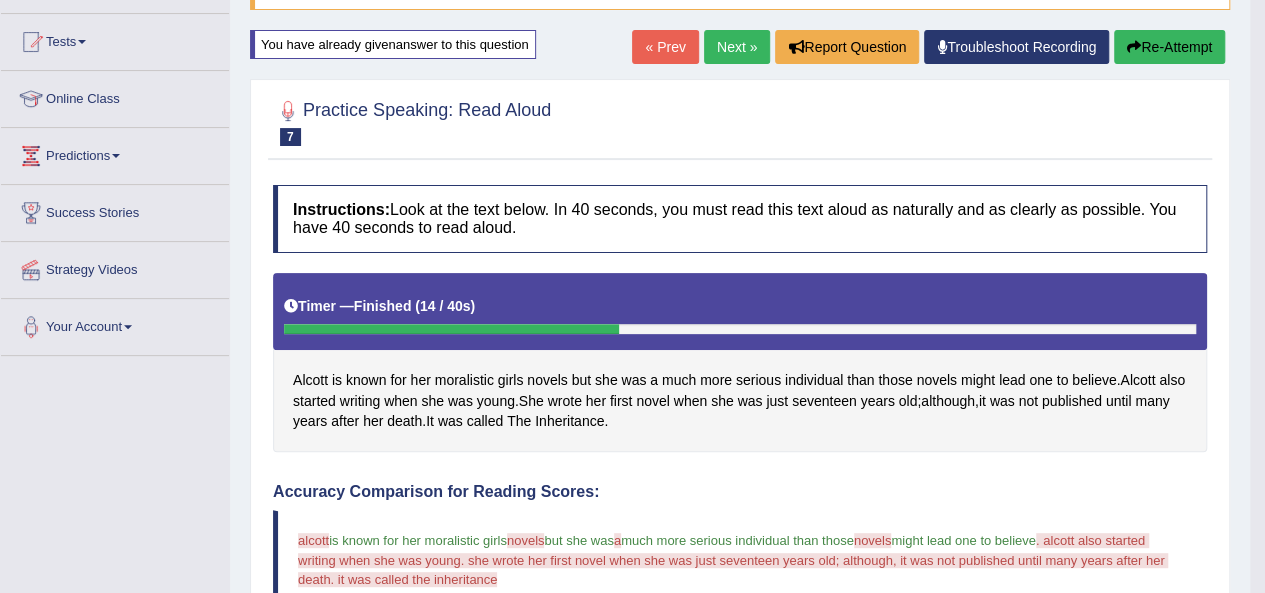 scroll, scrollTop: 185, scrollLeft: 0, axis: vertical 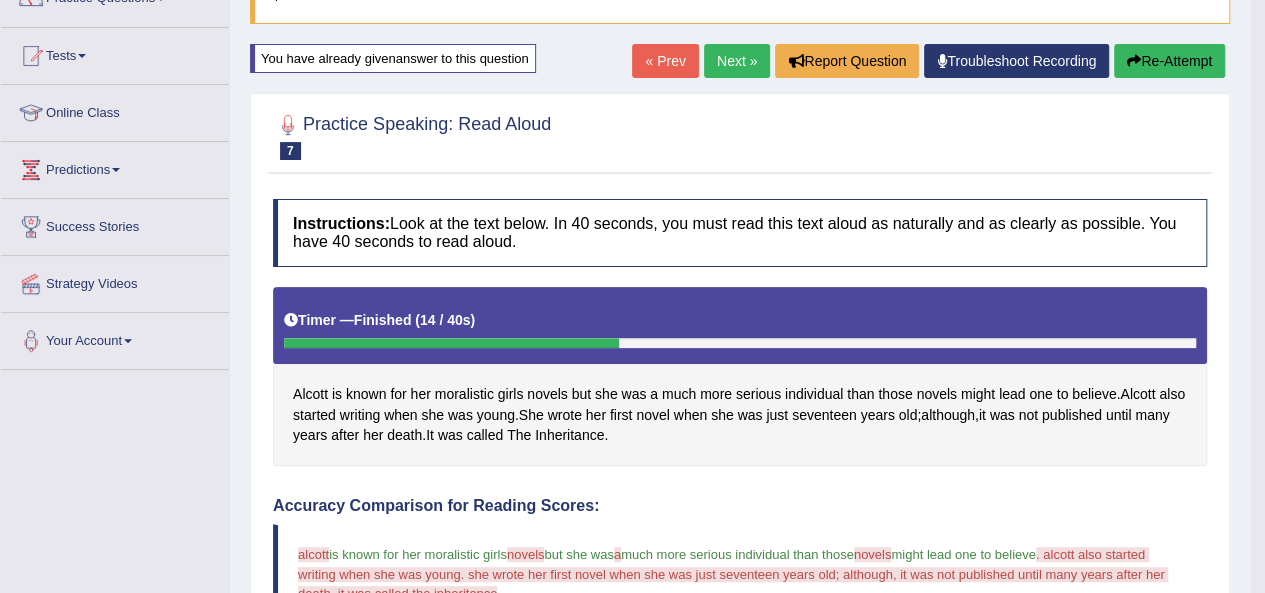 click on "Re-Attempt" at bounding box center [1169, 61] 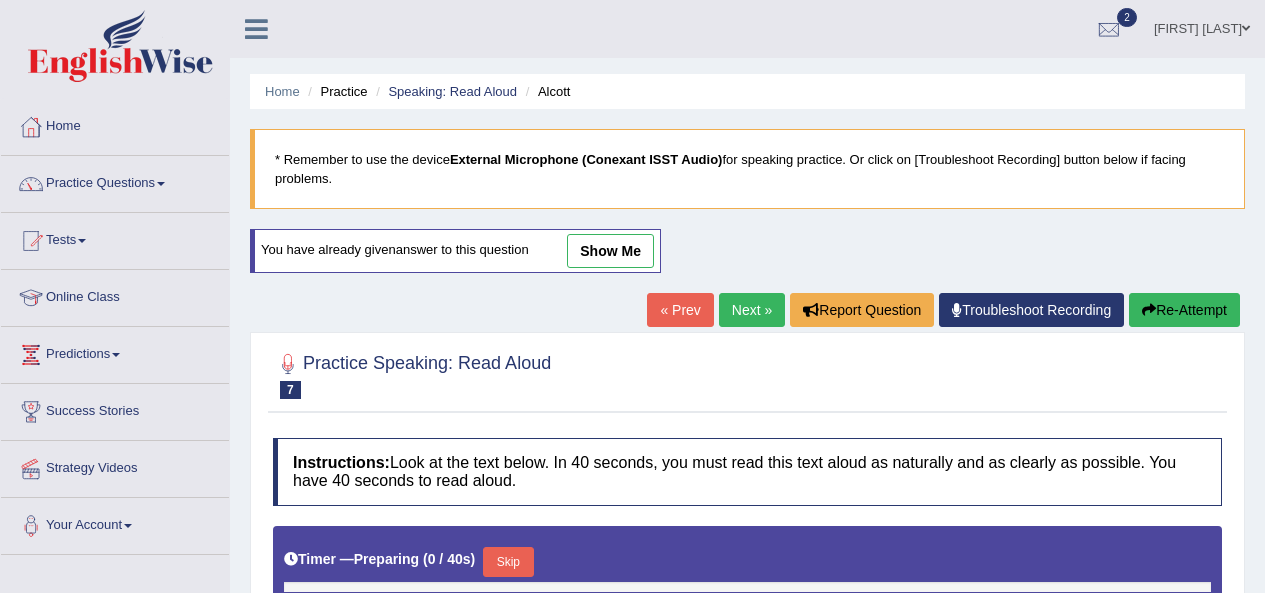 scroll, scrollTop: 185, scrollLeft: 0, axis: vertical 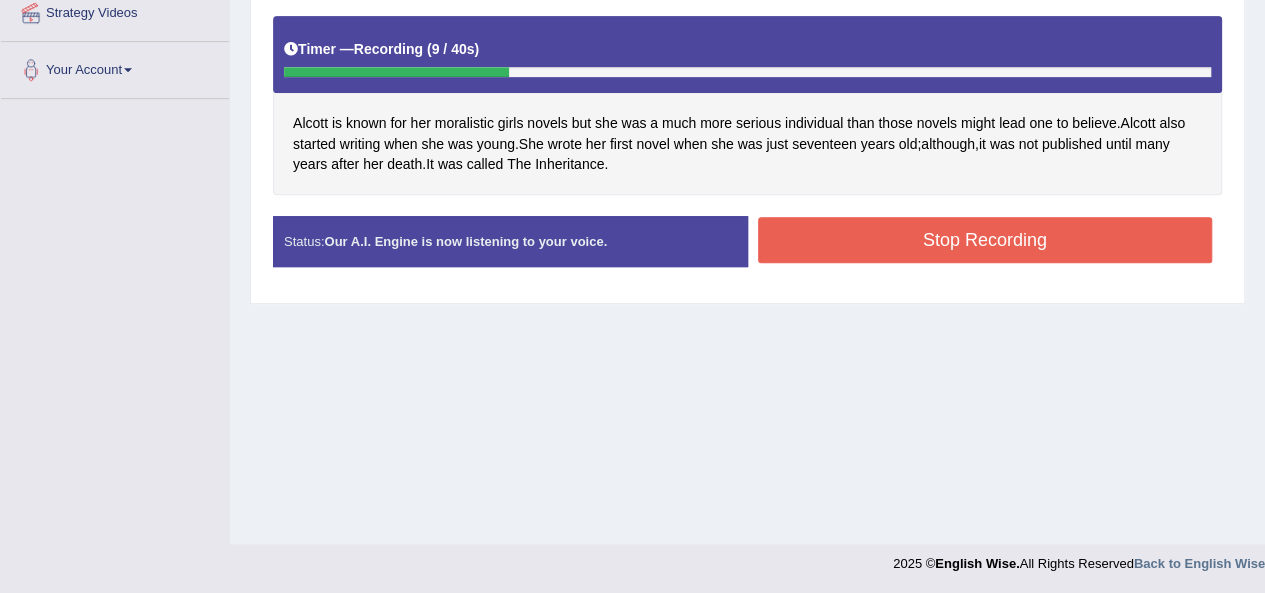 click on "Stop Recording" at bounding box center (985, 240) 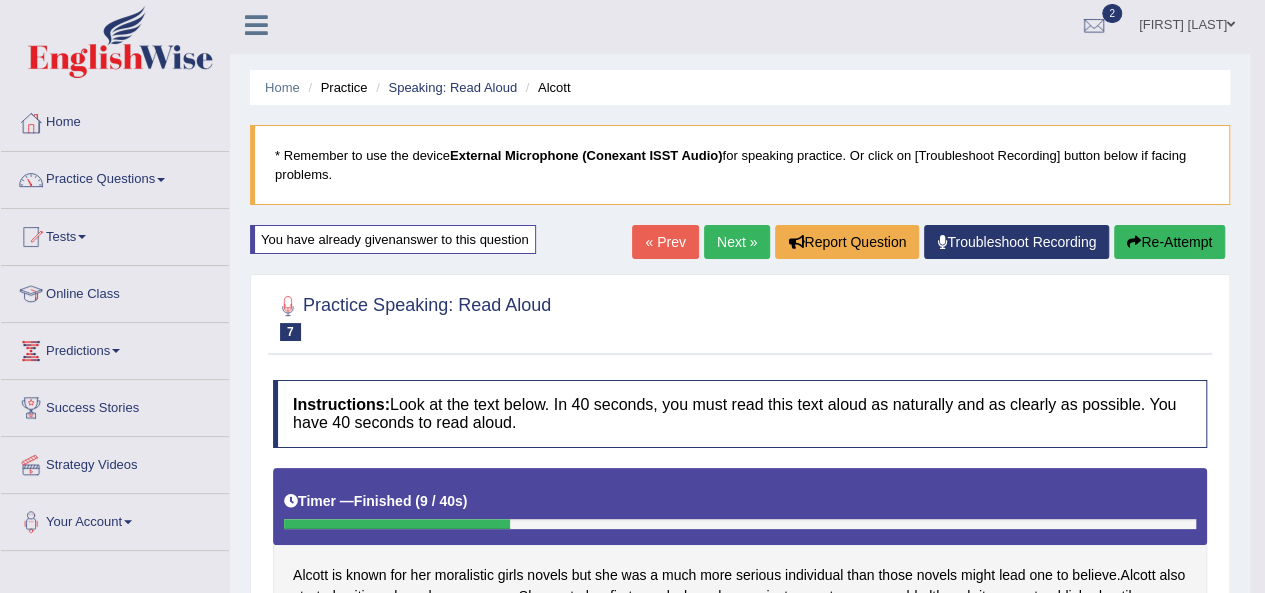 scroll, scrollTop: 0, scrollLeft: 0, axis: both 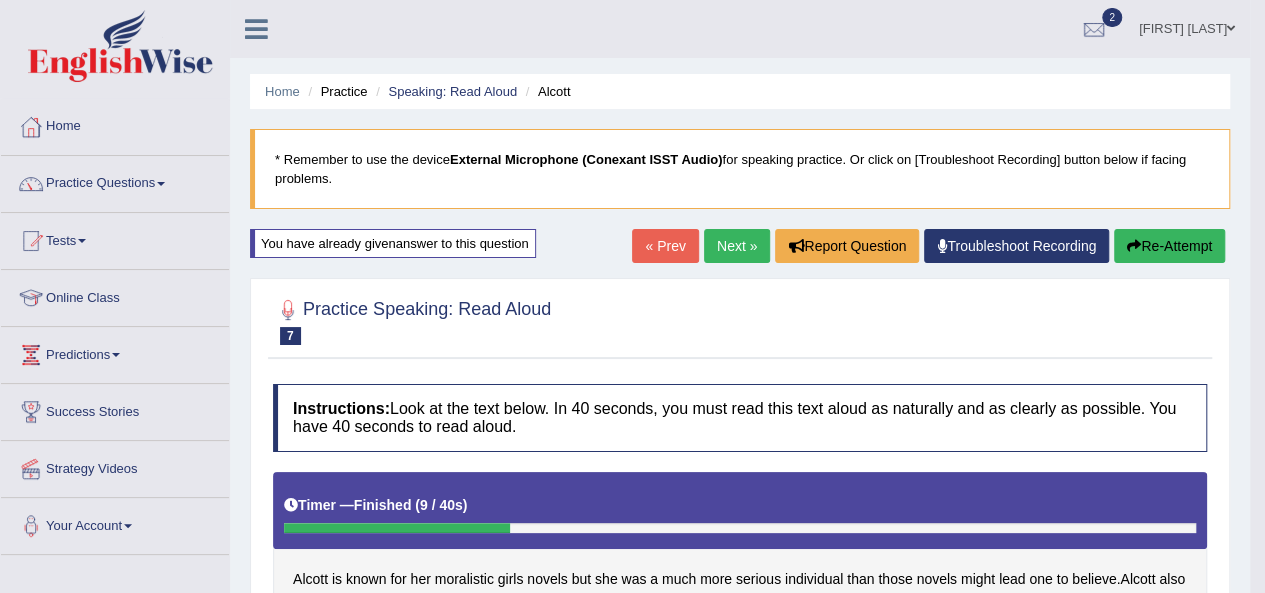click on "Next »" at bounding box center (737, 246) 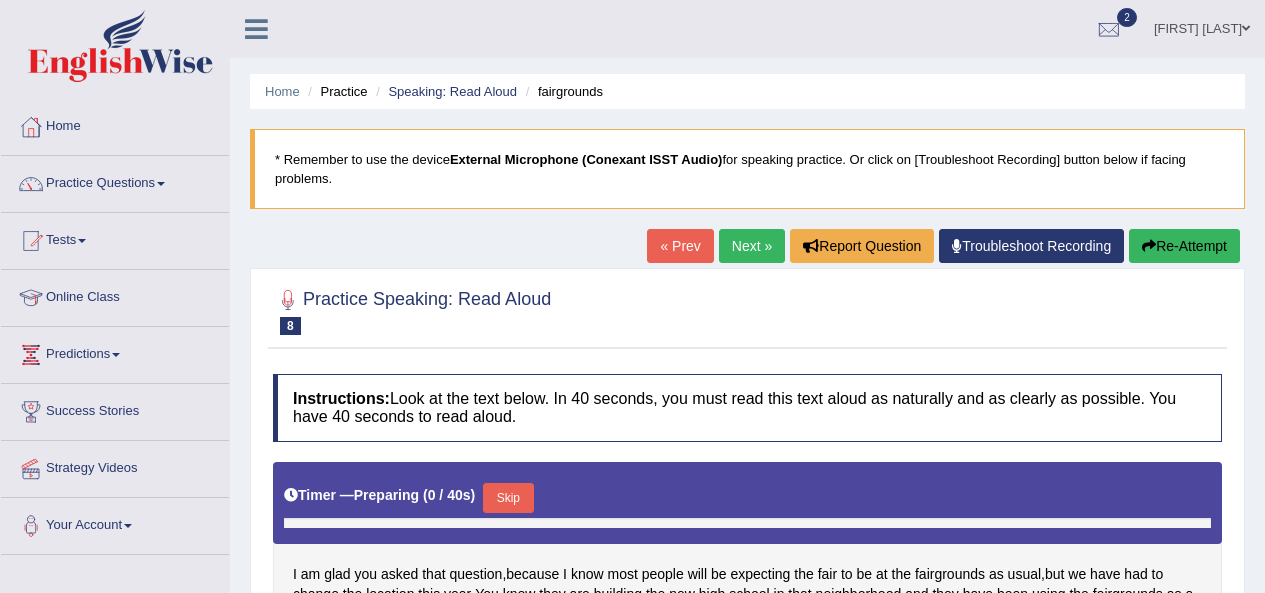 scroll, scrollTop: 0, scrollLeft: 0, axis: both 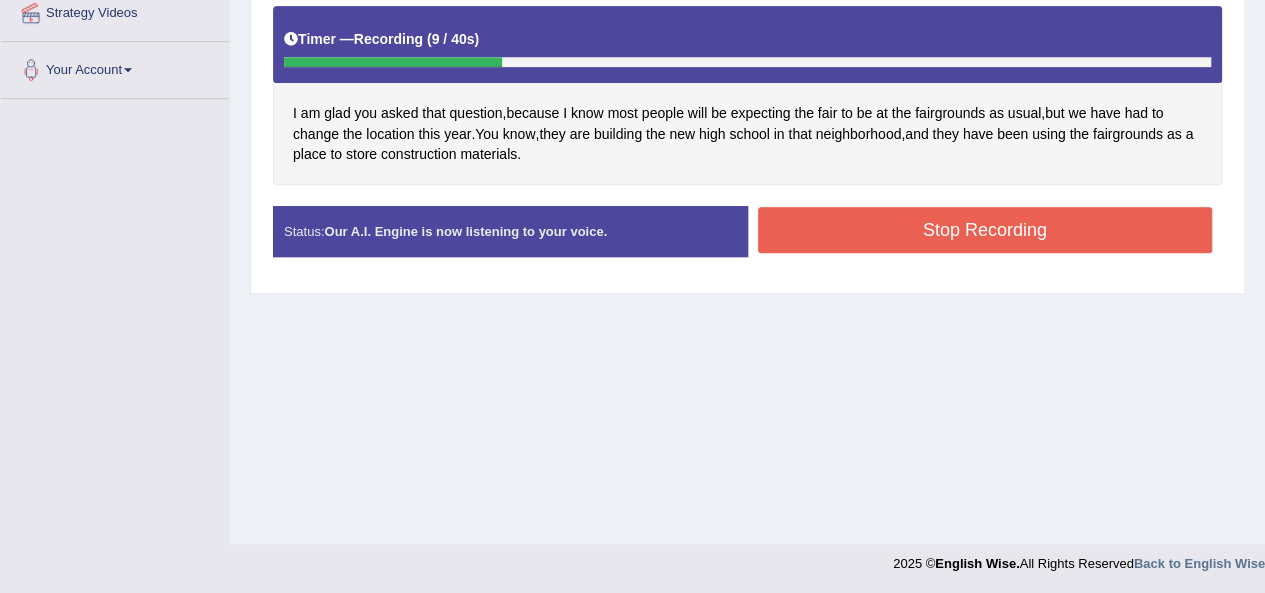 click on "Stop Recording" at bounding box center [985, 230] 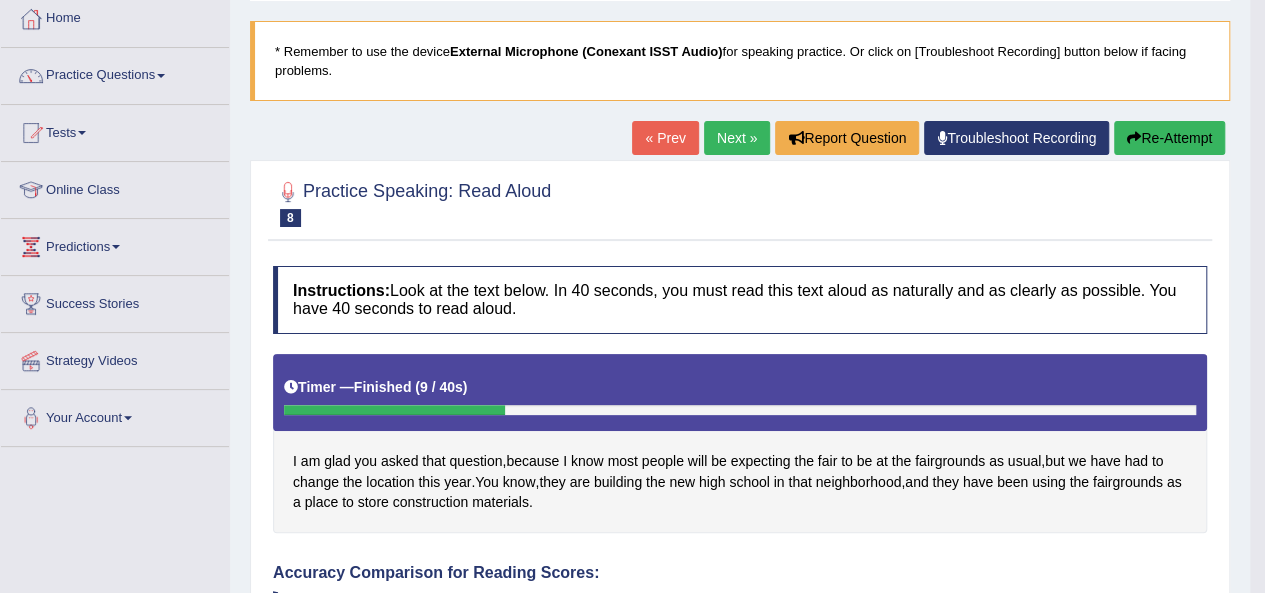 scroll, scrollTop: 108, scrollLeft: 0, axis: vertical 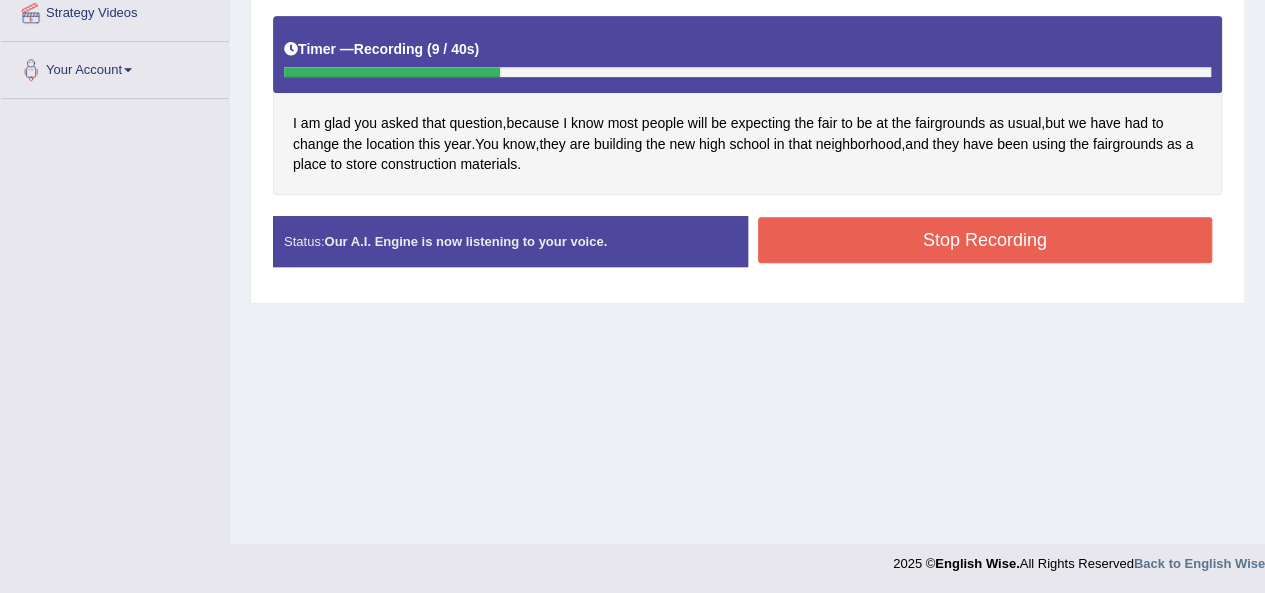 click on "Stop Recording" at bounding box center (985, 240) 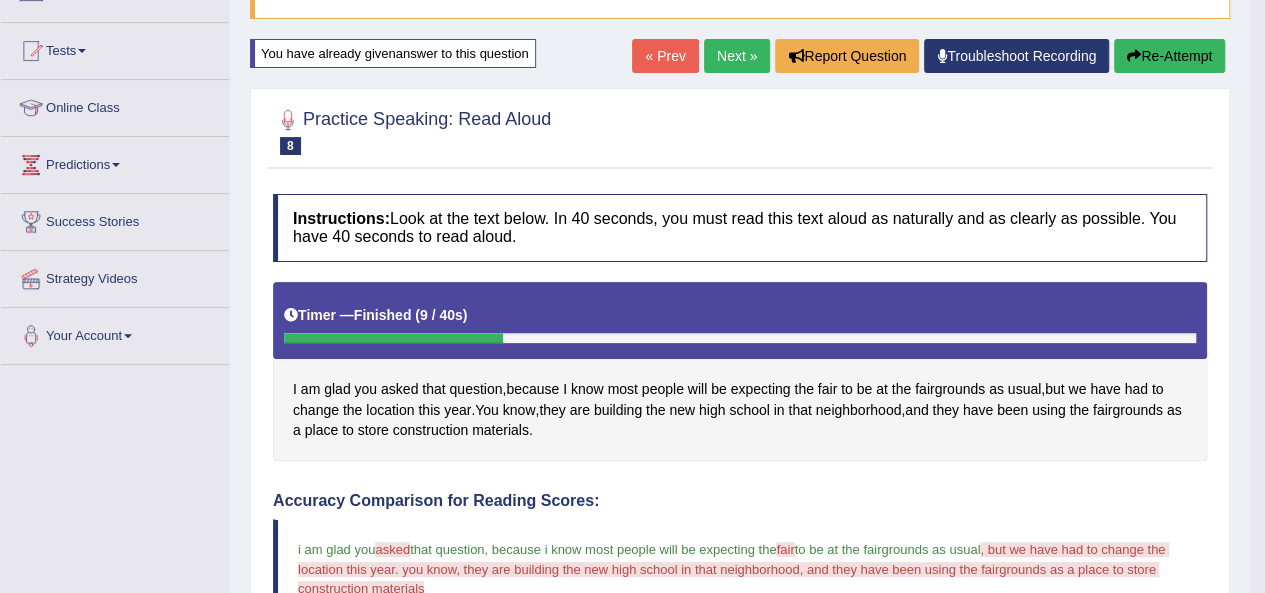scroll, scrollTop: 188, scrollLeft: 0, axis: vertical 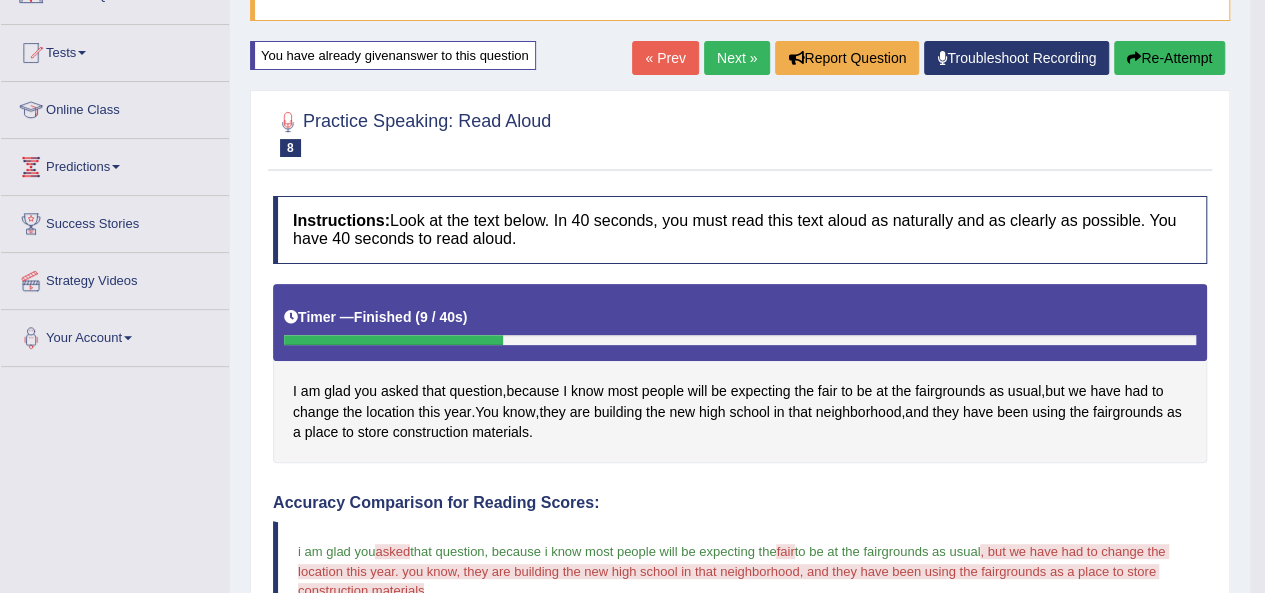 click on "Re-Attempt" at bounding box center [1169, 58] 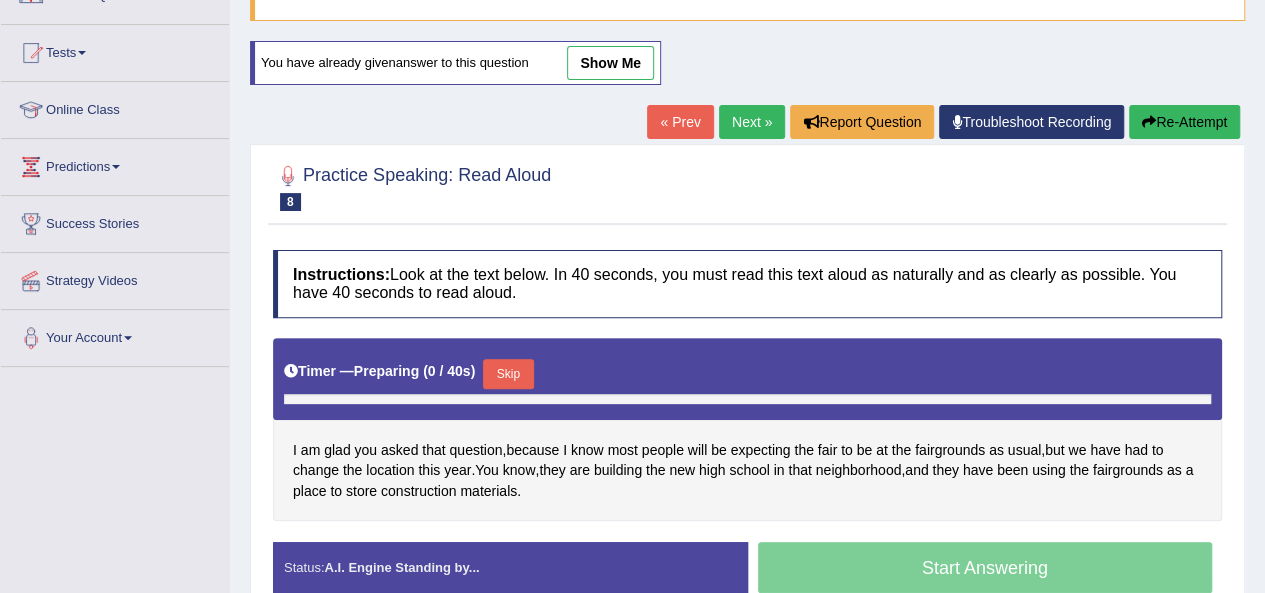 scroll, scrollTop: 0, scrollLeft: 0, axis: both 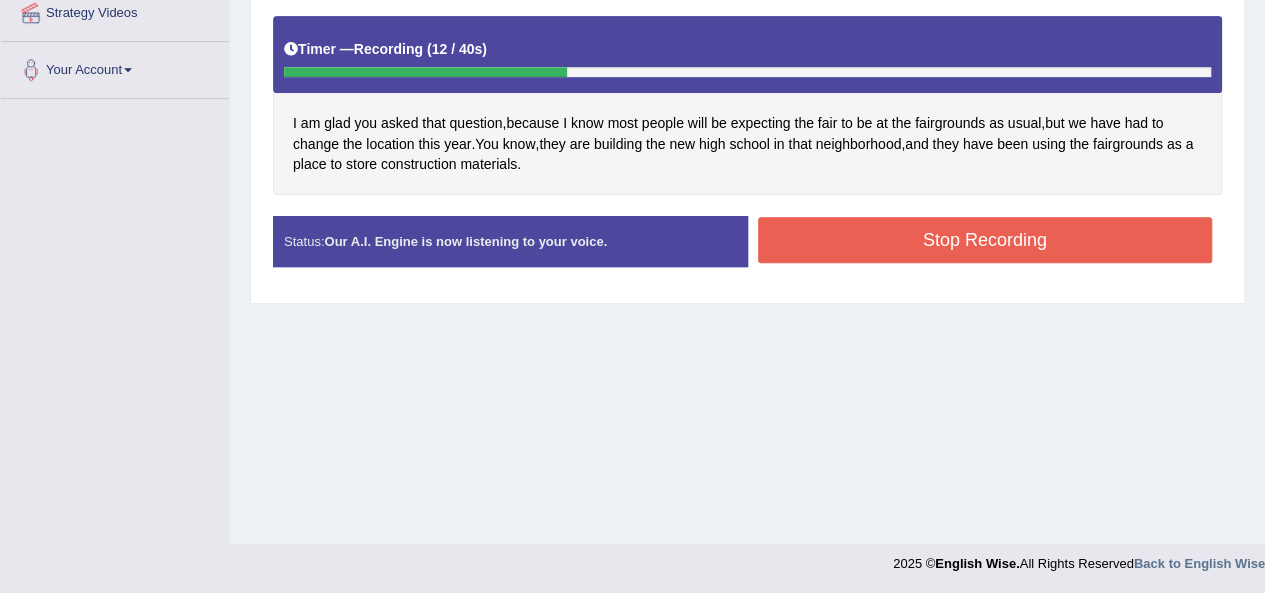 click on "Stop Recording" at bounding box center (985, 240) 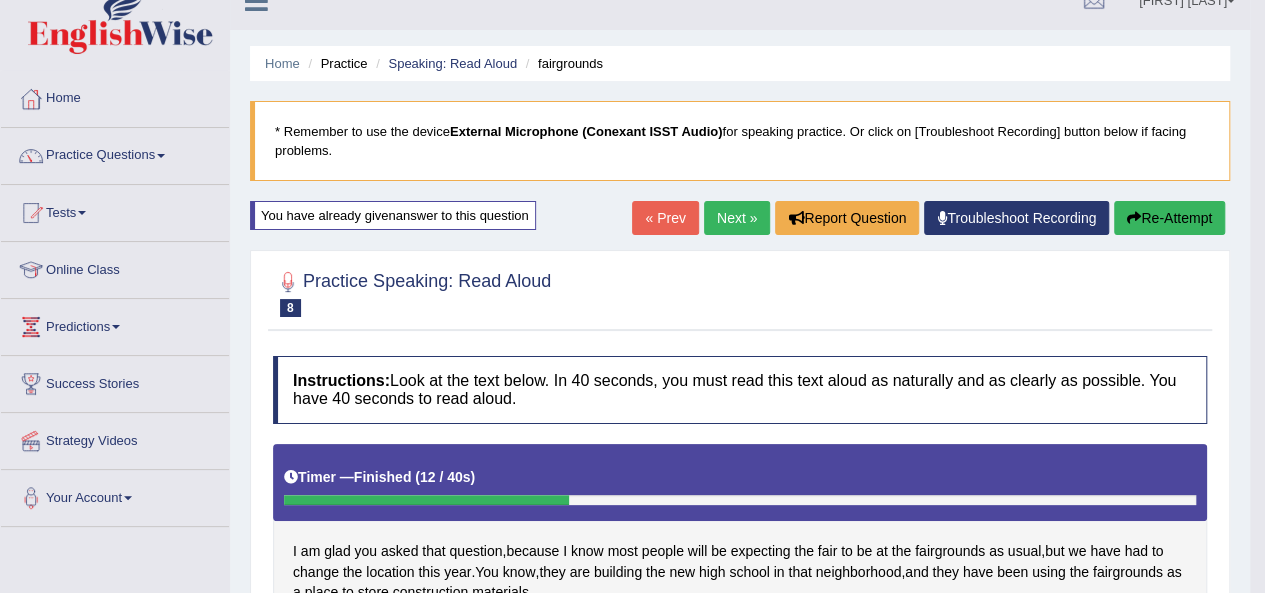 scroll, scrollTop: 0, scrollLeft: 0, axis: both 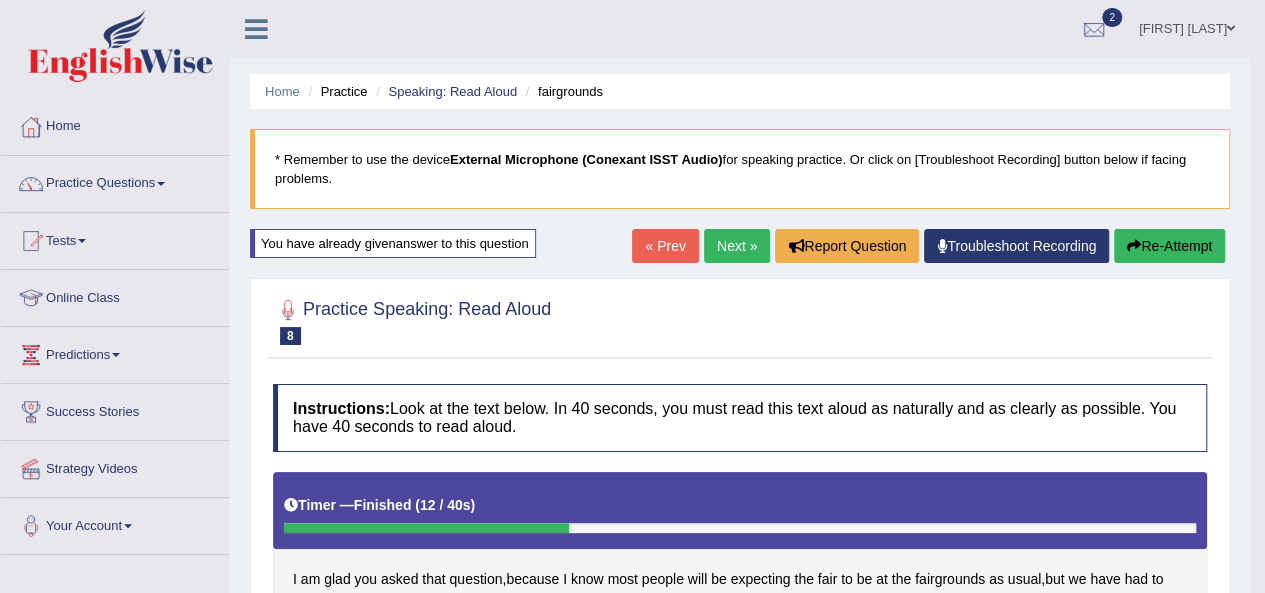 click on "Re-Attempt" at bounding box center (1169, 246) 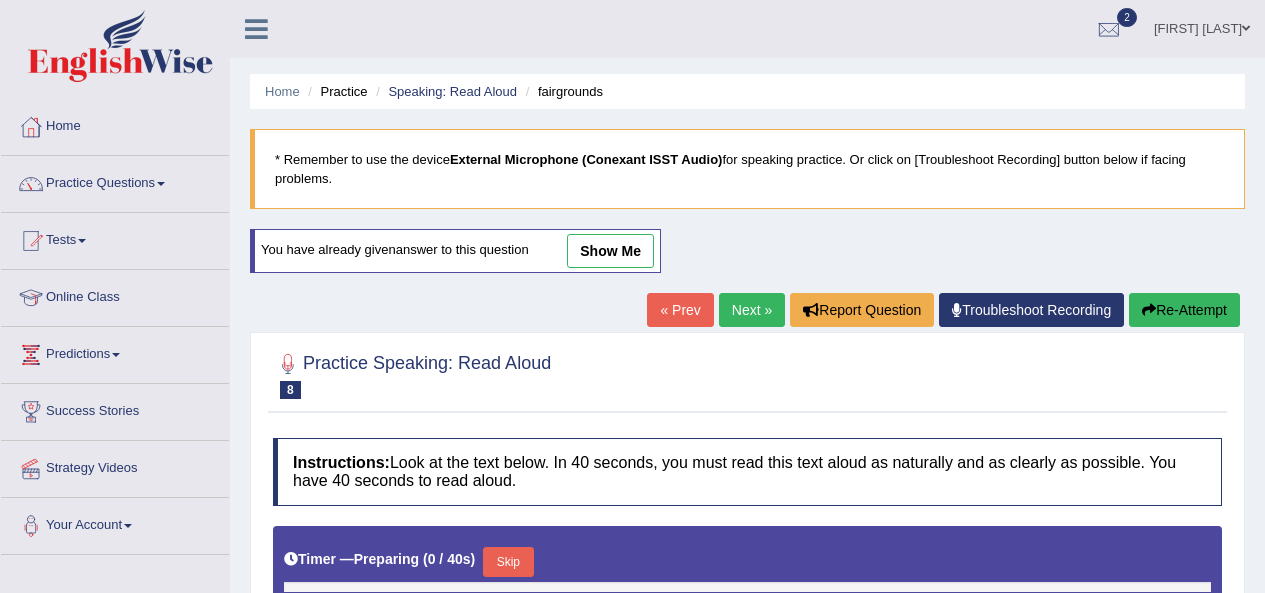 scroll, scrollTop: 0, scrollLeft: 0, axis: both 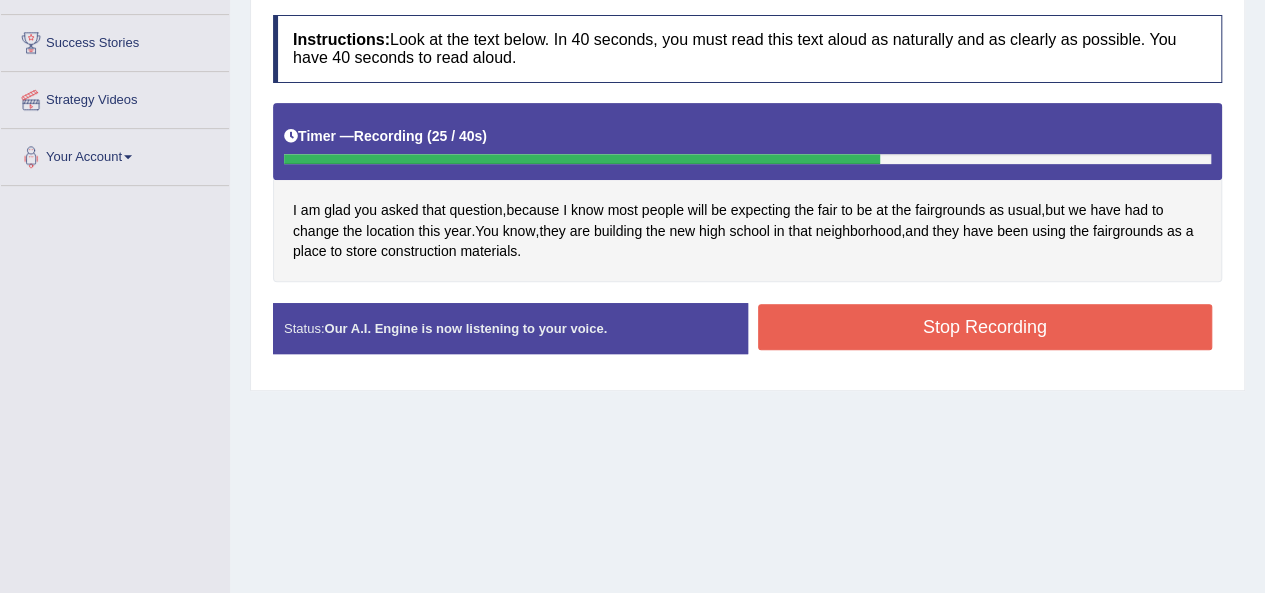 click on "Stop Recording" at bounding box center [985, 327] 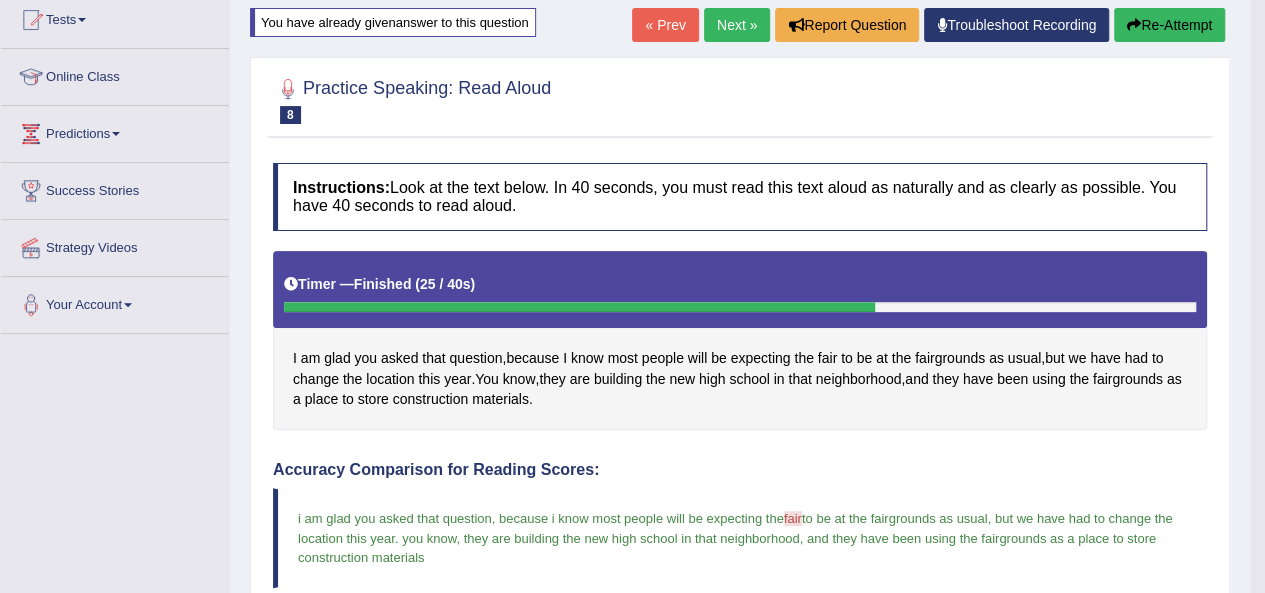 scroll, scrollTop: 0, scrollLeft: 0, axis: both 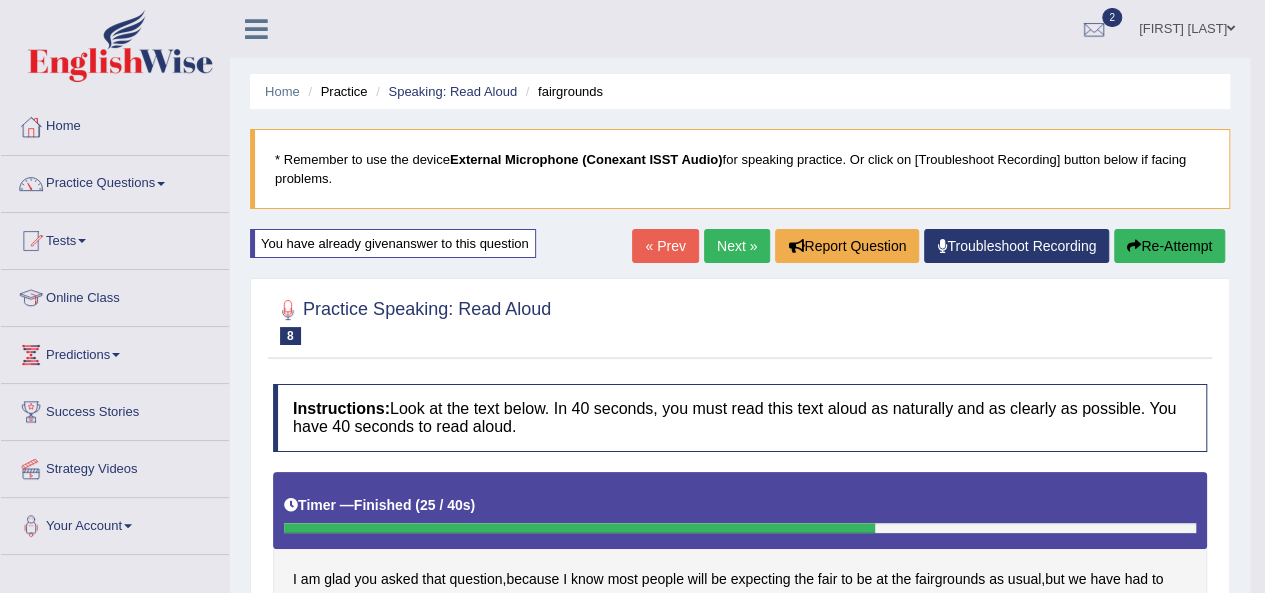 click on "Next »" at bounding box center [737, 246] 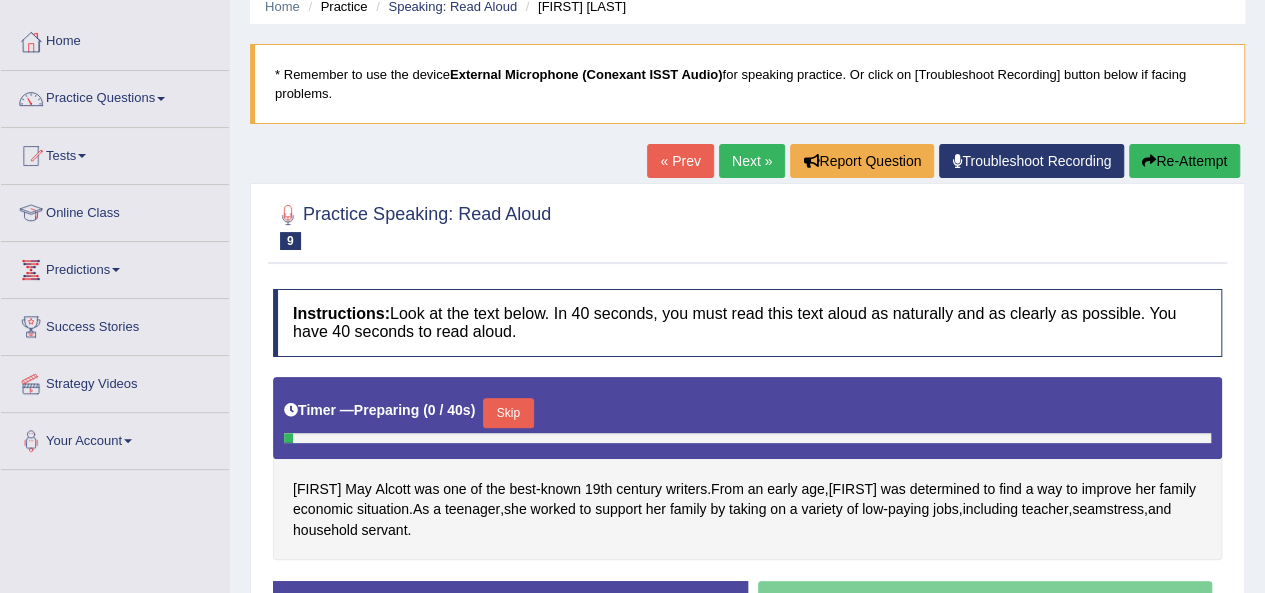 scroll, scrollTop: 0, scrollLeft: 0, axis: both 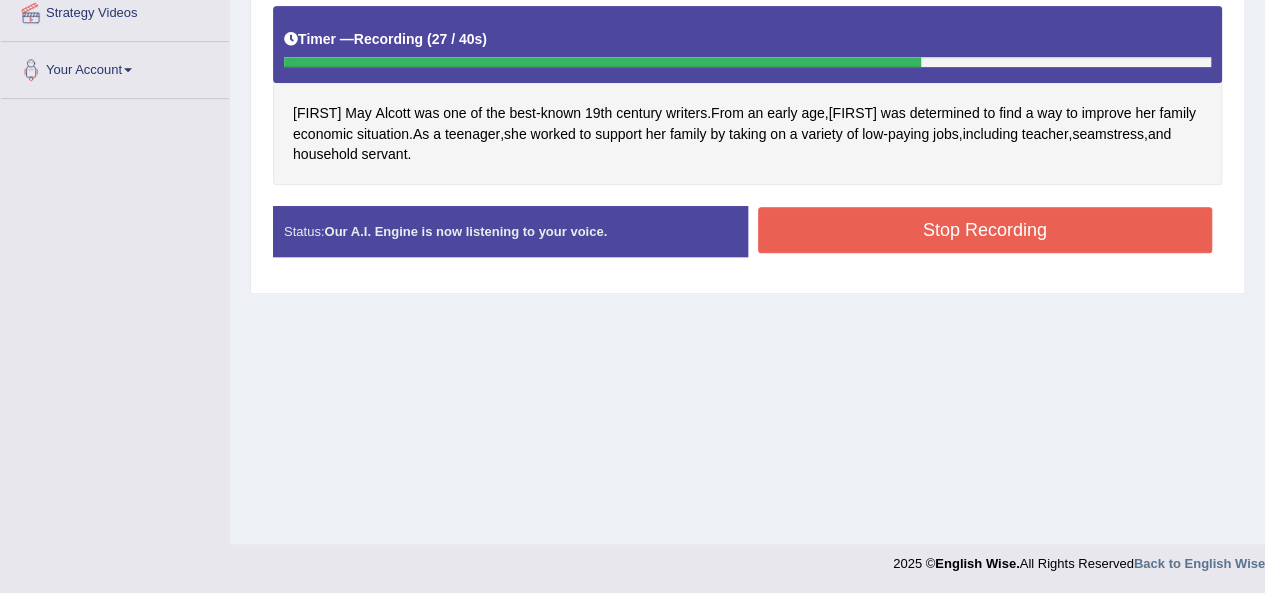 click on "Stop Recording" at bounding box center [985, 230] 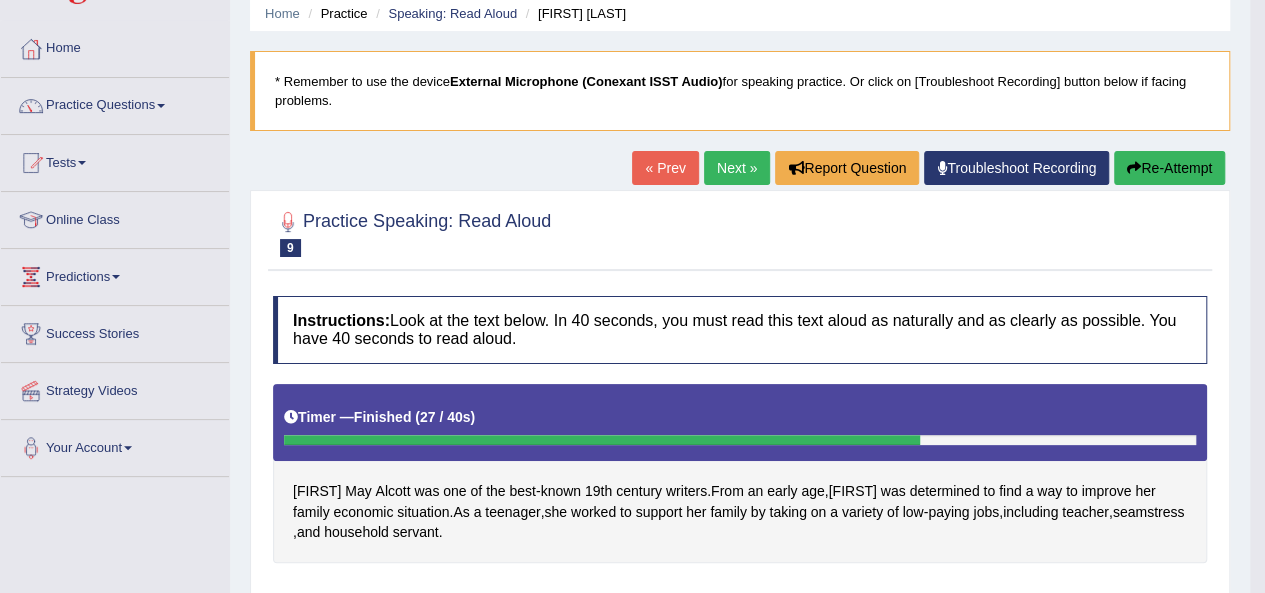scroll, scrollTop: 76, scrollLeft: 0, axis: vertical 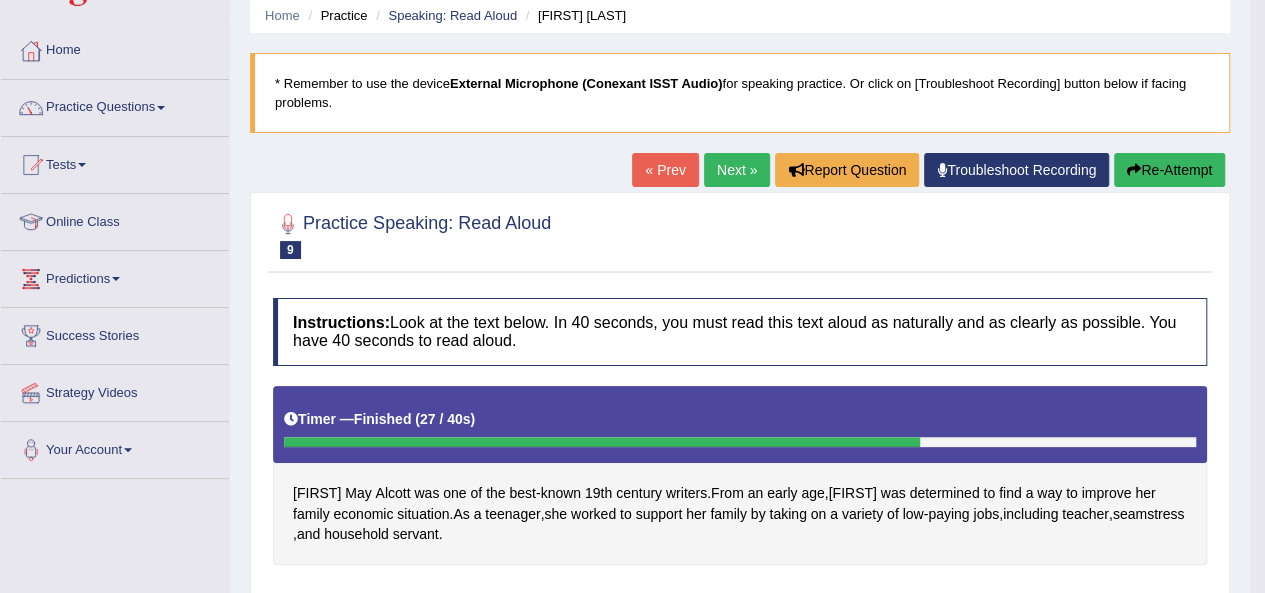 click on "Next »" at bounding box center (737, 170) 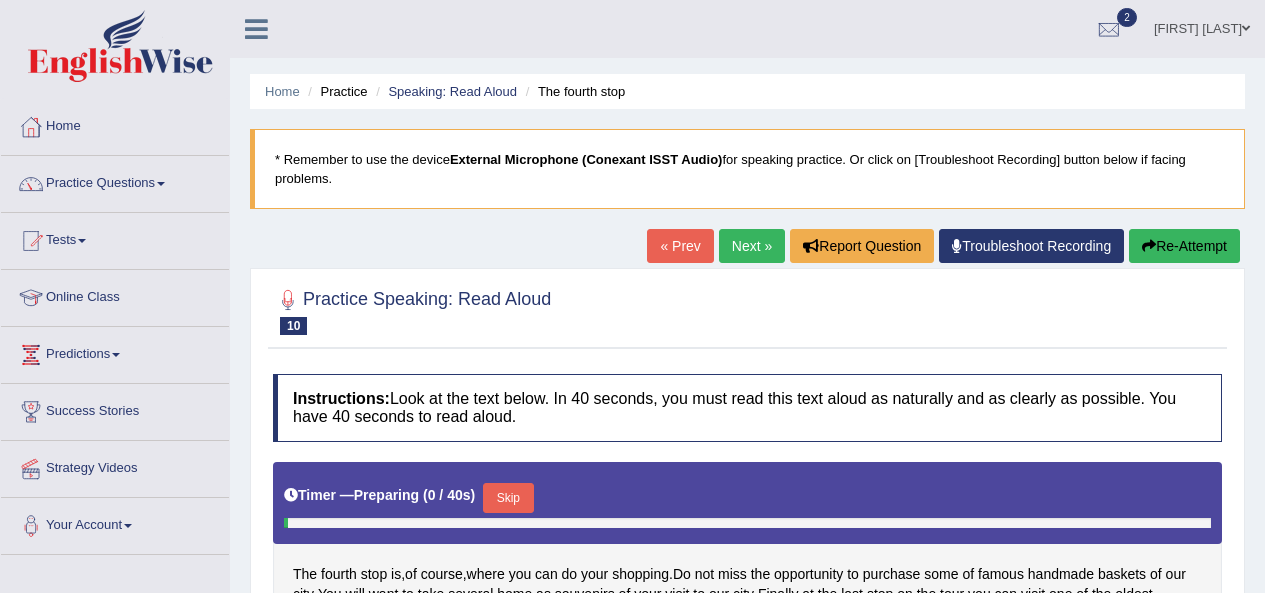 scroll, scrollTop: 0, scrollLeft: 0, axis: both 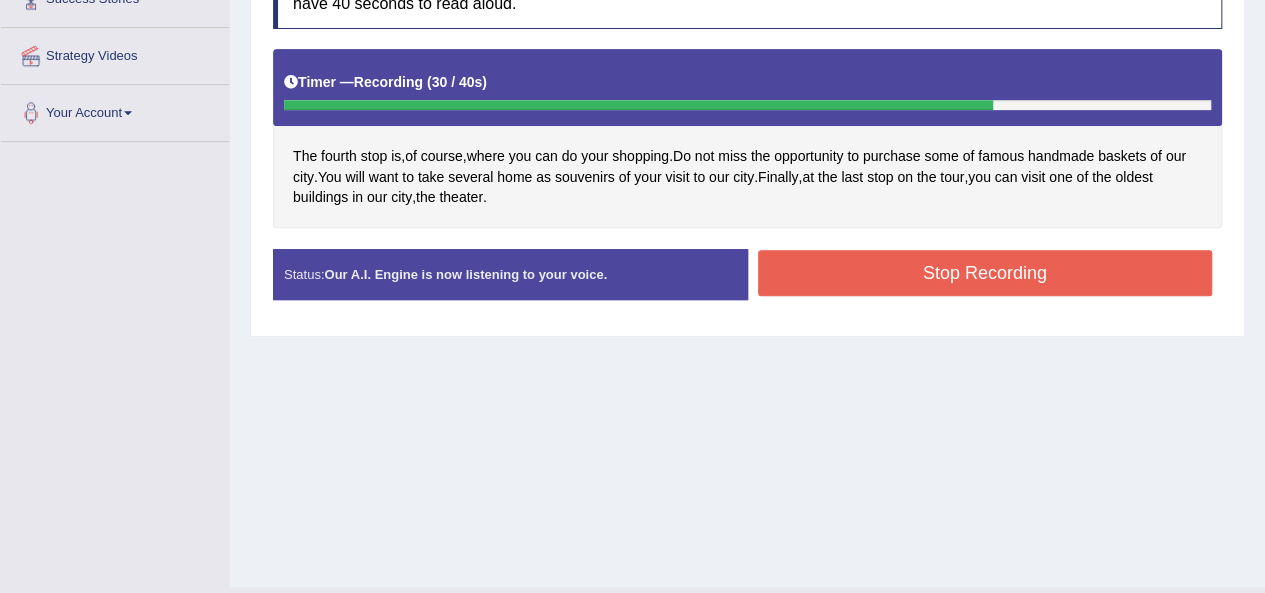 click on "Stop Recording" at bounding box center [985, 273] 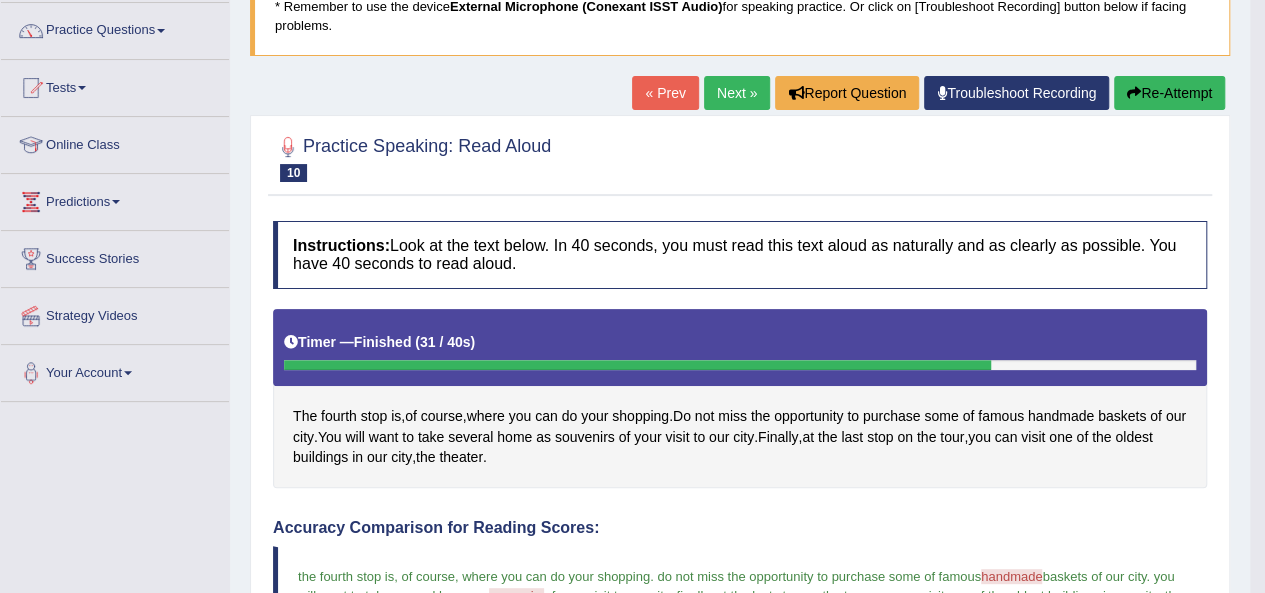 scroll, scrollTop: 154, scrollLeft: 0, axis: vertical 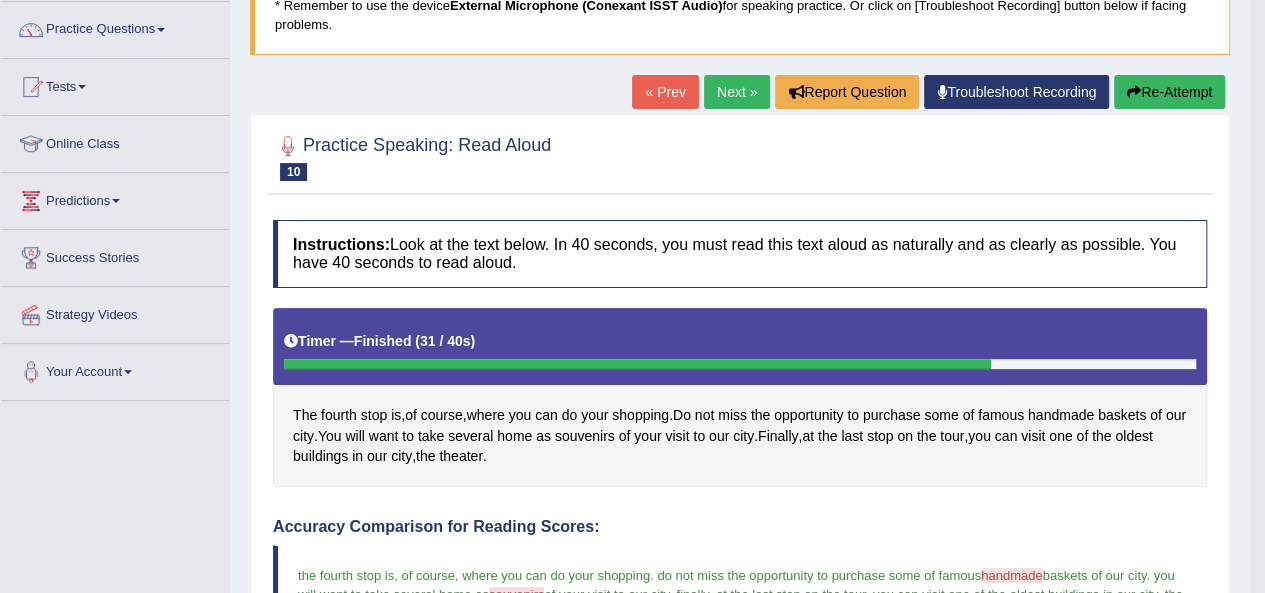 click on "Next »" at bounding box center [737, 92] 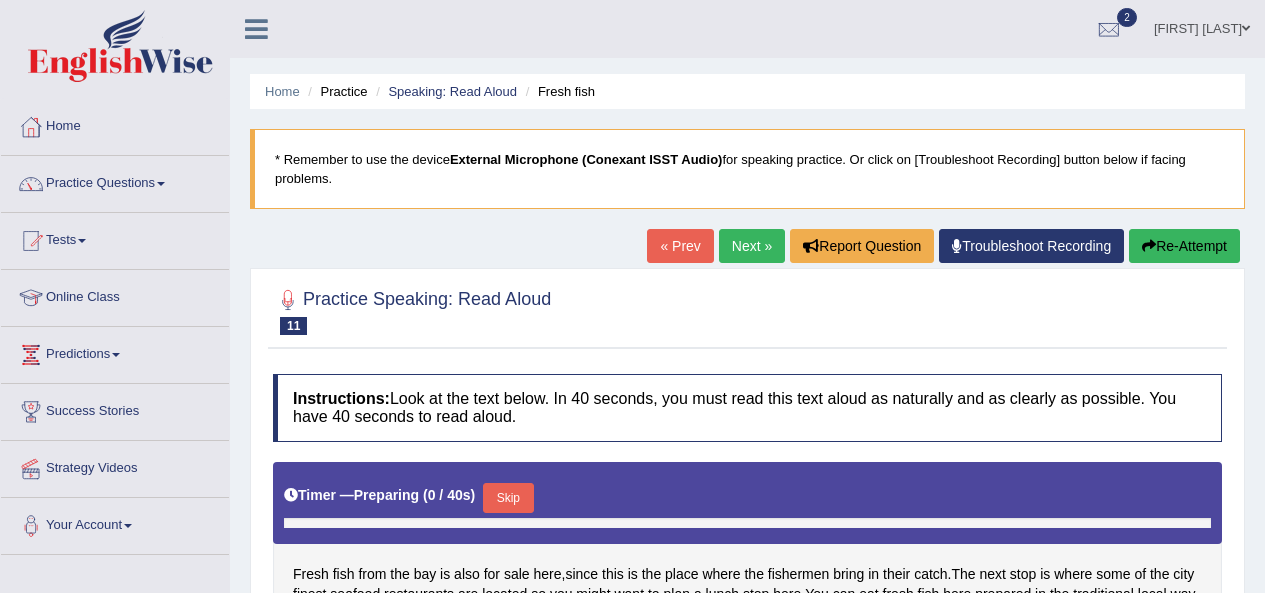 scroll, scrollTop: 0, scrollLeft: 0, axis: both 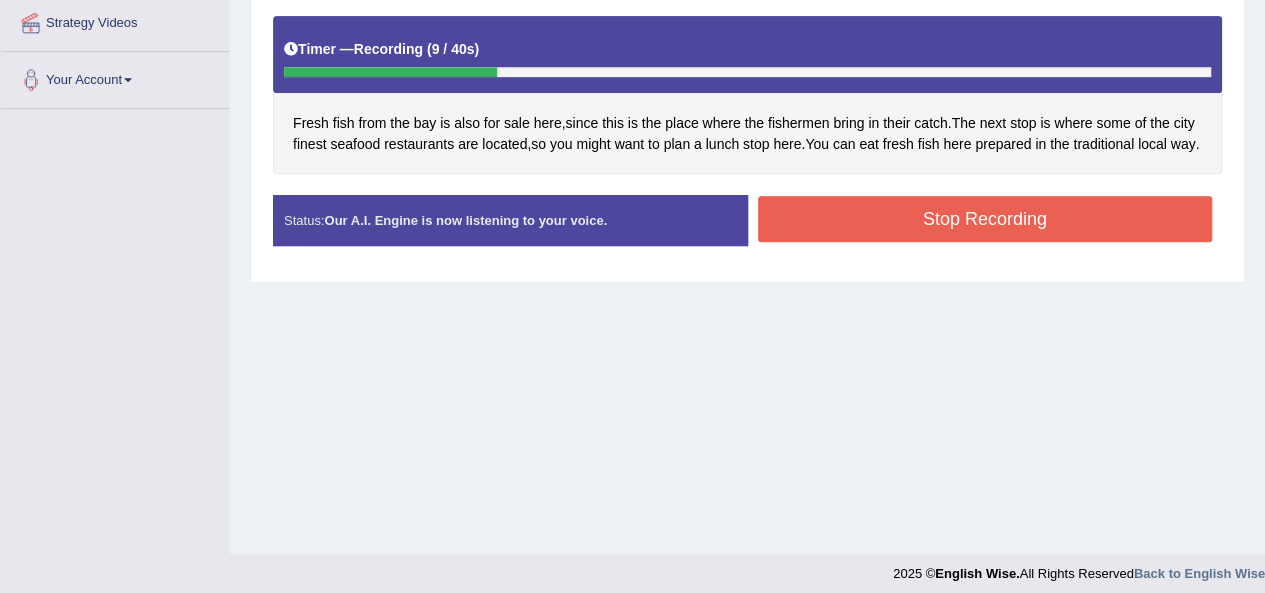 click on "Stop Recording" at bounding box center [985, 219] 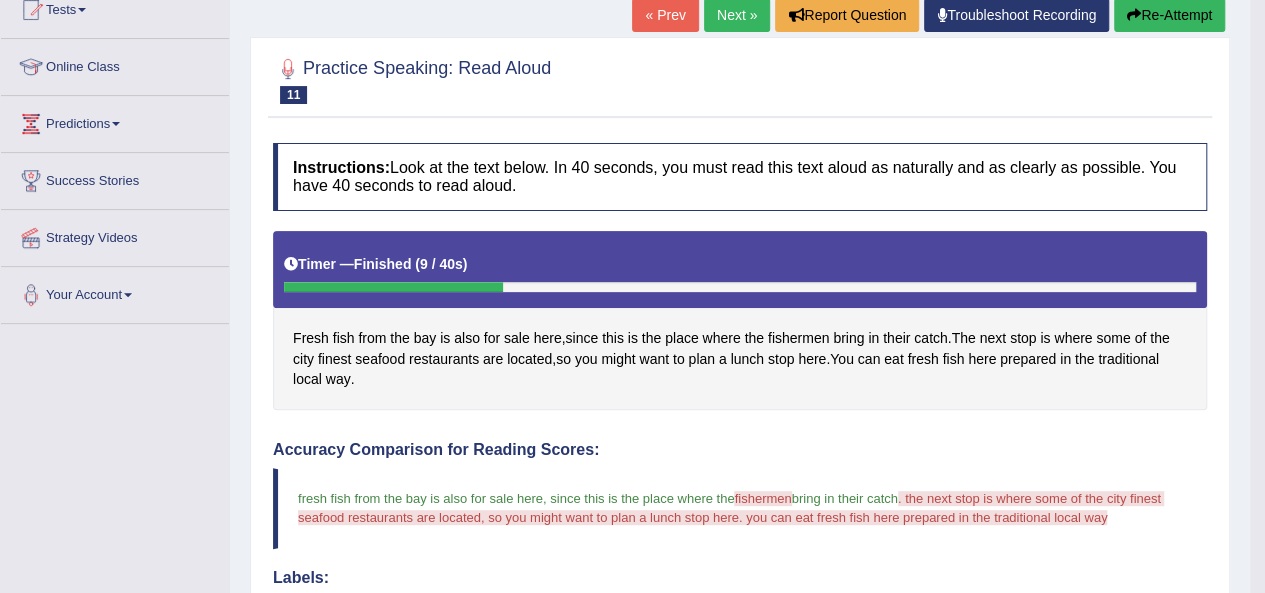scroll, scrollTop: 230, scrollLeft: 0, axis: vertical 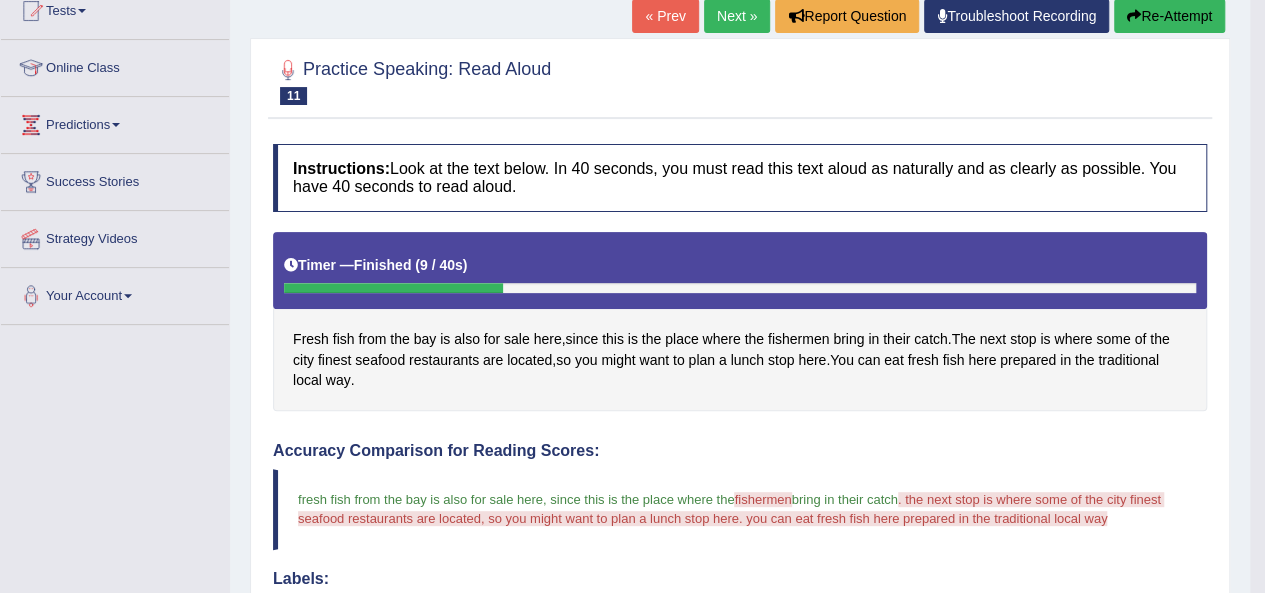 click on "Re-Attempt" at bounding box center [1169, 16] 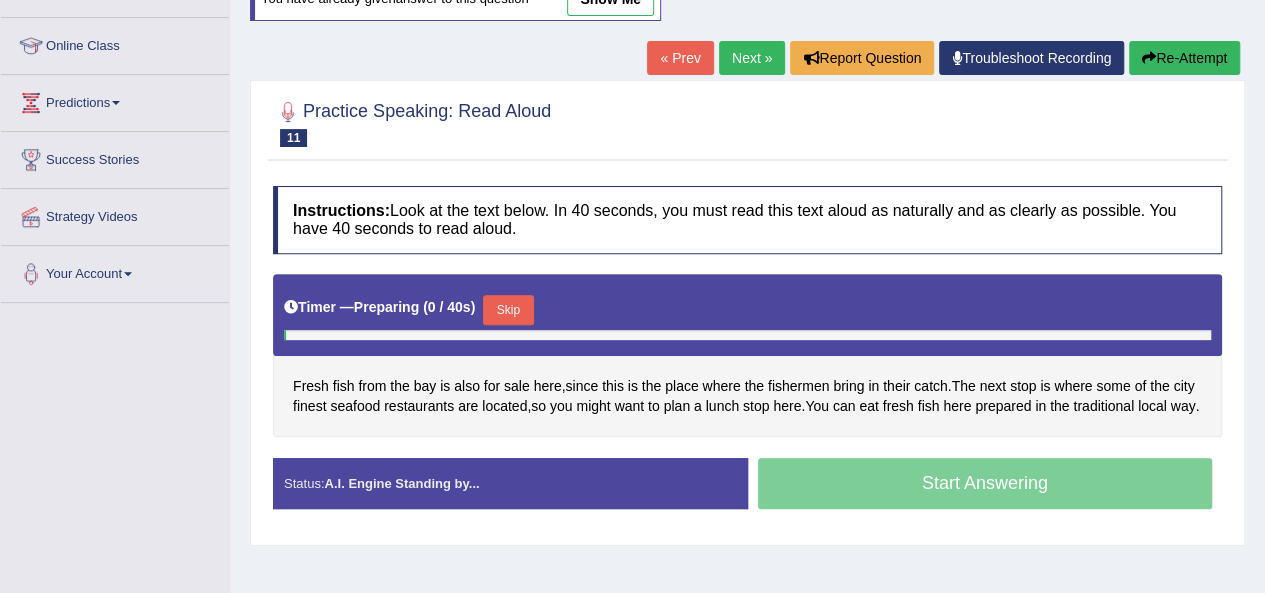 scroll, scrollTop: 0, scrollLeft: 0, axis: both 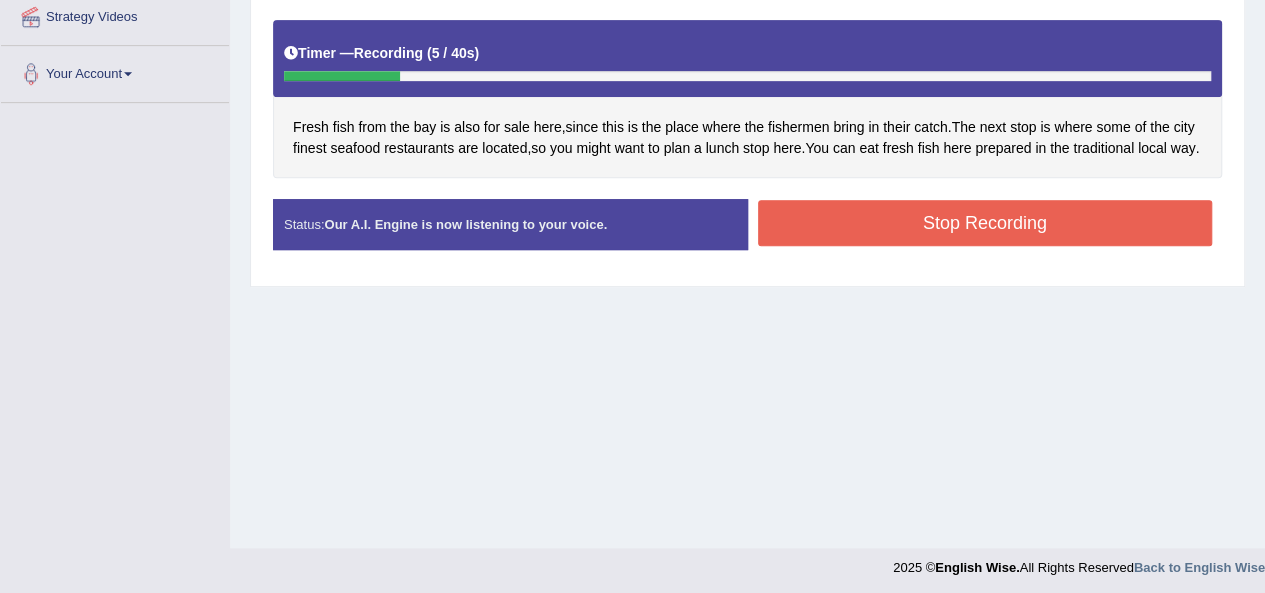 click on "Stop Recording" at bounding box center [985, 223] 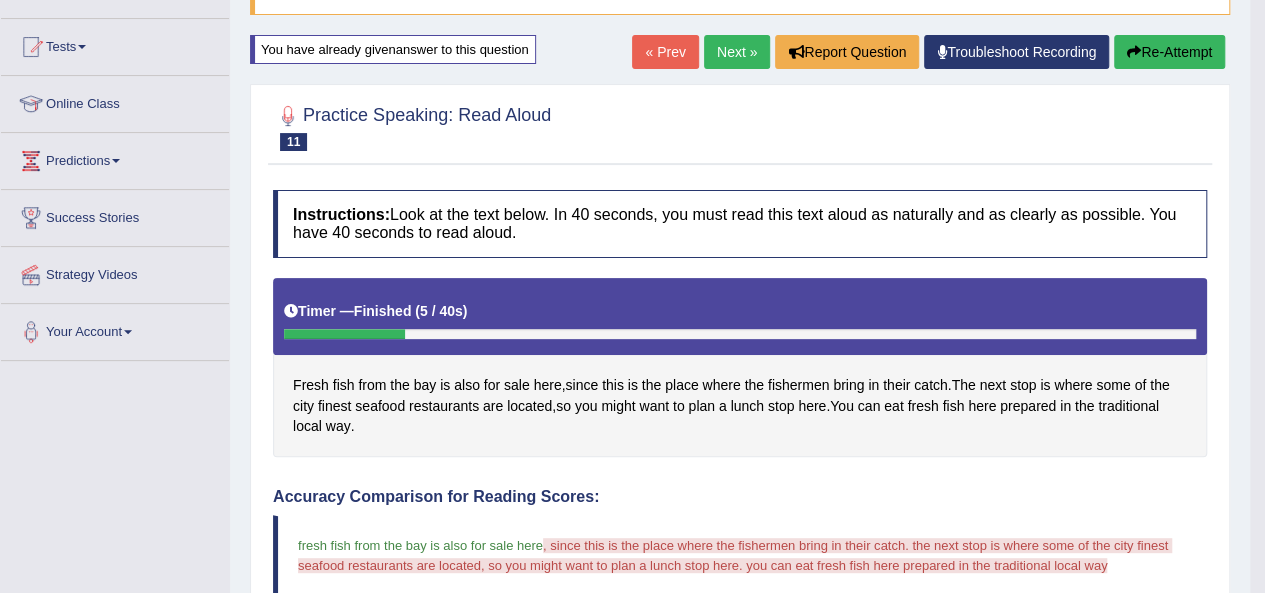 scroll, scrollTop: 196, scrollLeft: 0, axis: vertical 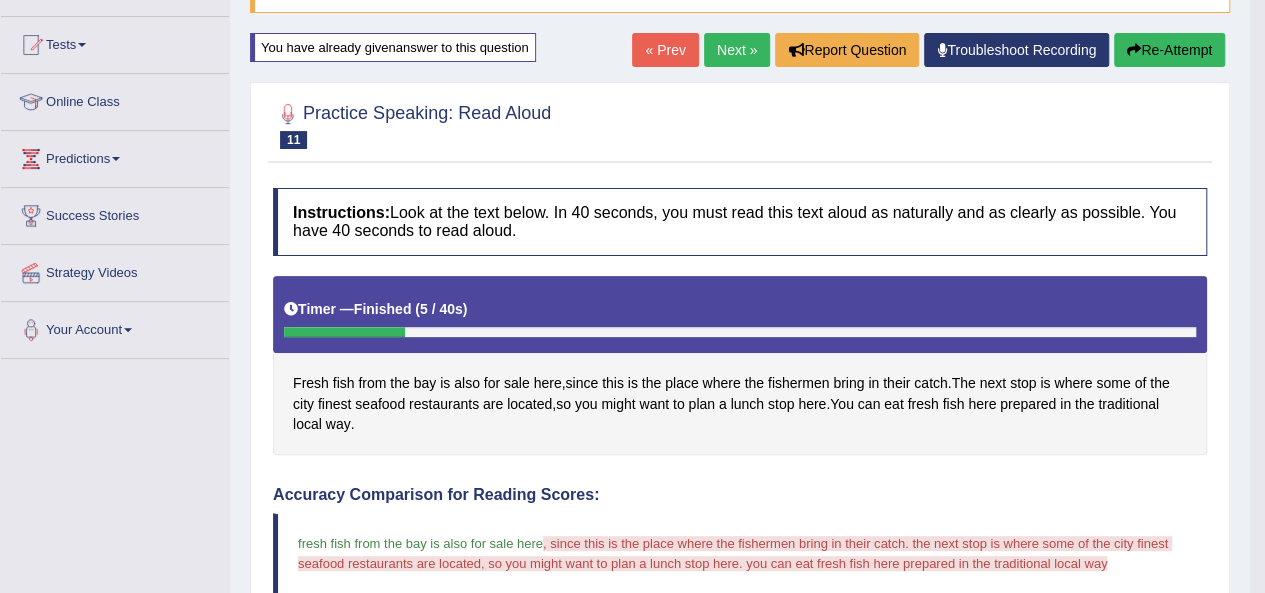 click on "Re-Attempt" at bounding box center (1169, 50) 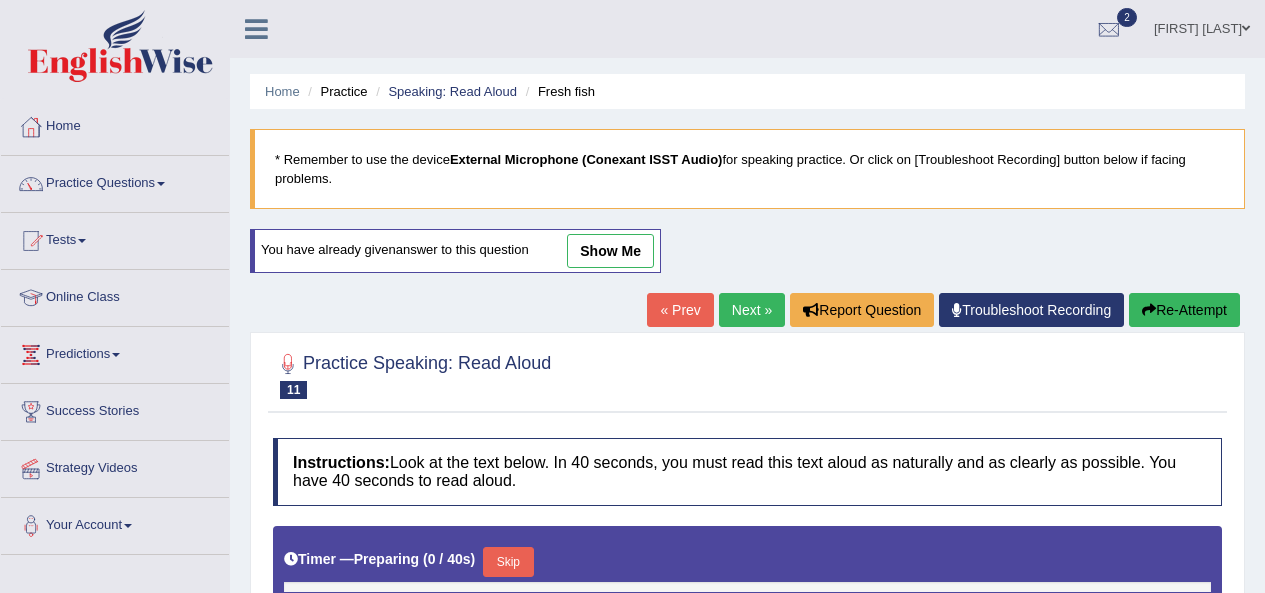 scroll, scrollTop: 222, scrollLeft: 0, axis: vertical 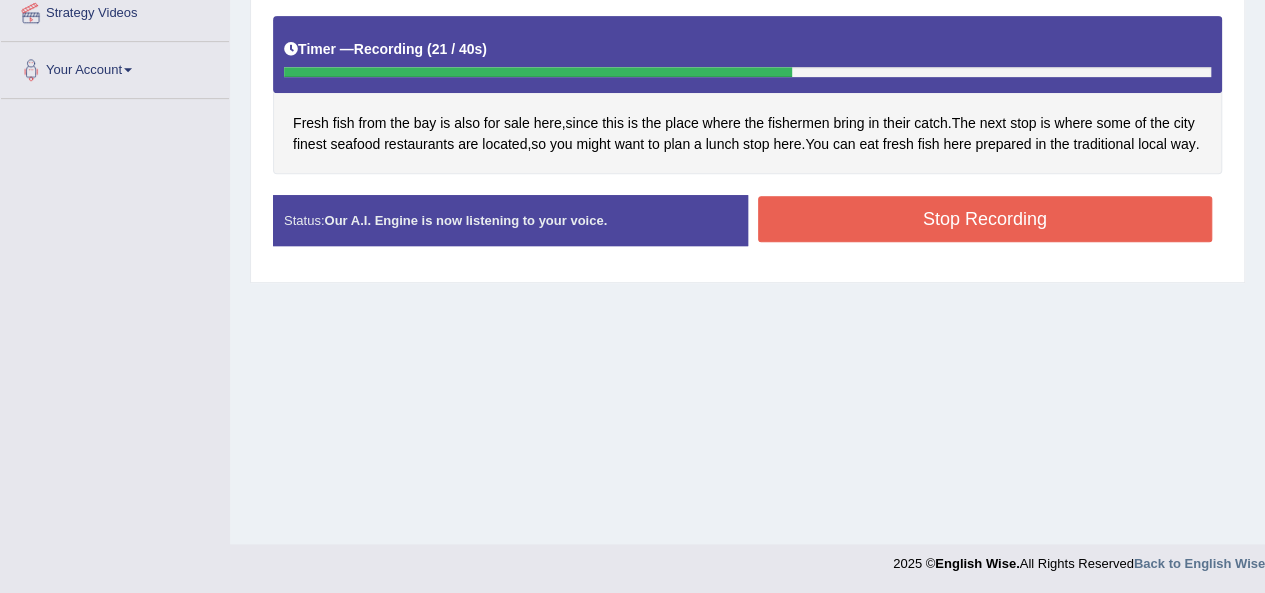 click on "Stop Recording" at bounding box center [985, 219] 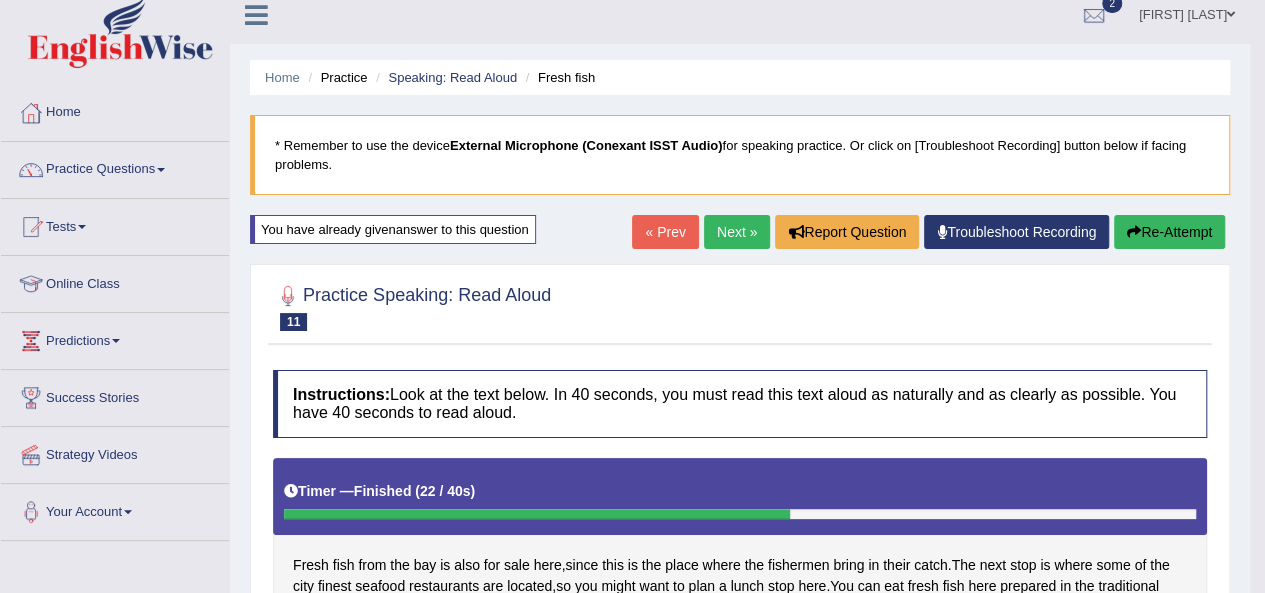 scroll, scrollTop: 0, scrollLeft: 0, axis: both 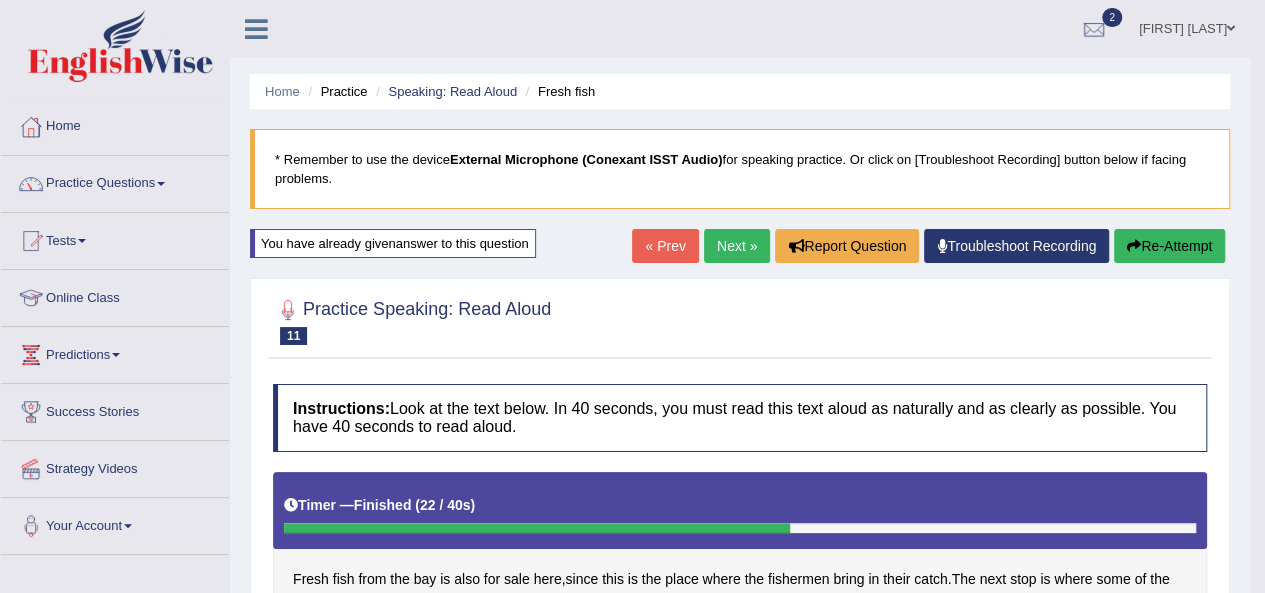 click on "Next »" at bounding box center (737, 246) 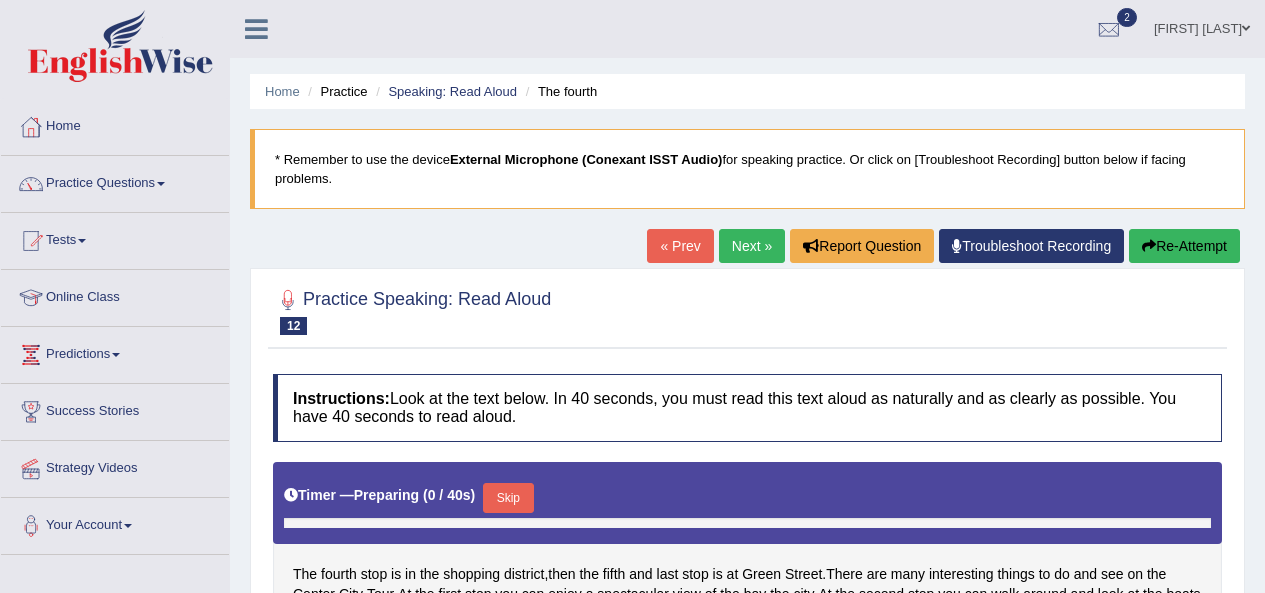 scroll, scrollTop: 0, scrollLeft: 0, axis: both 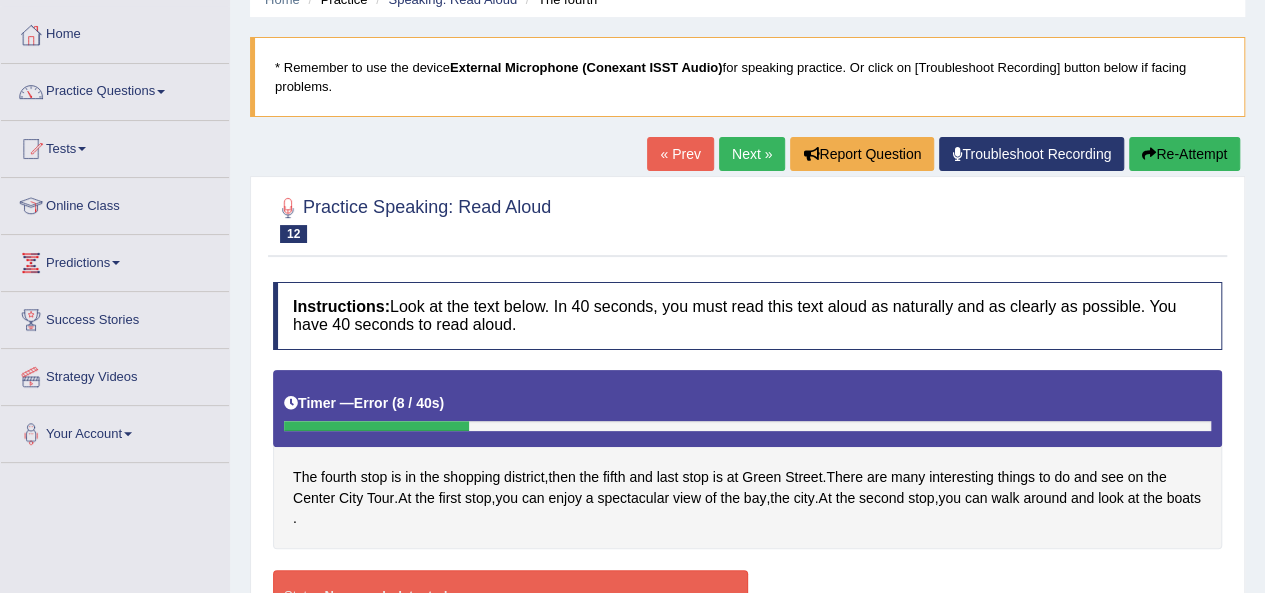 click on "Re-Attempt" at bounding box center [1184, 154] 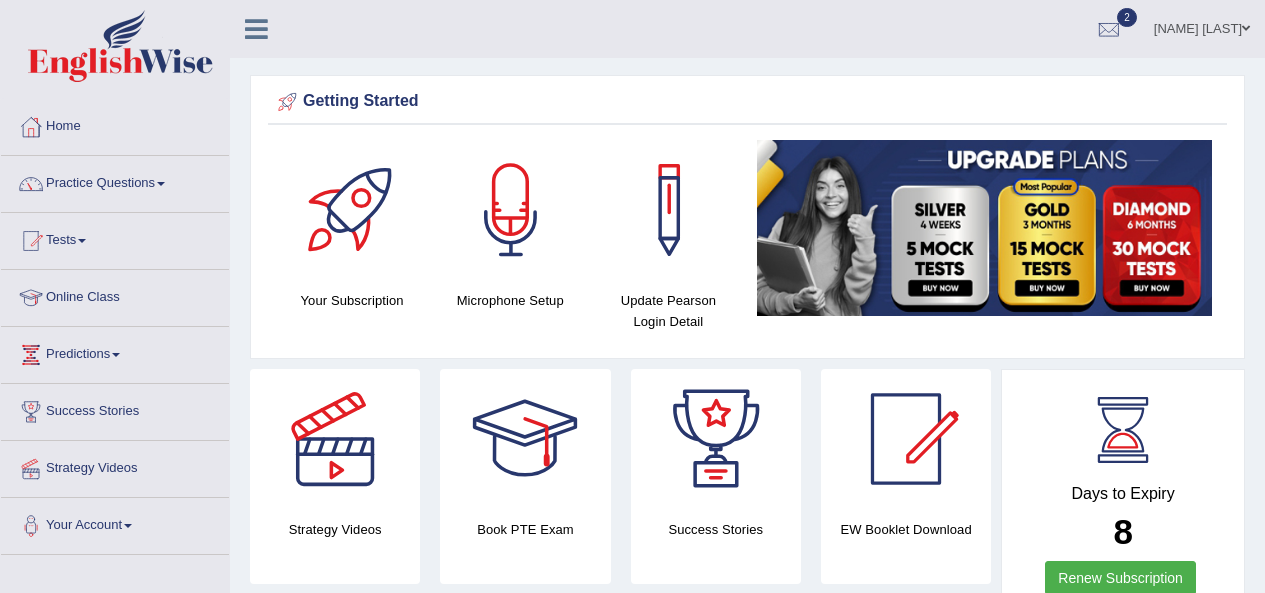 scroll, scrollTop: 0, scrollLeft: 0, axis: both 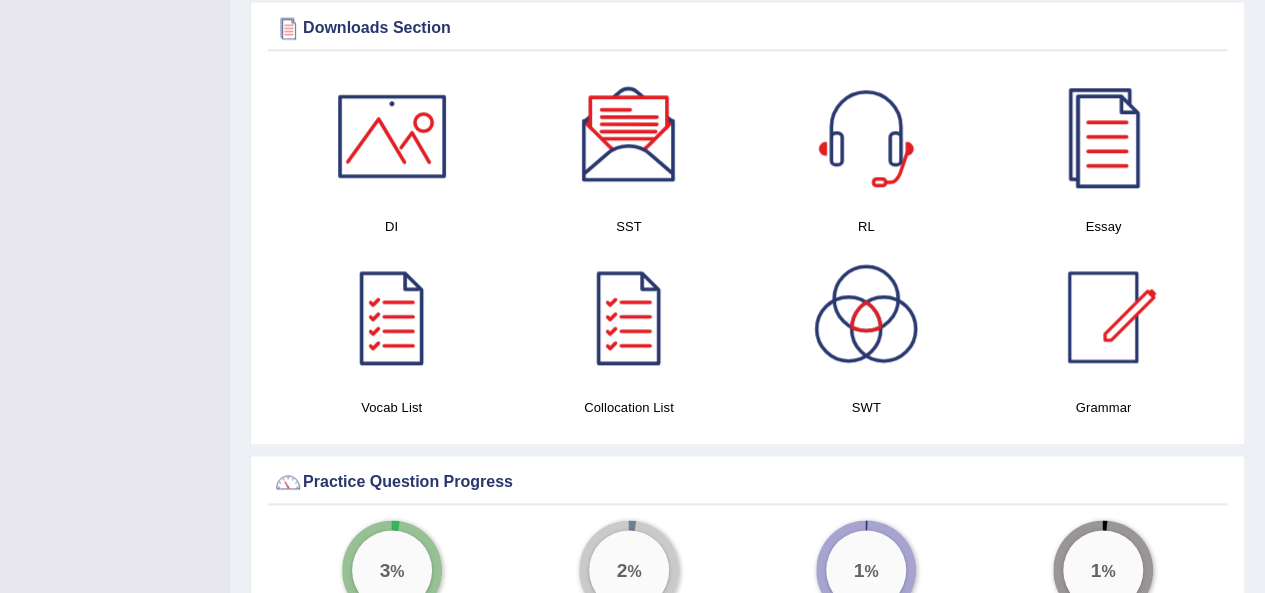 click at bounding box center [629, 136] 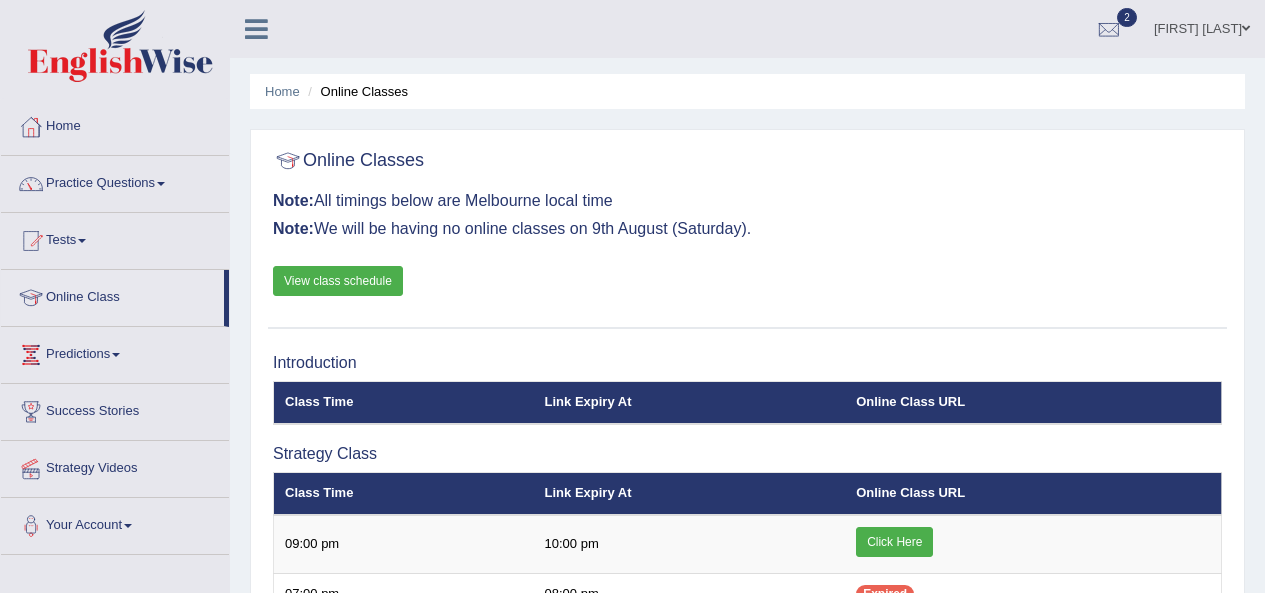 scroll, scrollTop: 110, scrollLeft: 0, axis: vertical 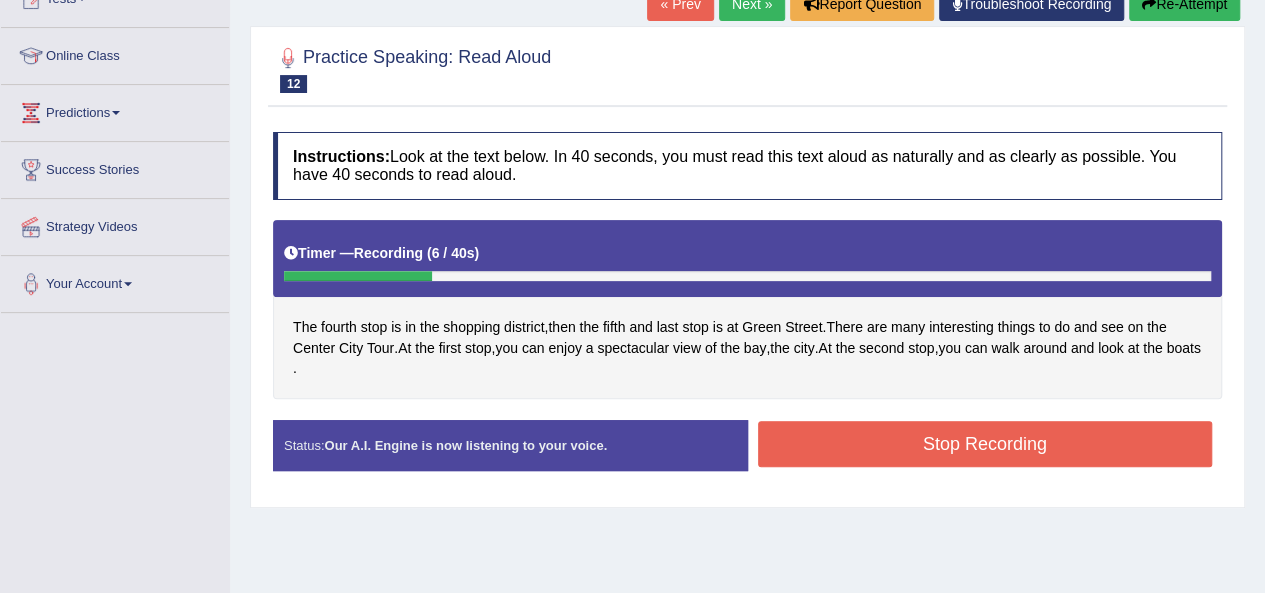 click on "Stop Recording" at bounding box center [985, 444] 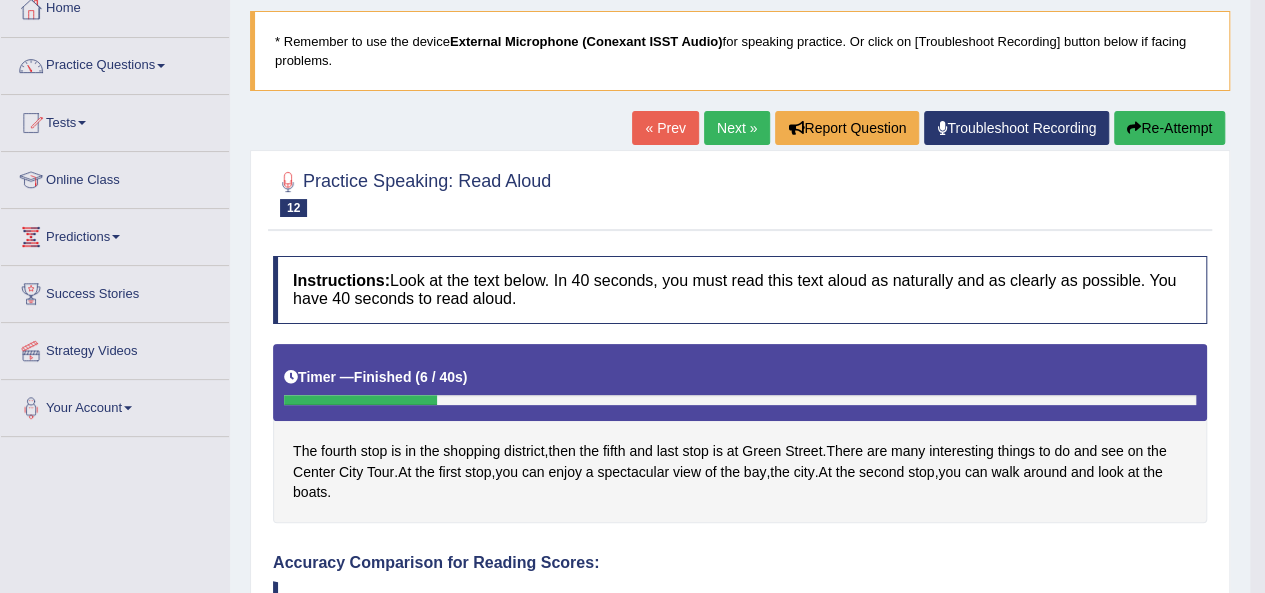 scroll, scrollTop: 111, scrollLeft: 0, axis: vertical 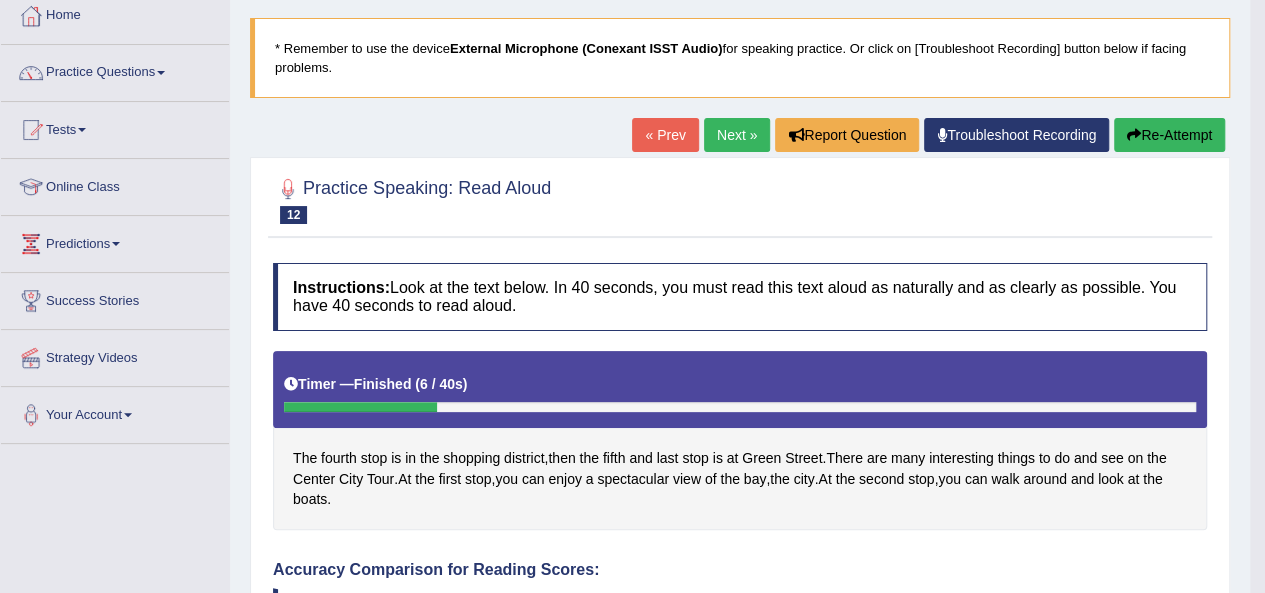 click on "Re-Attempt" at bounding box center (1169, 135) 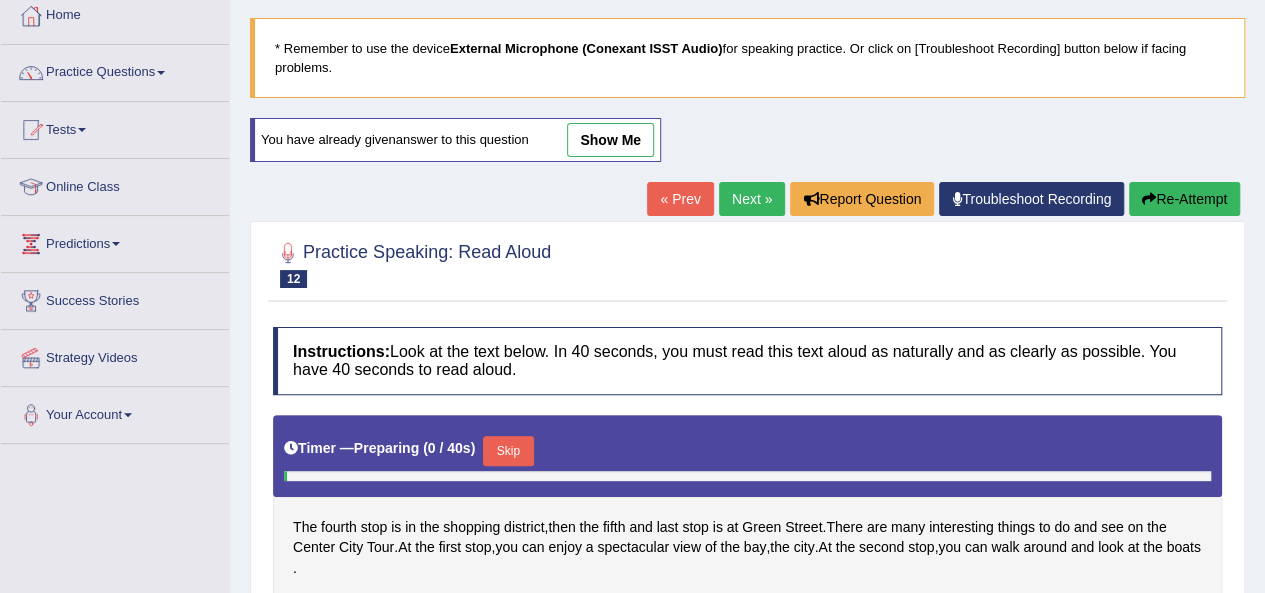scroll, scrollTop: 0, scrollLeft: 0, axis: both 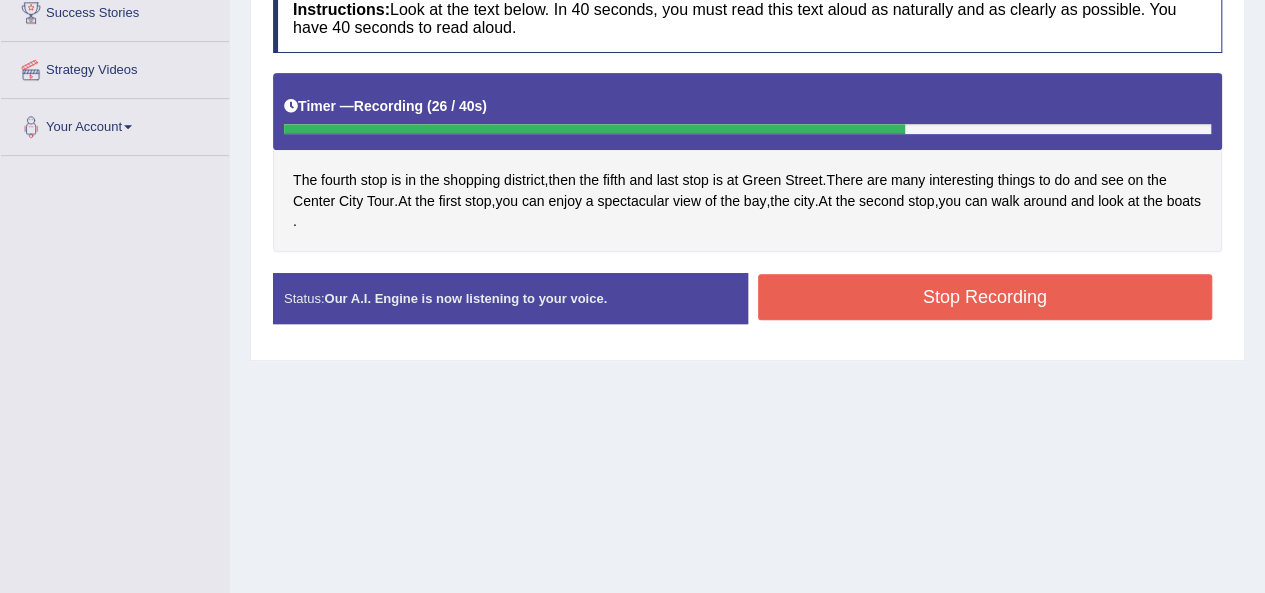 click on "Stop Recording" at bounding box center [985, 297] 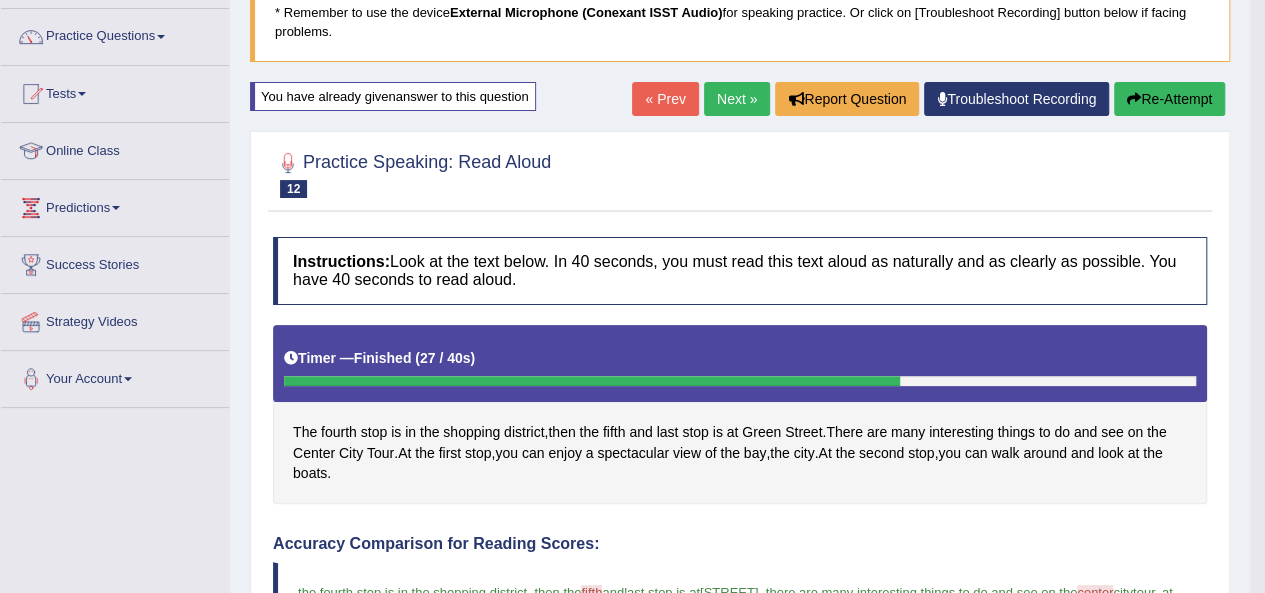 scroll, scrollTop: 146, scrollLeft: 0, axis: vertical 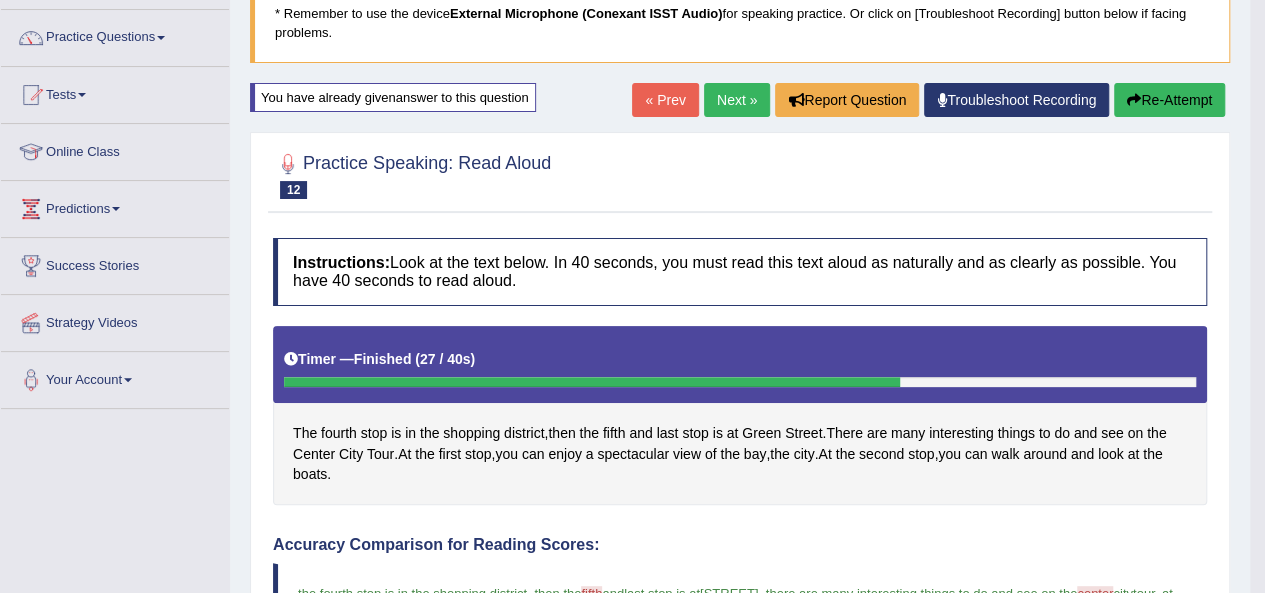 click on "Next »" at bounding box center (737, 100) 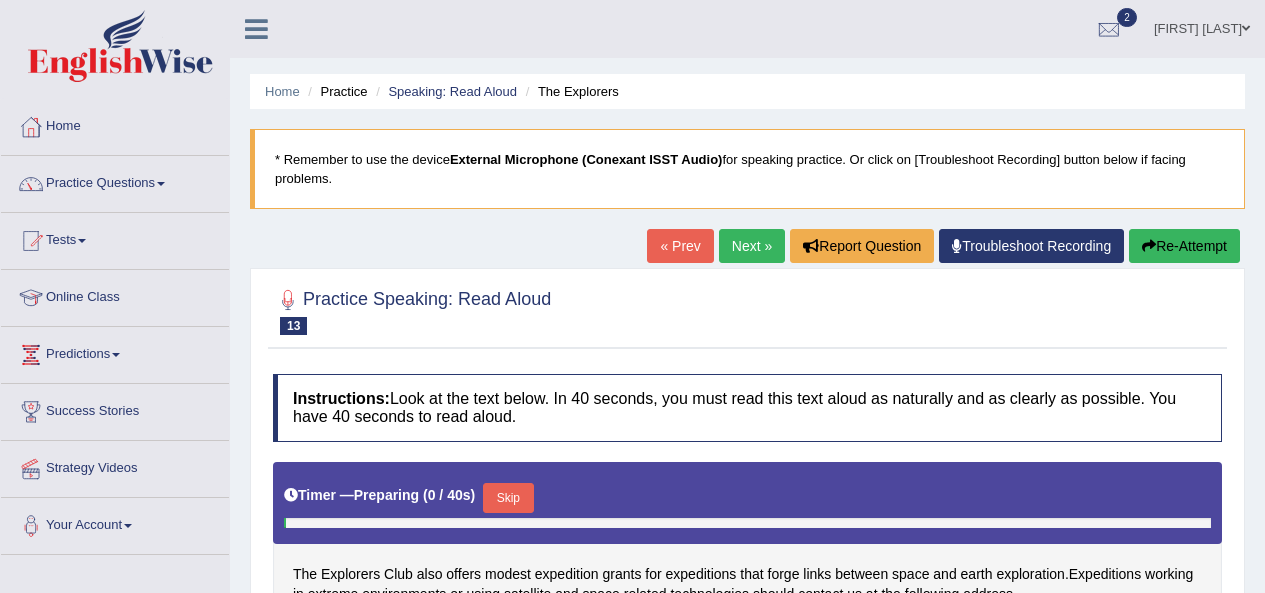 scroll, scrollTop: 0, scrollLeft: 0, axis: both 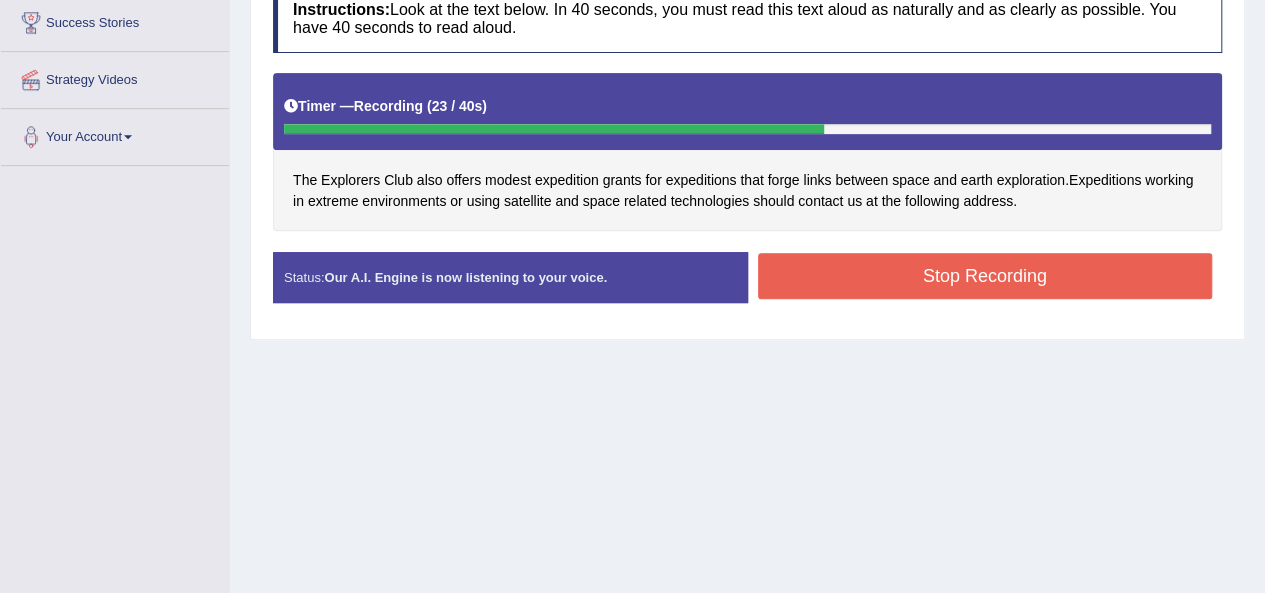 click on "Stop Recording" at bounding box center (985, 276) 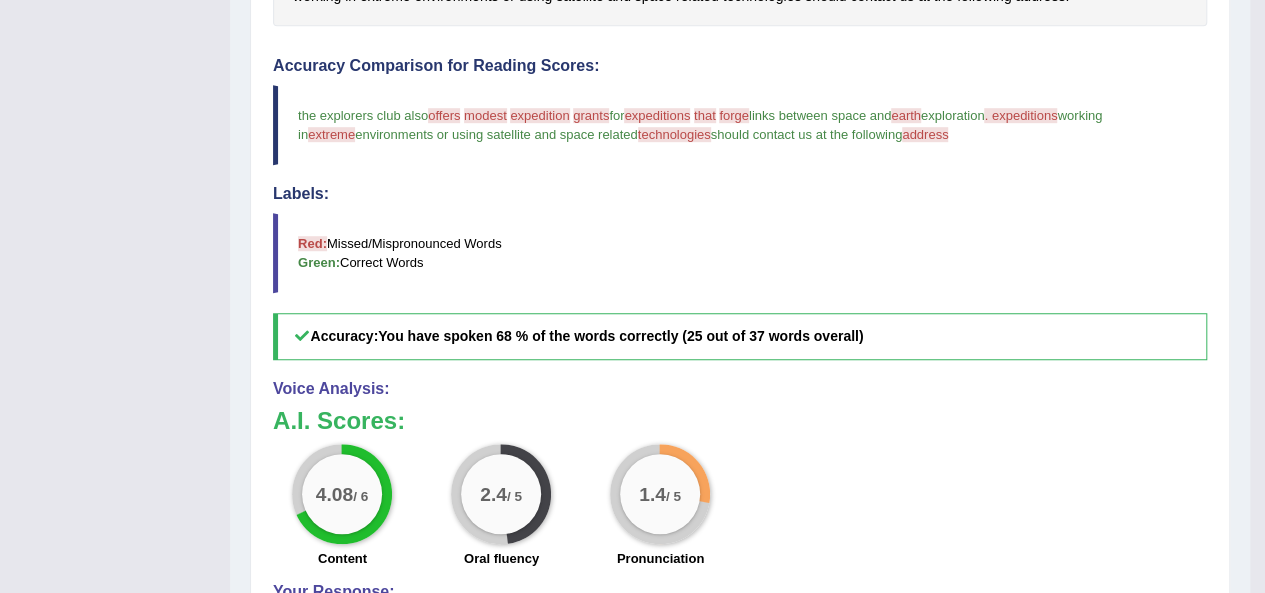 scroll, scrollTop: 593, scrollLeft: 0, axis: vertical 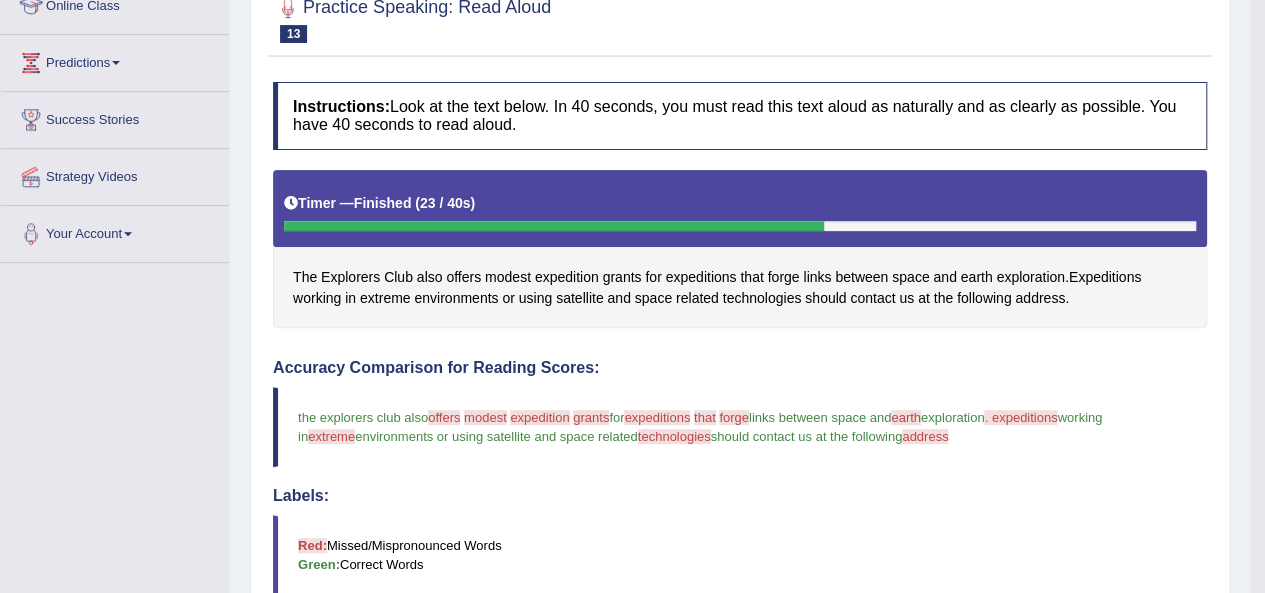 click on "Timer —  Finished   ( 23 / 40s )" at bounding box center (740, 203) 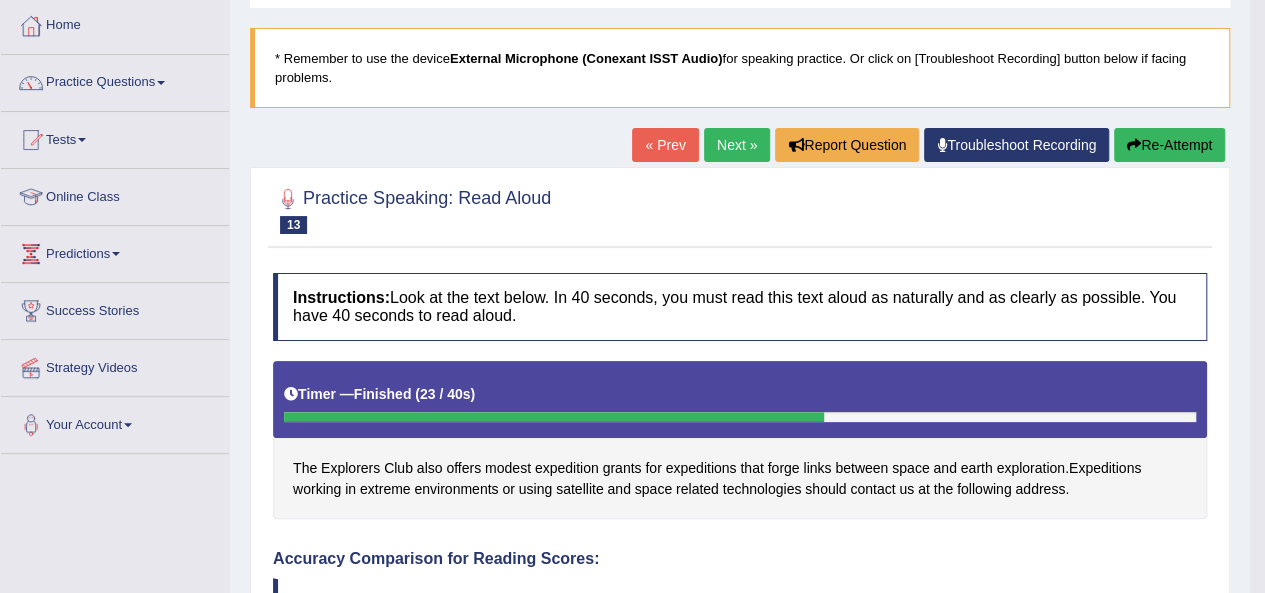 scroll, scrollTop: 100, scrollLeft: 0, axis: vertical 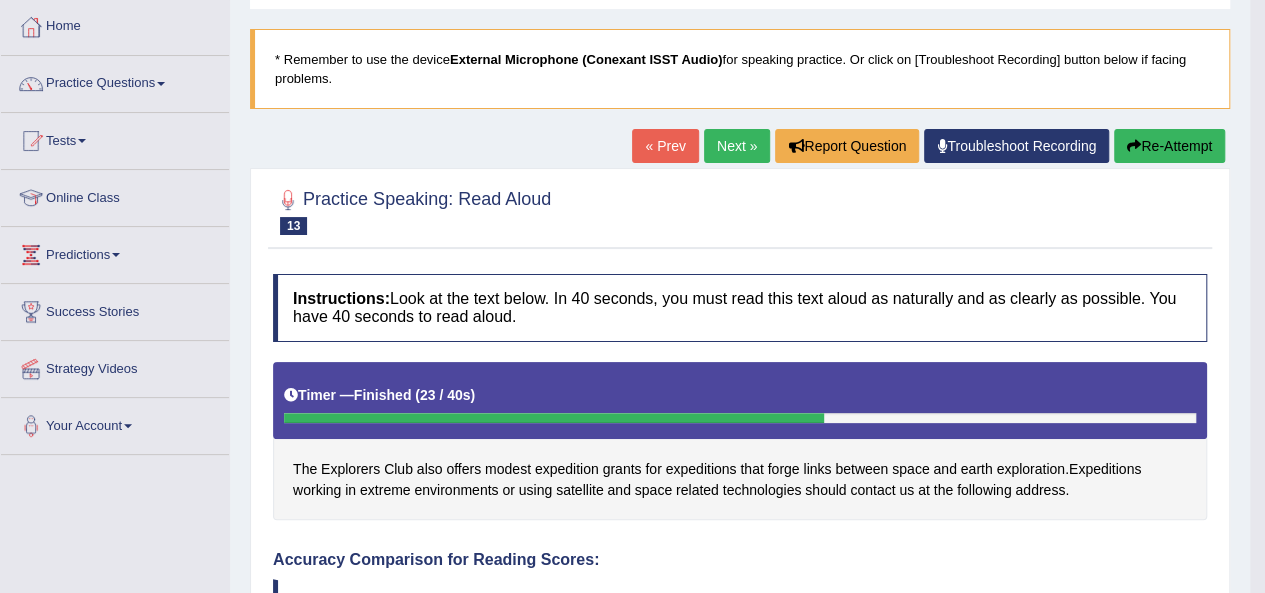 click on "Next »" at bounding box center (737, 146) 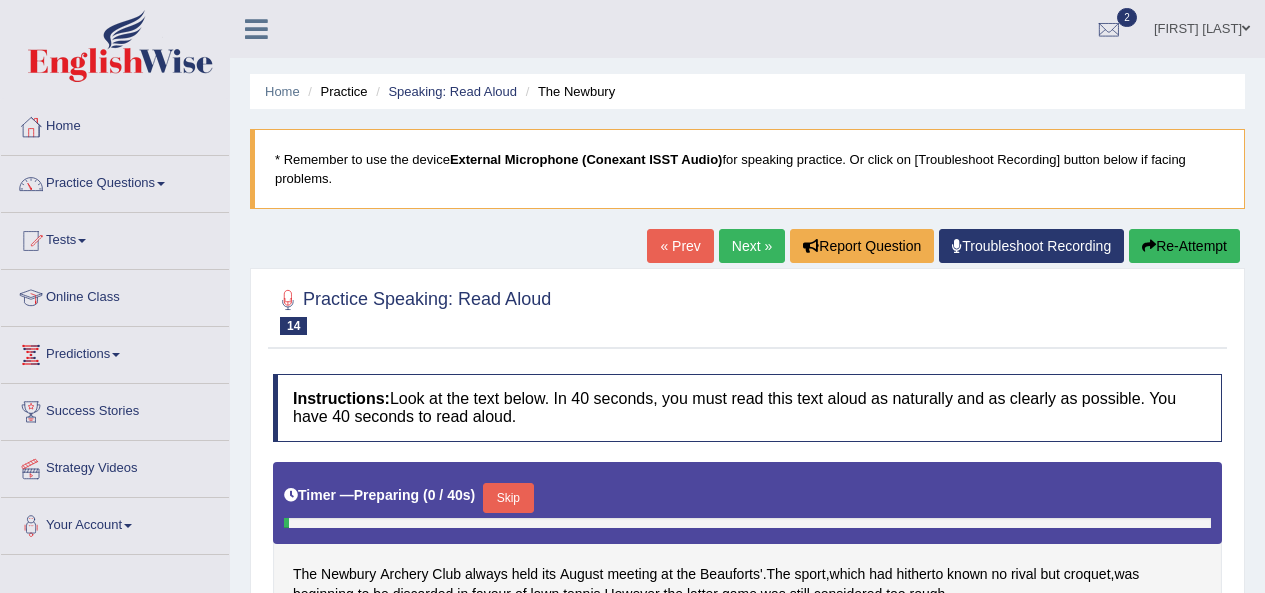 scroll, scrollTop: 0, scrollLeft: 0, axis: both 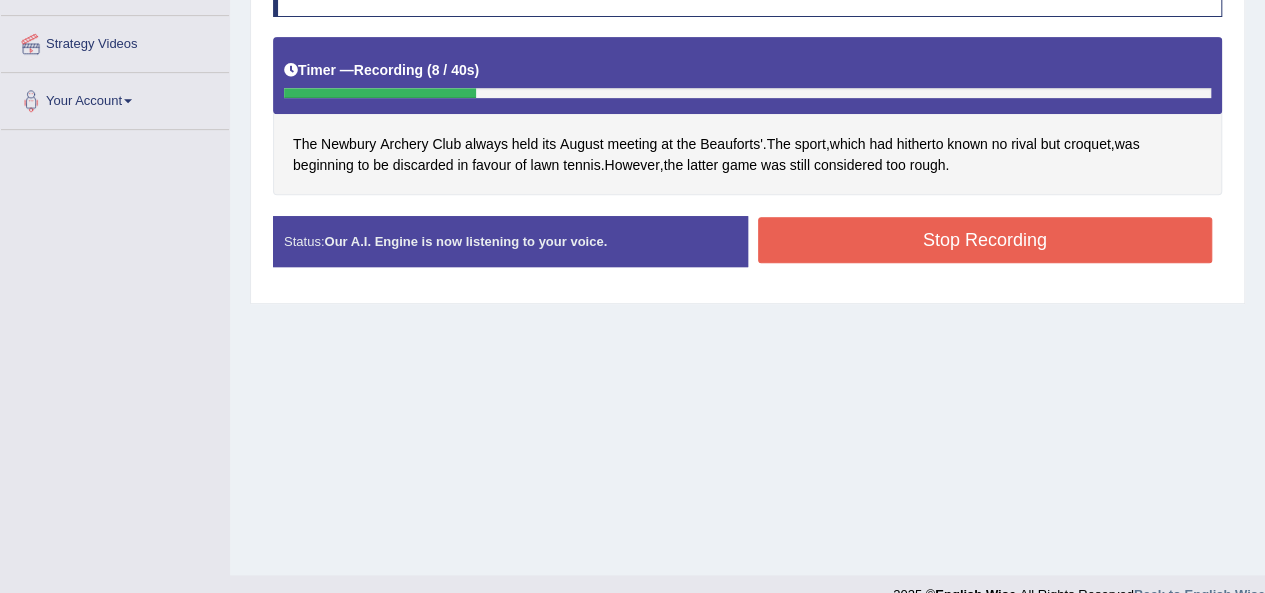 click on "Stop Recording" at bounding box center (985, 240) 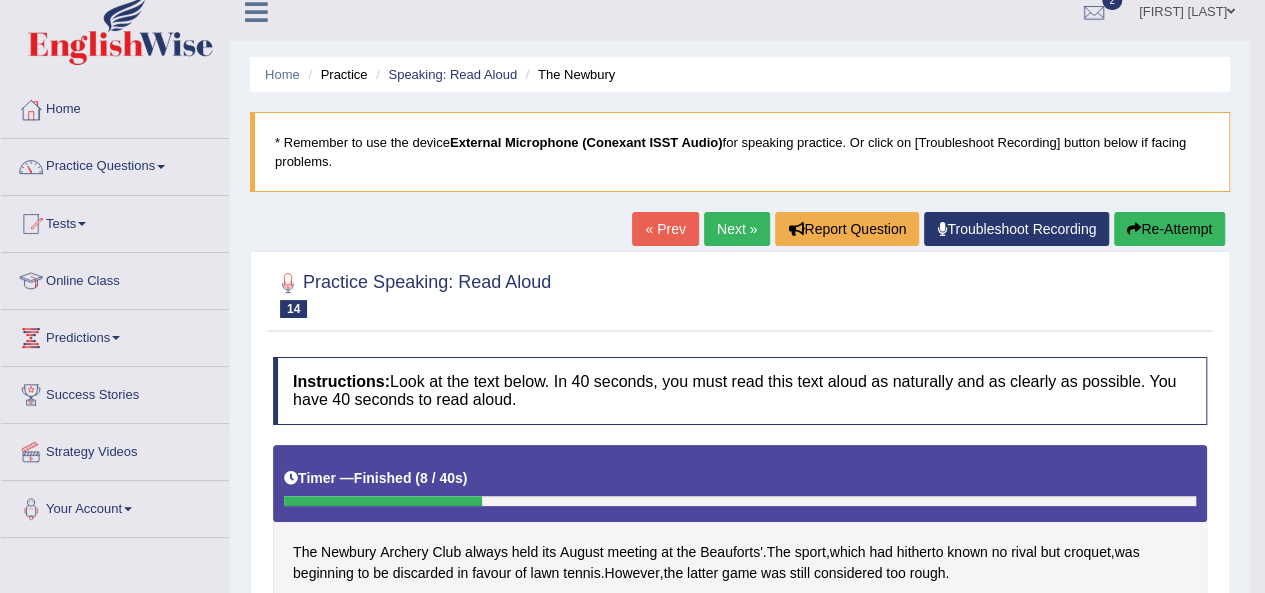 scroll, scrollTop: 0, scrollLeft: 0, axis: both 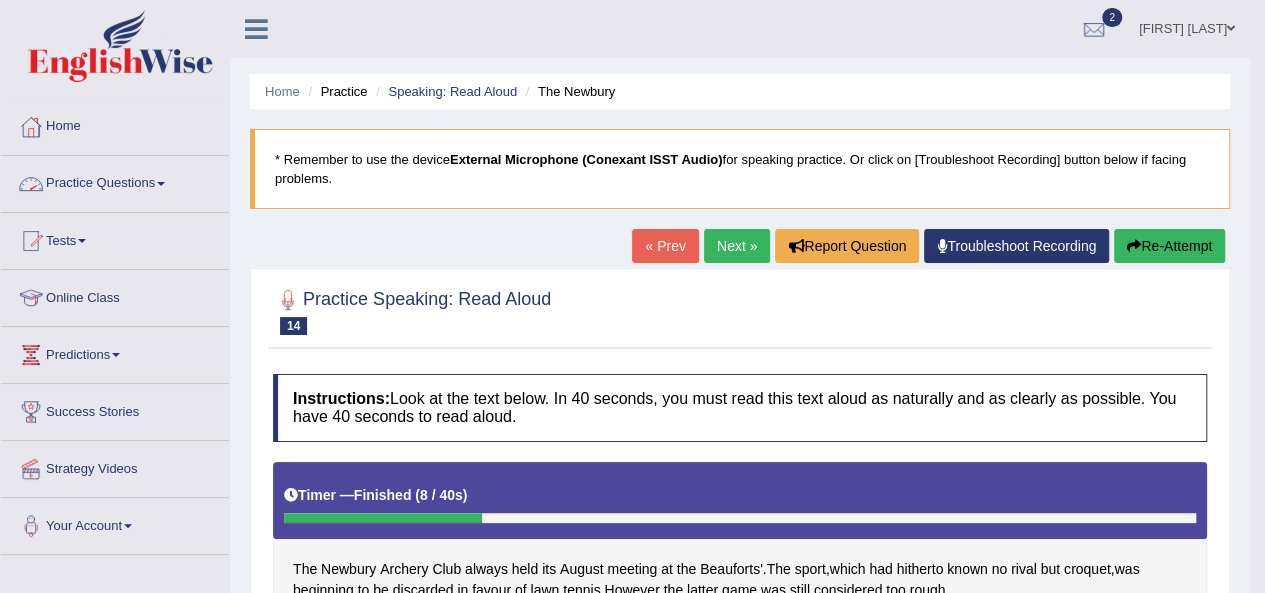 click on "Practice Questions" at bounding box center (115, 181) 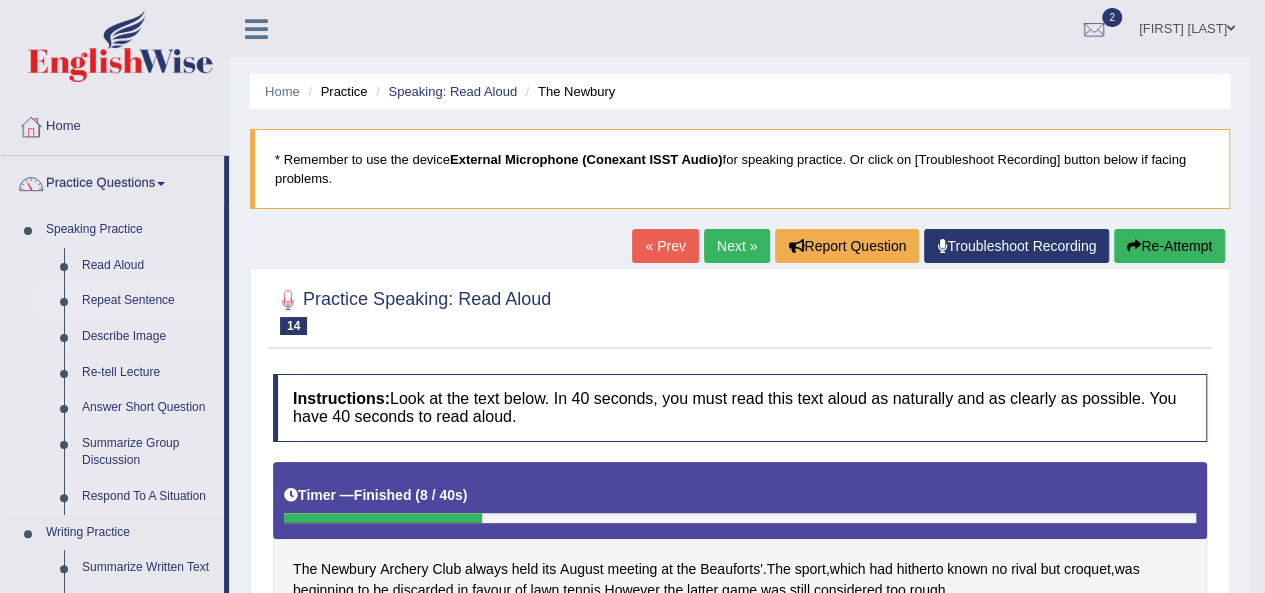 click on "Repeat Sentence" at bounding box center (148, 301) 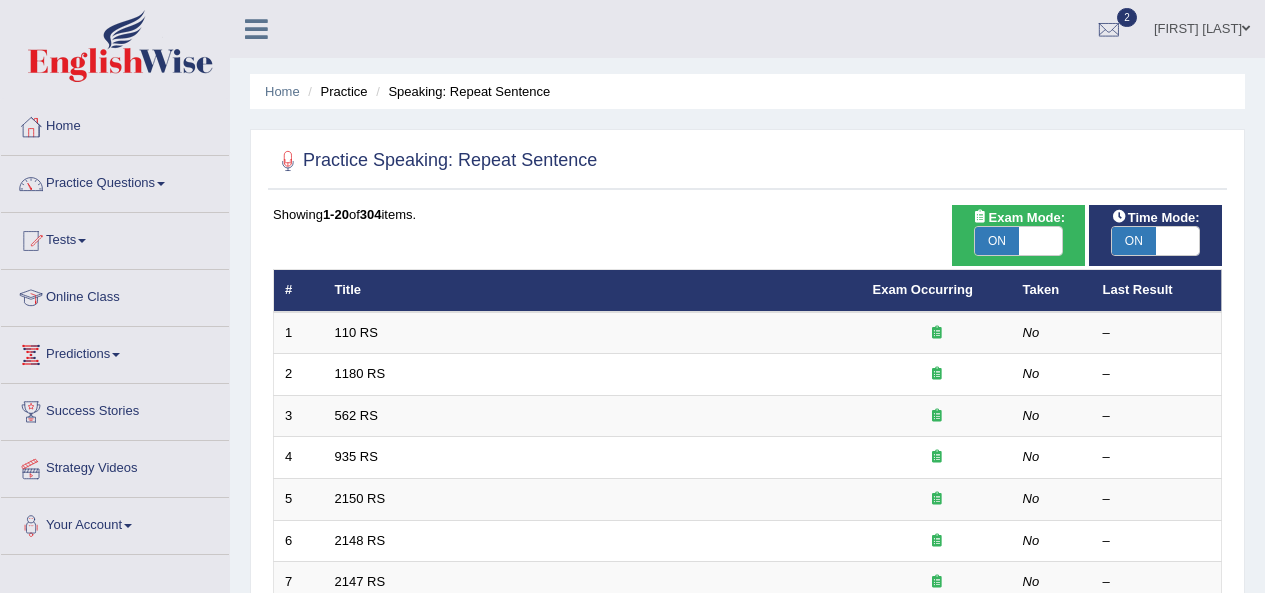 scroll, scrollTop: 0, scrollLeft: 0, axis: both 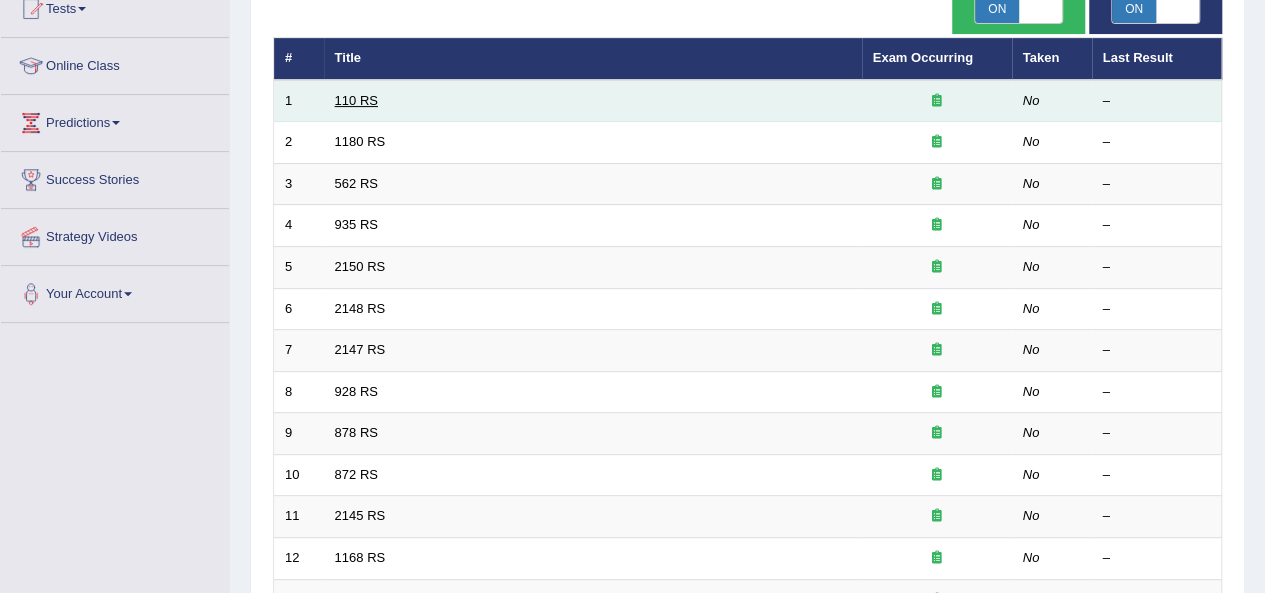 click on "110 RS" at bounding box center (356, 100) 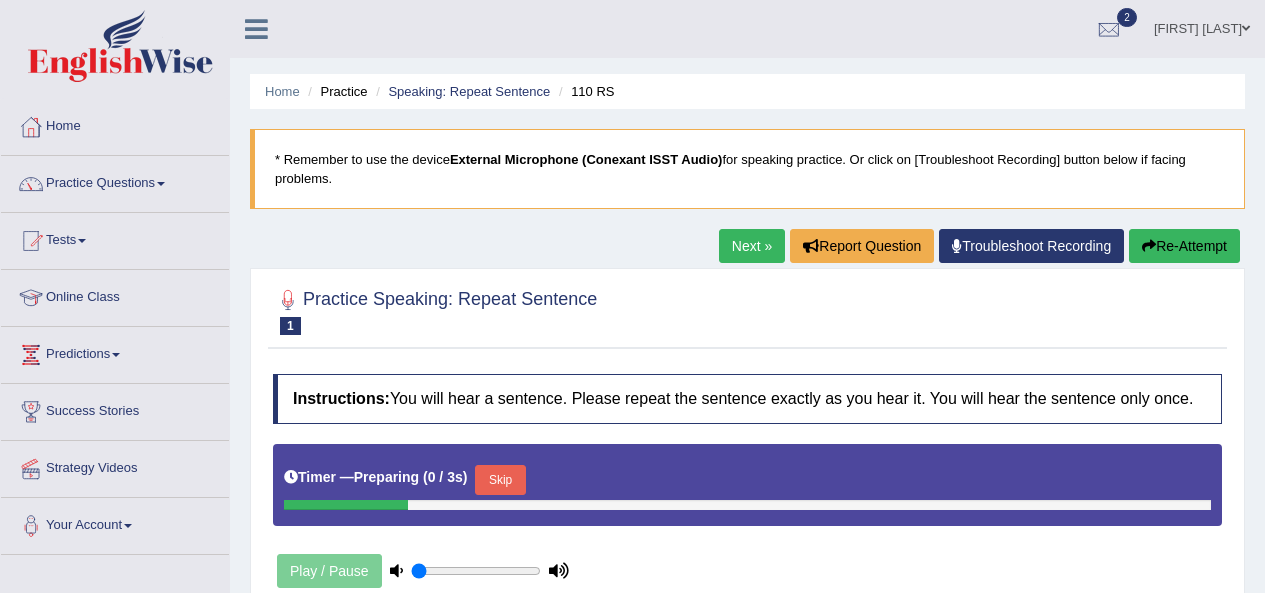 scroll, scrollTop: 0, scrollLeft: 0, axis: both 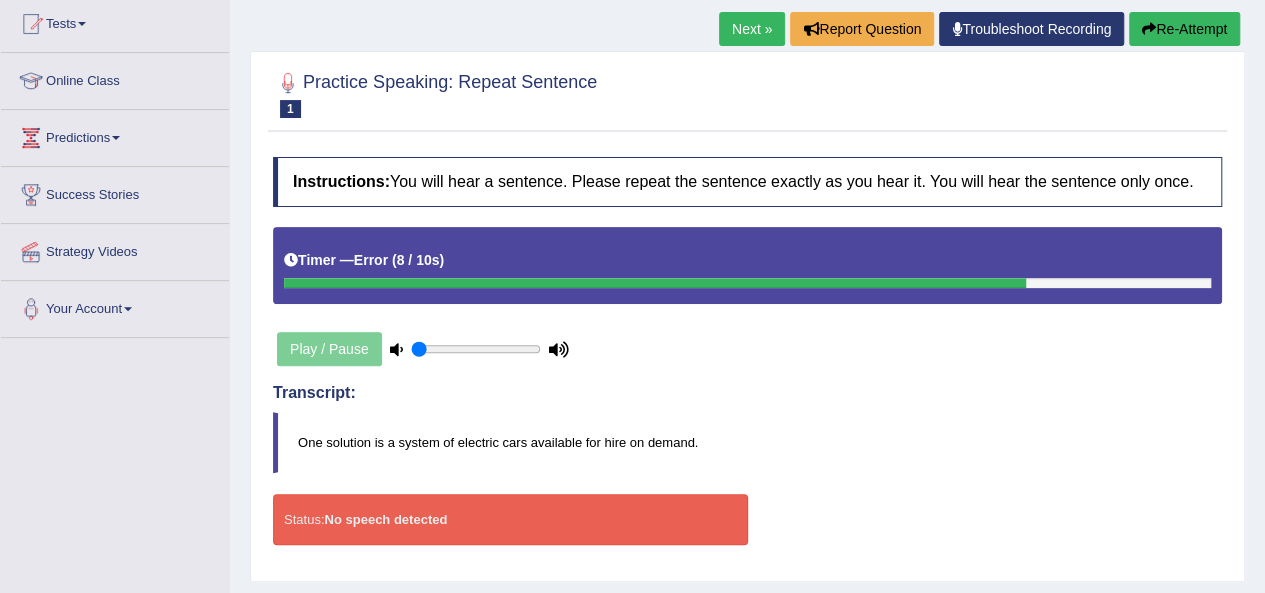 click on "Re-Attempt" at bounding box center (1184, 29) 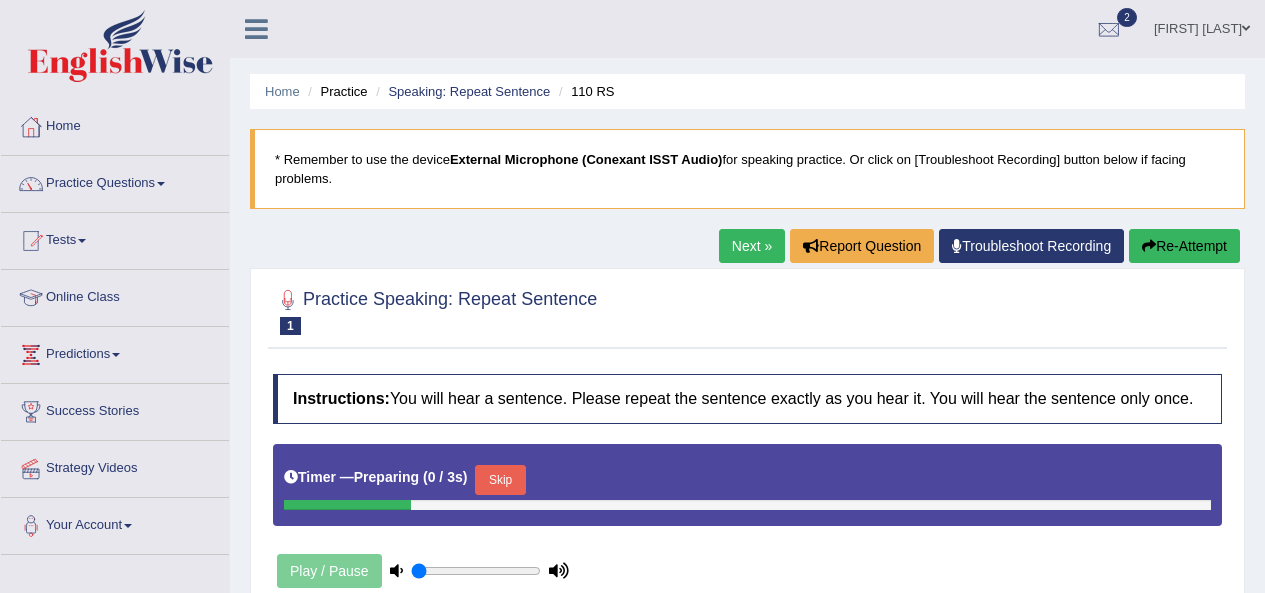 scroll, scrollTop: 109, scrollLeft: 0, axis: vertical 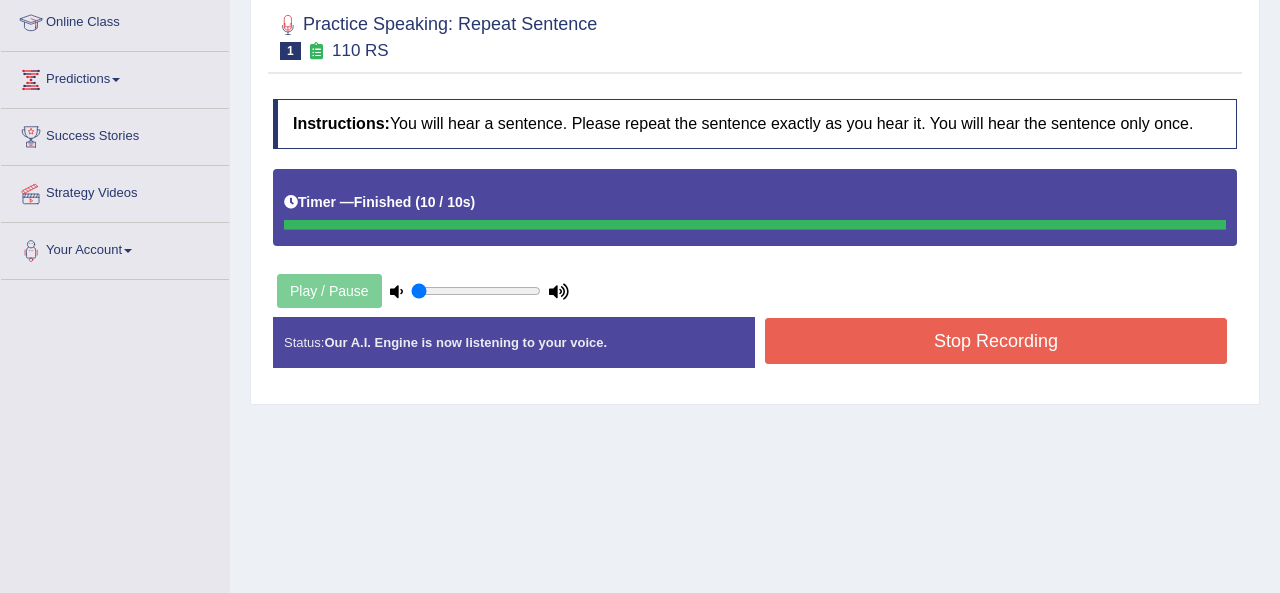 click on "Toggle navigation
Home
Practice Questions   Speaking Practice Read Aloud
Repeat Sentence
Describe Image
Re-tell Lecture
Answer Short Question
Summarize Group Discussion
Respond To A Situation
Writing Practice  Summarize Written Text
Write Essay
Reading Practice  Reading & Writing: Fill In The Blanks
Choose Multiple Answers
Re-order Paragraphs
Fill In The Blanks
Choose Single Answer
Listening Practice  Summarize Spoken Text
Highlight Incorrect Words
Highlight Correct Summary
Select Missing Word
Choose Single Answer
Choose Multiple Answers
Fill In The Blanks
Write From Dictation
Pronunciation
Tests  Take Practice Sectional Test" at bounding box center (640, 21) 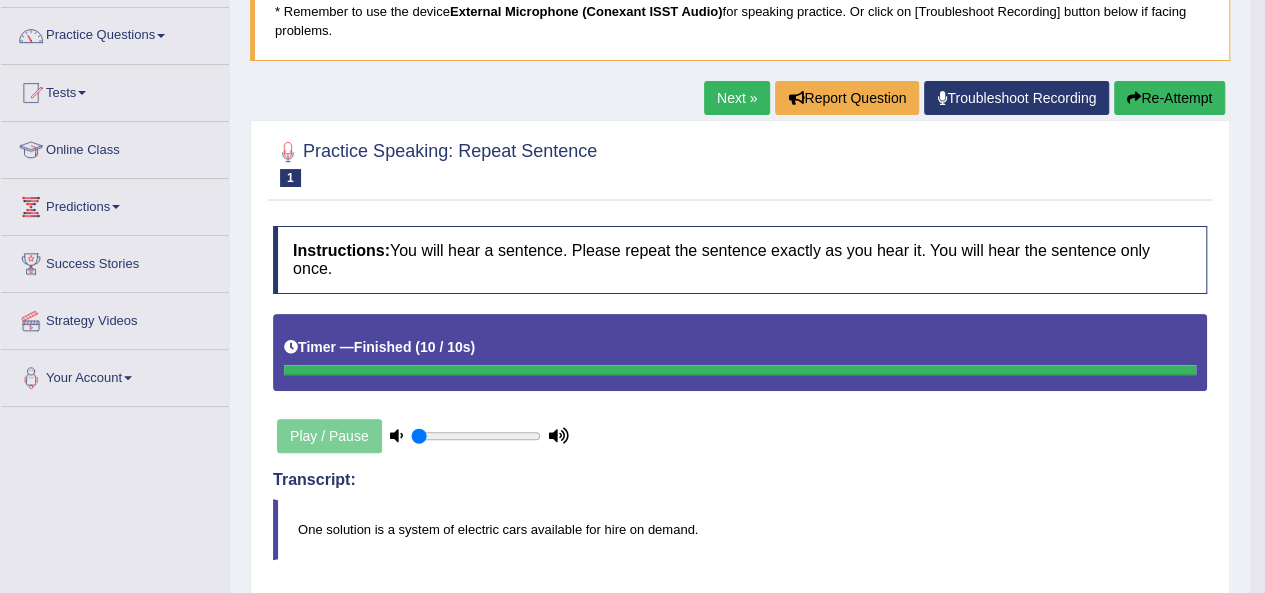 scroll, scrollTop: 147, scrollLeft: 0, axis: vertical 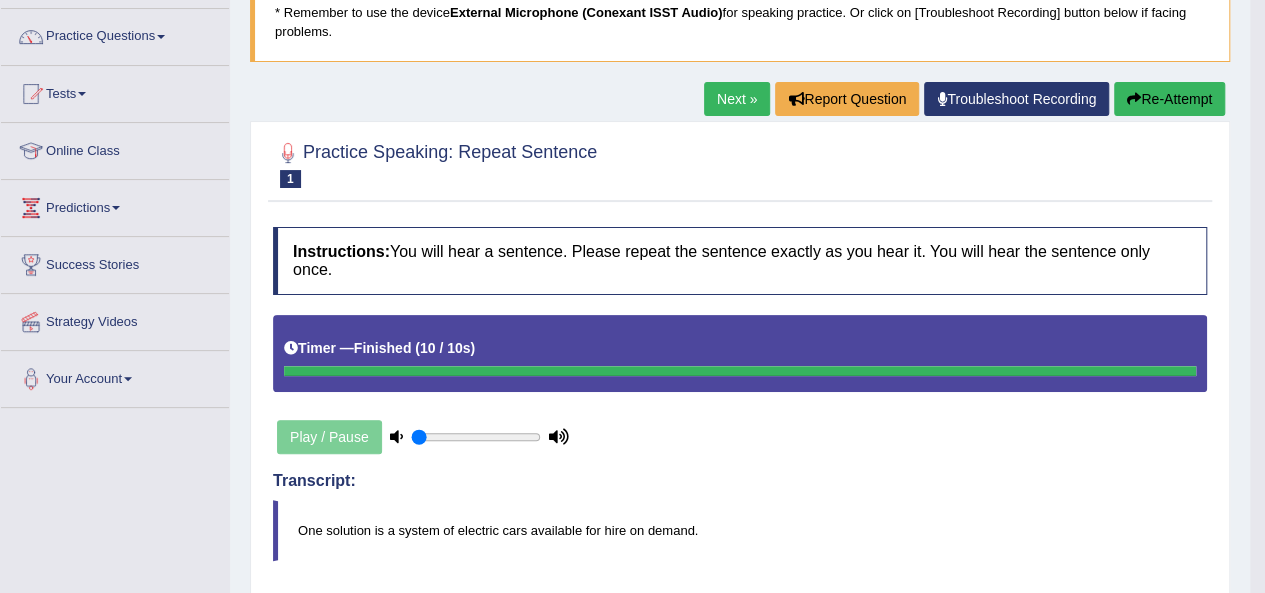 click on "Re-Attempt" at bounding box center [1169, 99] 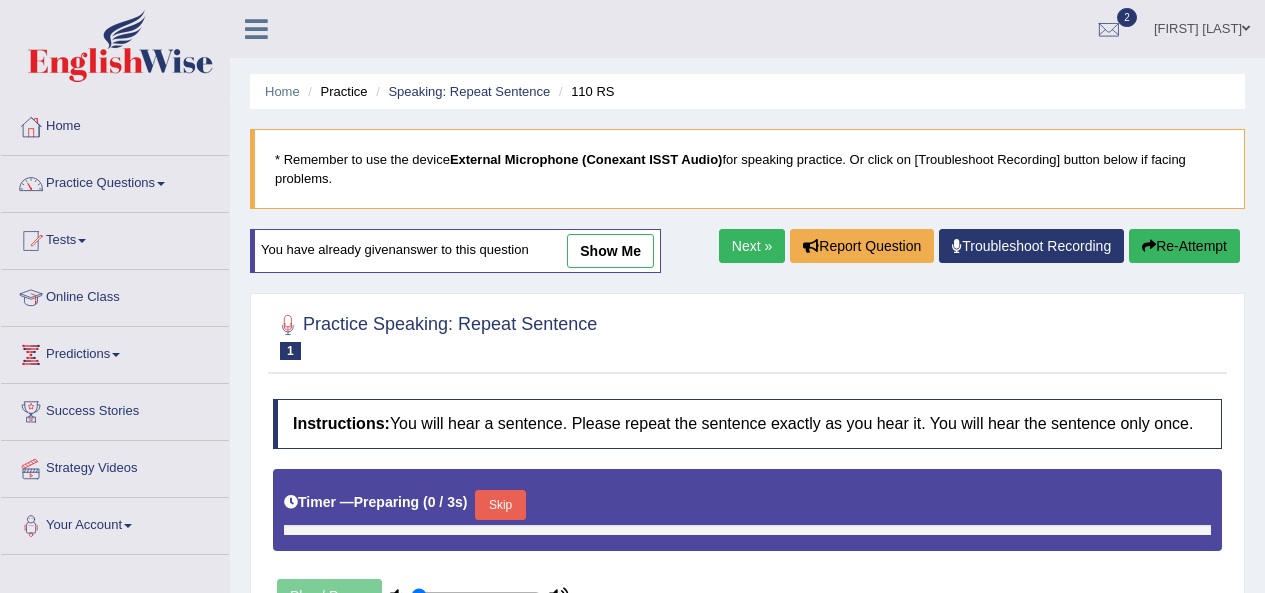 scroll, scrollTop: 162, scrollLeft: 0, axis: vertical 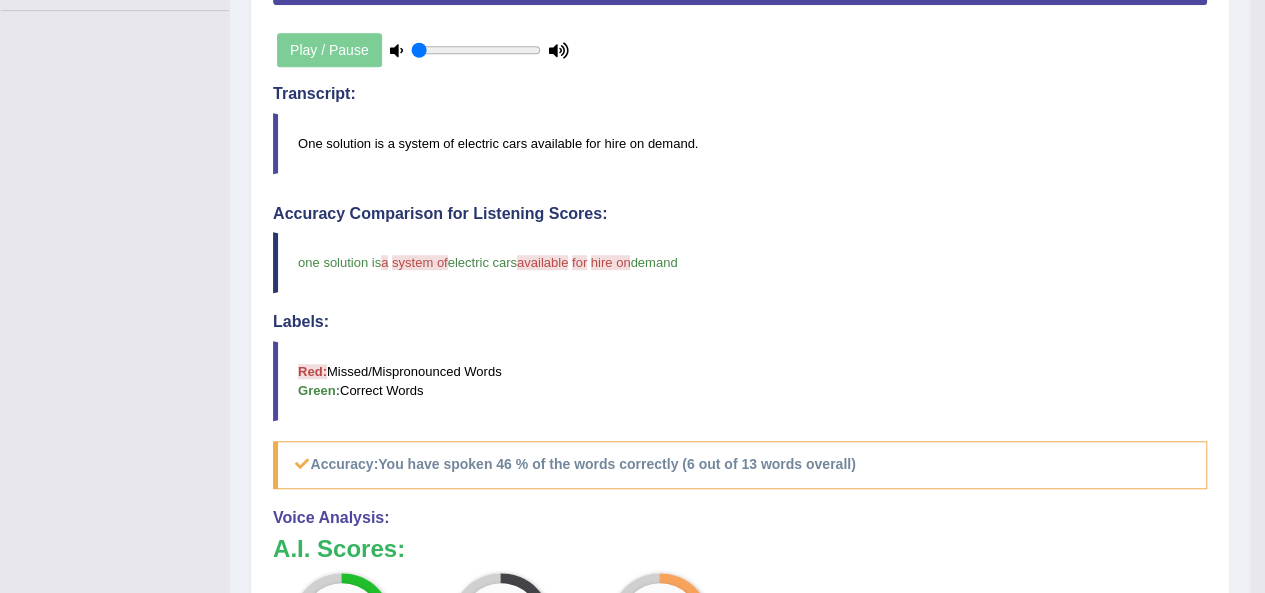 click on "Instructions:  You will hear a sentence. Please repeat the sentence exactly as you hear it. You will hear the sentence only once.
Timer —  Finished   ( 10 / 10s ) Play / Pause Transcript: One solution is a system of electric cars available for hire on demand. Created with Highcharts 7.1.2 Too low Too high Time Pitch meter: 0 2.5 5 7.5 10 Created with Highcharts 7.1.2 Great Too slow Too fast Time Speech pace meter: 0 10 20 30 40 Accuracy Comparison for Listening Scores: one solution is  a available   system of for  electric cars  available in   for higher   hire on in  demand Labels:
Red:  Missed/Mispronounced Words
Green:  Correct Words
Accuracy:  You have spoken 46 % of the words correctly (6 out of 13 words overall) Voice Analysis: A.I. Scores:
1  / 3              Content
1.2  / 5              Oral fluency
1.2  / 5" at bounding box center [740, 345] 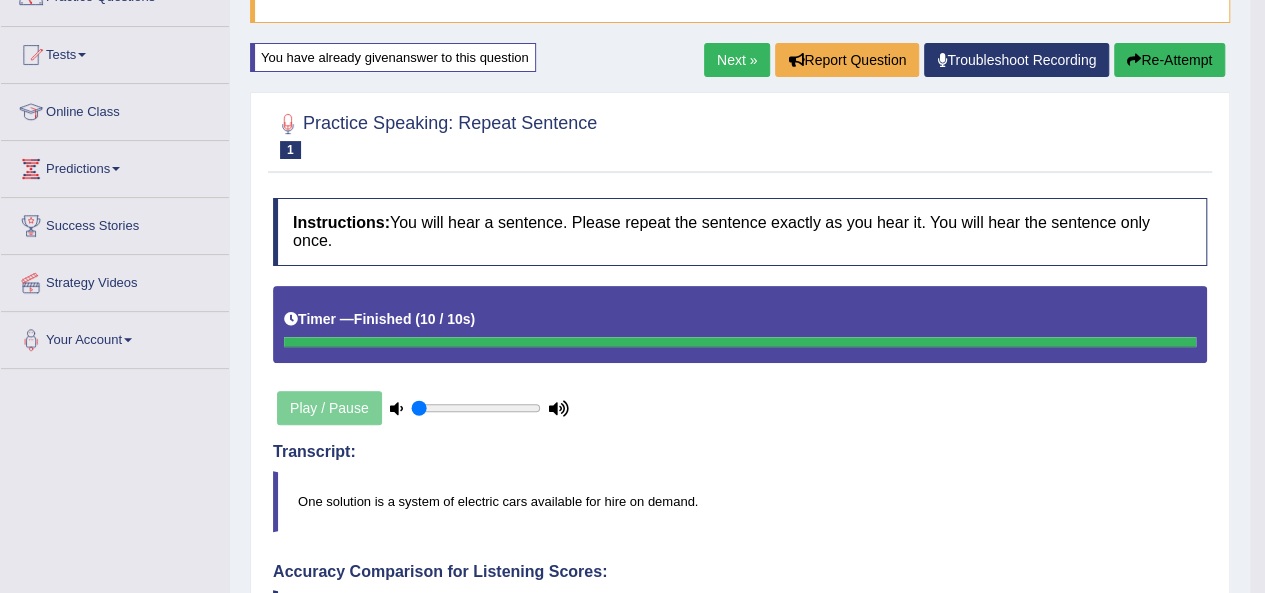 scroll, scrollTop: 182, scrollLeft: 0, axis: vertical 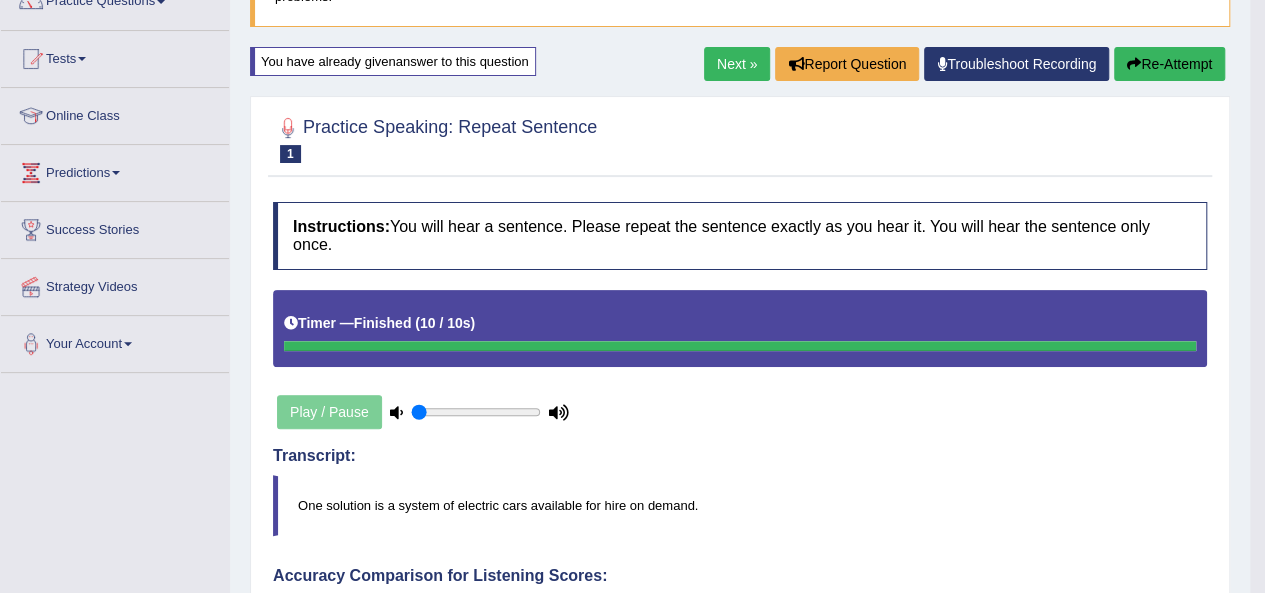 click on "Next »" at bounding box center (737, 64) 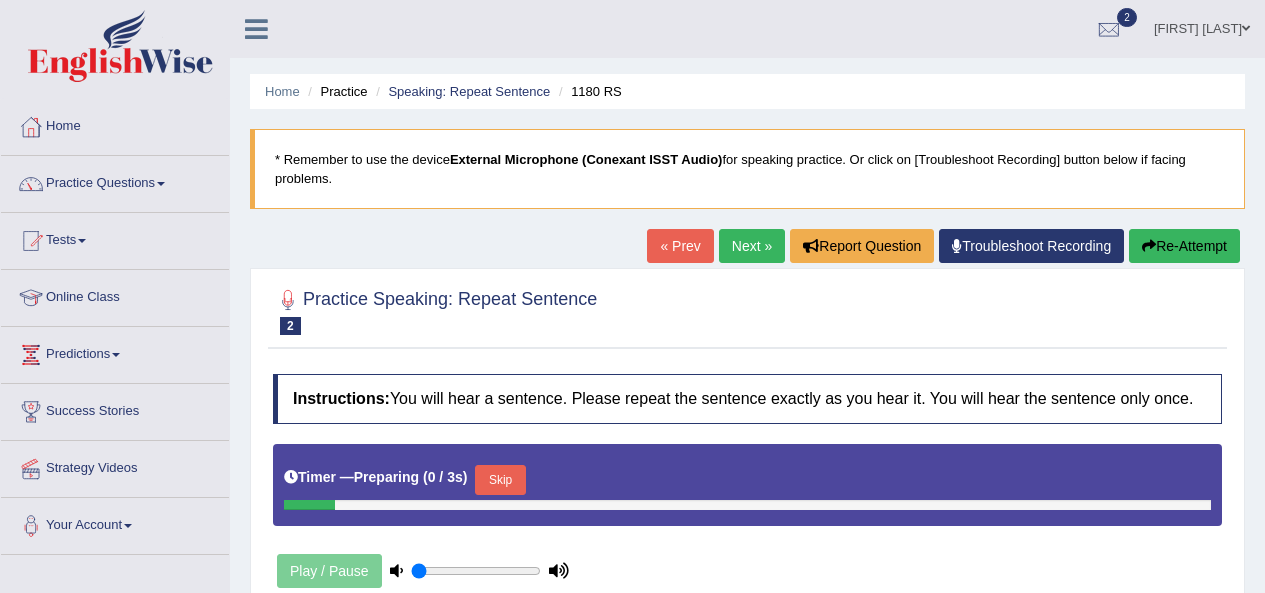 scroll, scrollTop: 0, scrollLeft: 0, axis: both 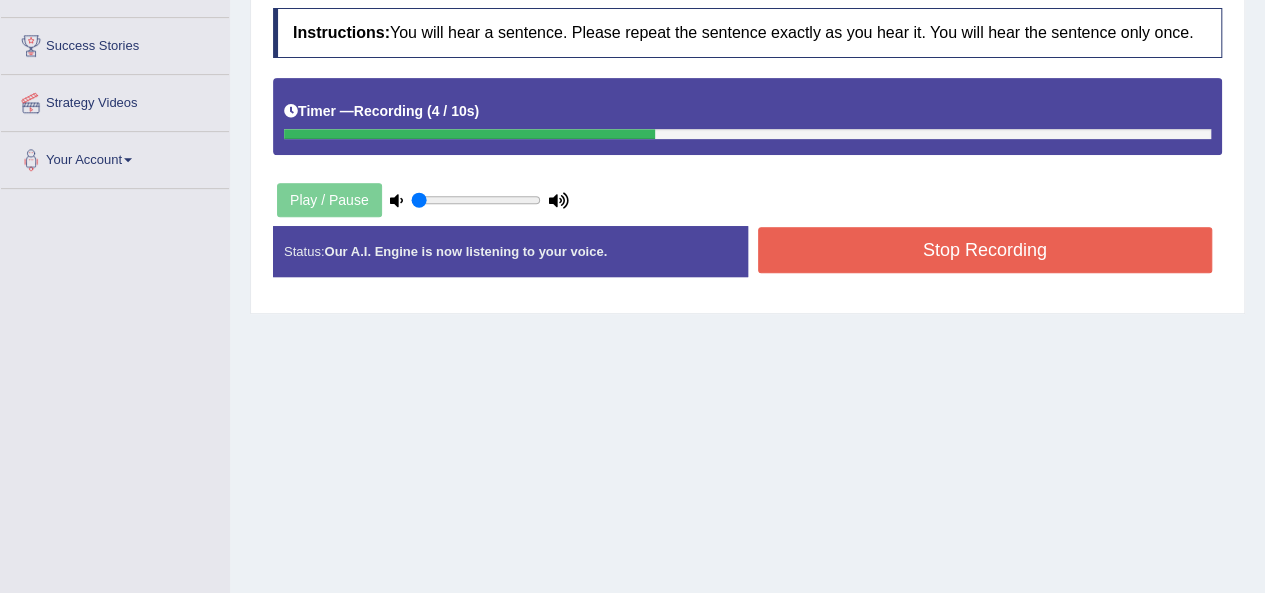 click on "Stop Recording" at bounding box center (985, 250) 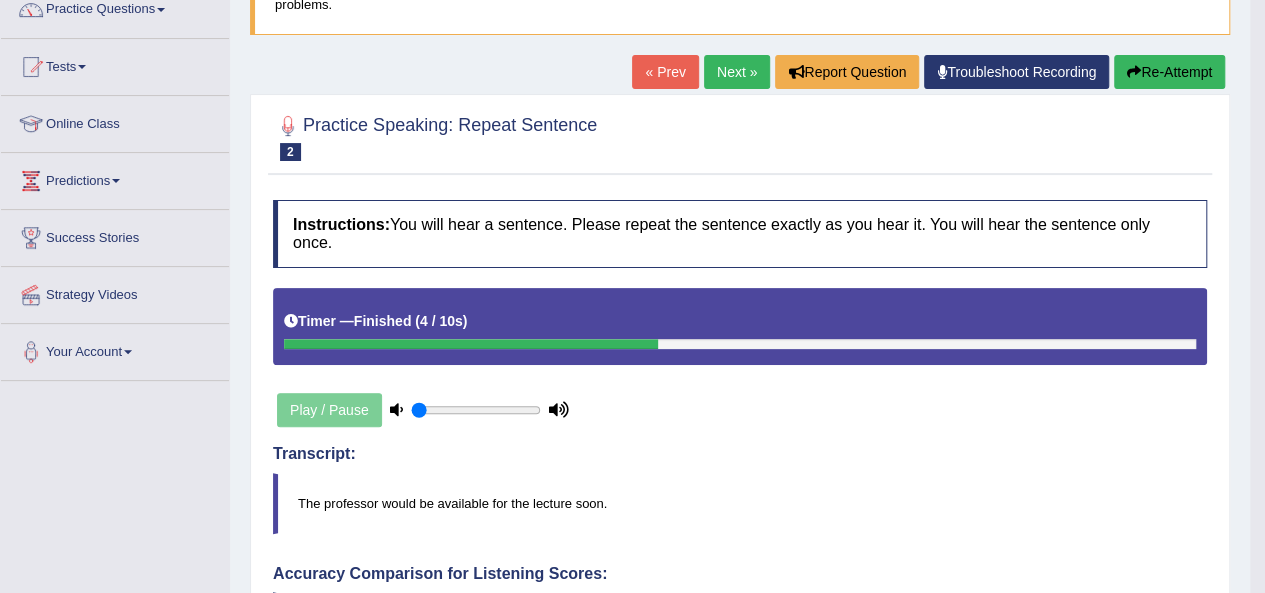 scroll, scrollTop: 173, scrollLeft: 0, axis: vertical 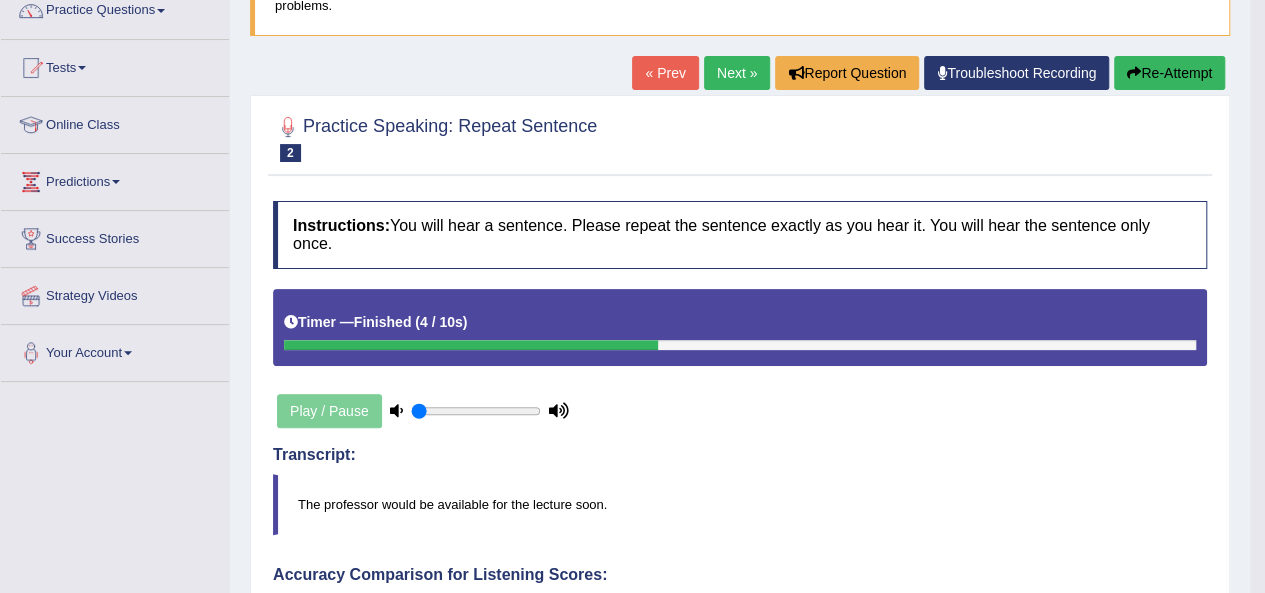 click on "Next »" at bounding box center [737, 73] 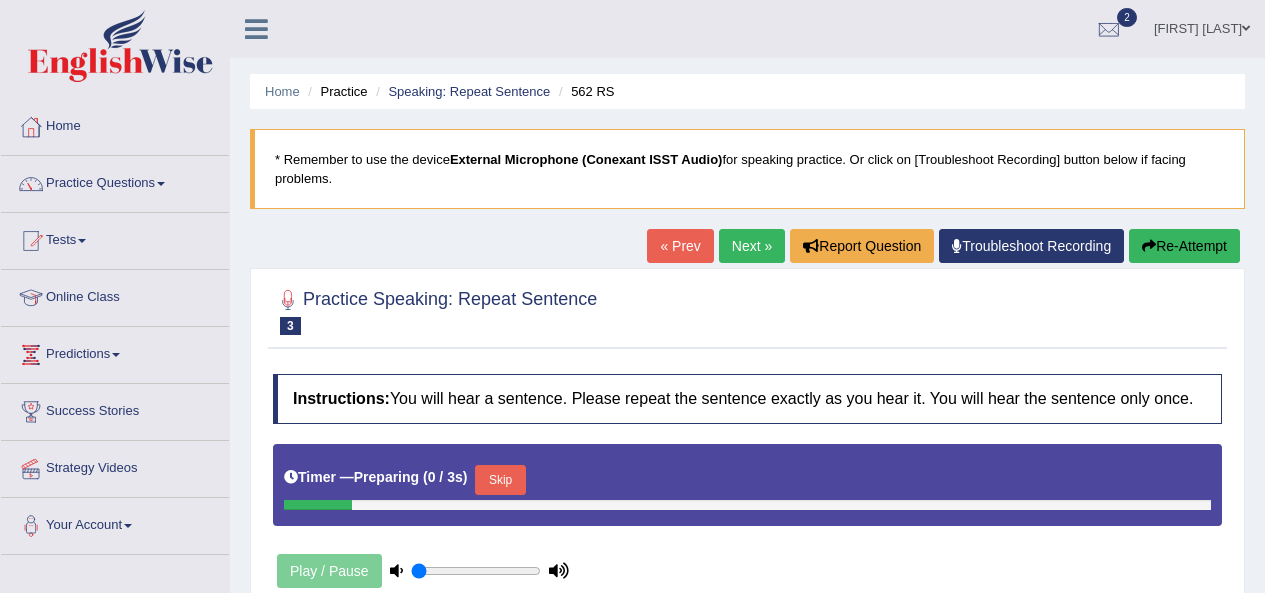 scroll, scrollTop: 0, scrollLeft: 0, axis: both 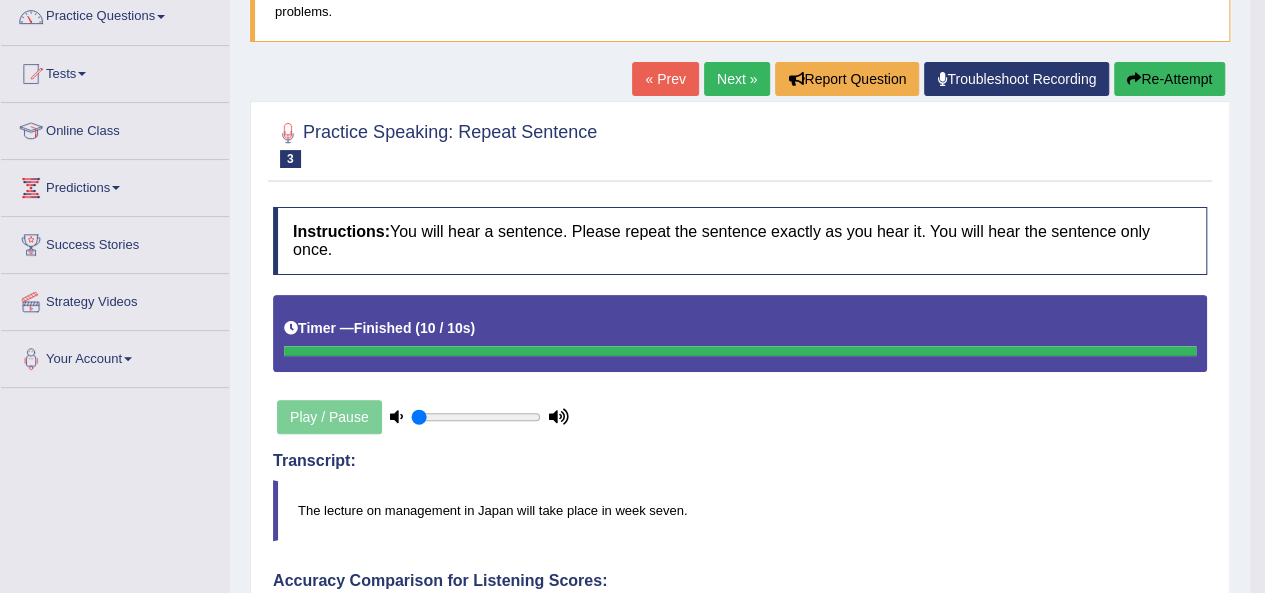 click on "Next »" at bounding box center (737, 79) 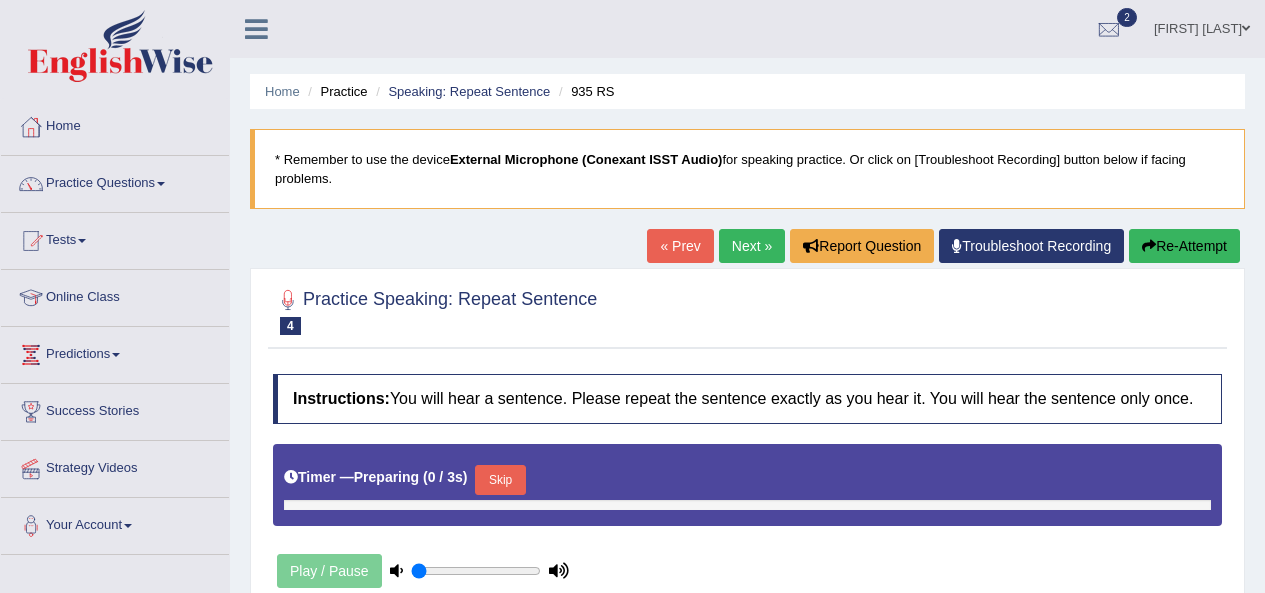 scroll, scrollTop: 0, scrollLeft: 0, axis: both 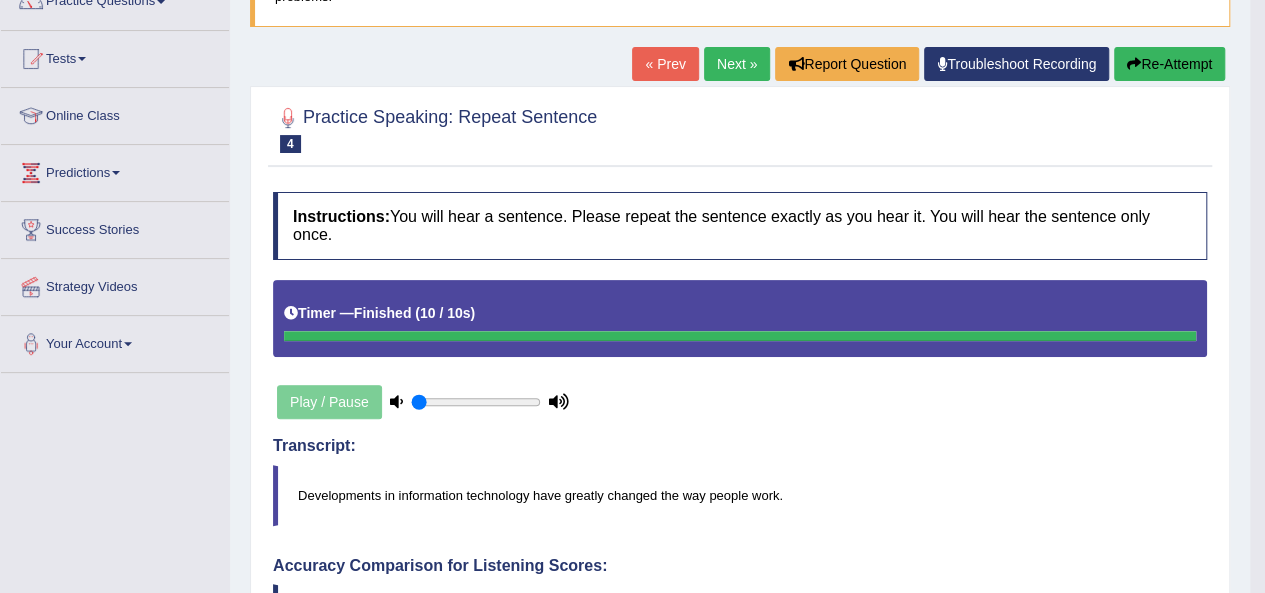 click on "Re-Attempt" at bounding box center [1169, 64] 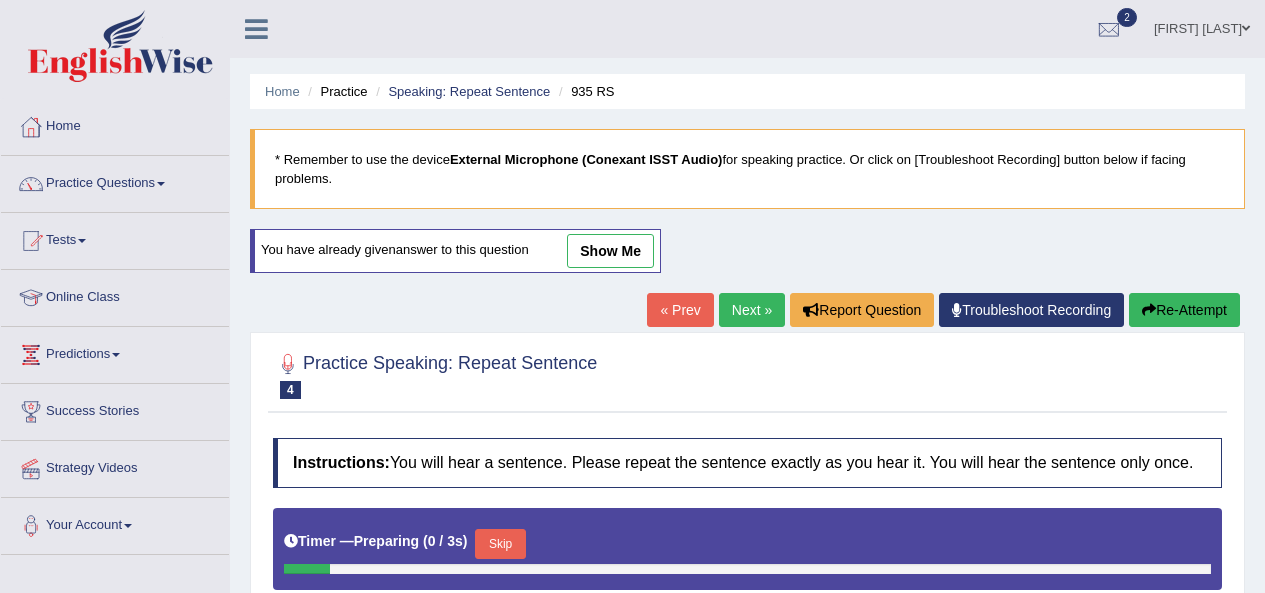 scroll, scrollTop: 192, scrollLeft: 0, axis: vertical 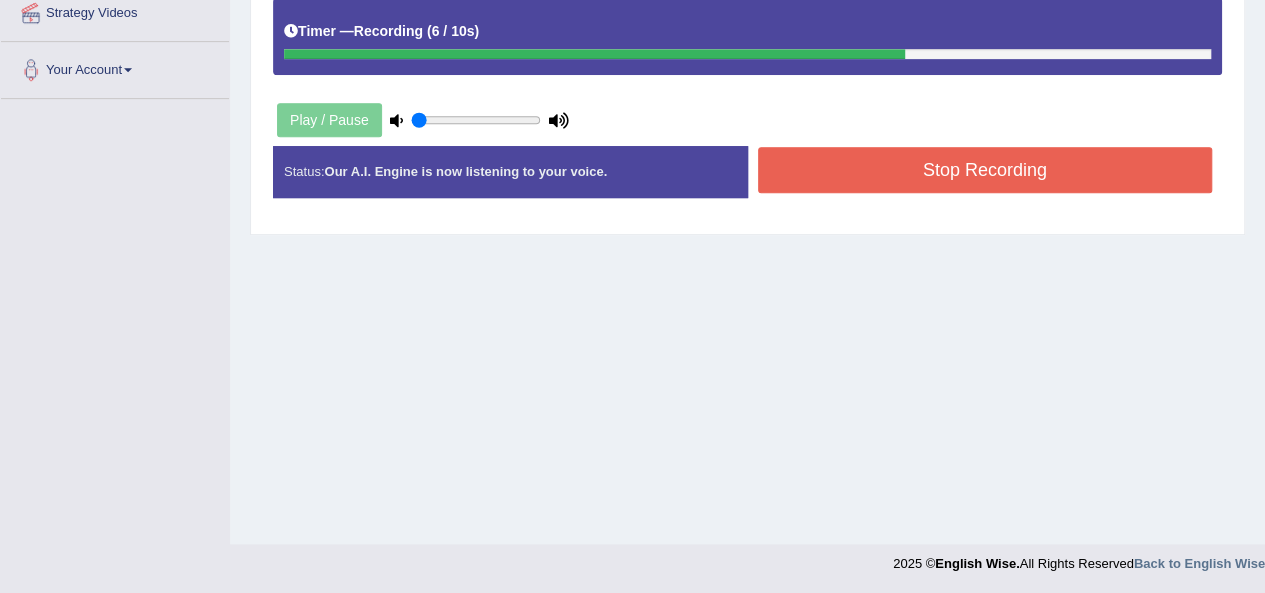 click on "Timer —  Recording   ( 6 / 10s )" at bounding box center (747, 36) 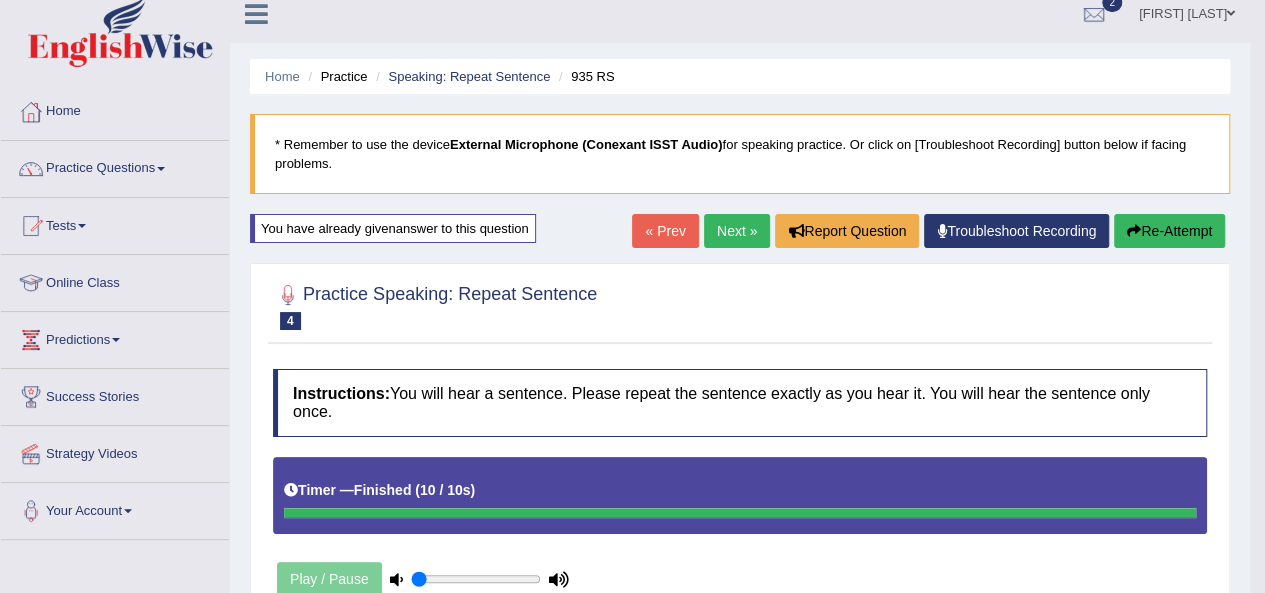 scroll, scrollTop: 12, scrollLeft: 0, axis: vertical 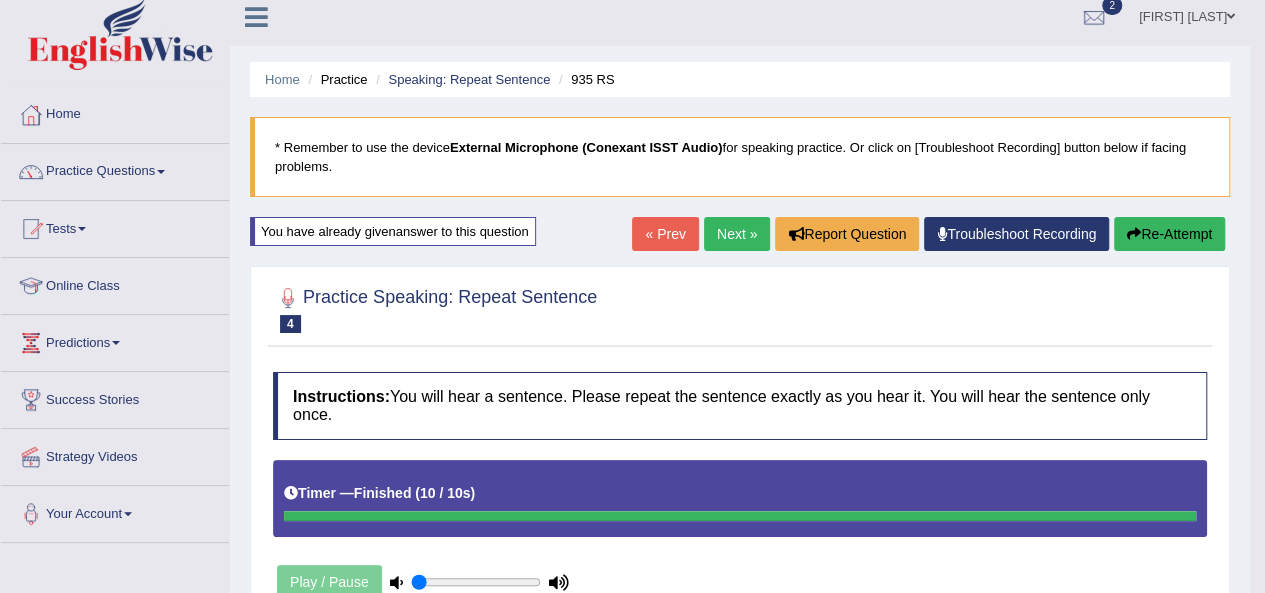 click on "Next »" at bounding box center [737, 234] 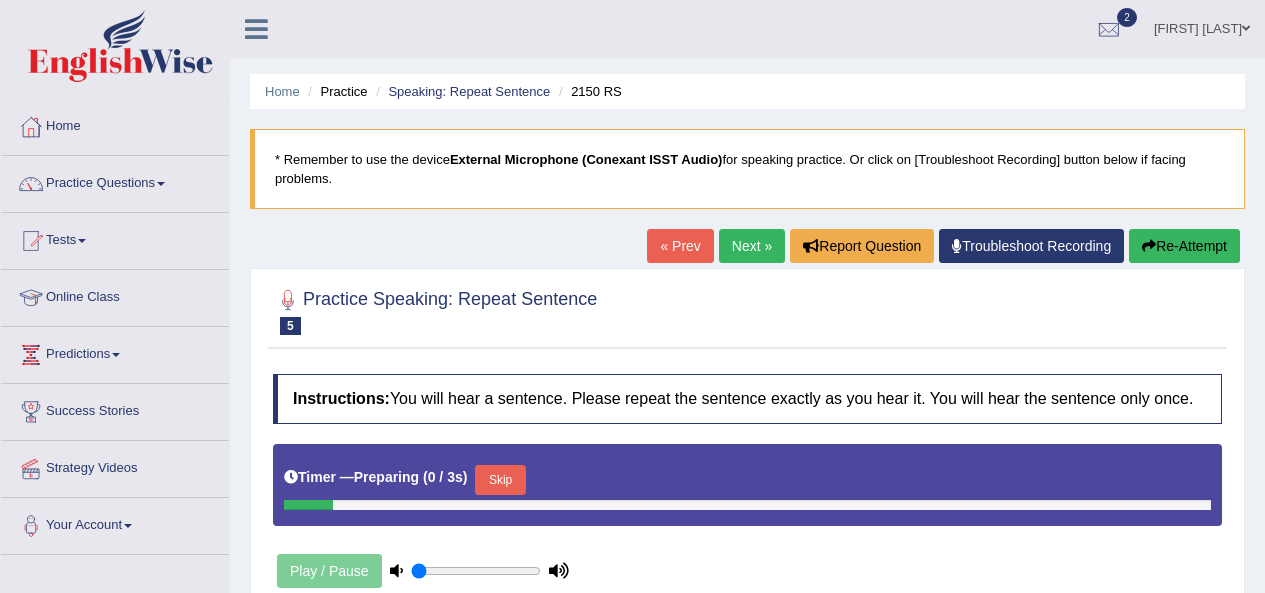 scroll, scrollTop: 0, scrollLeft: 0, axis: both 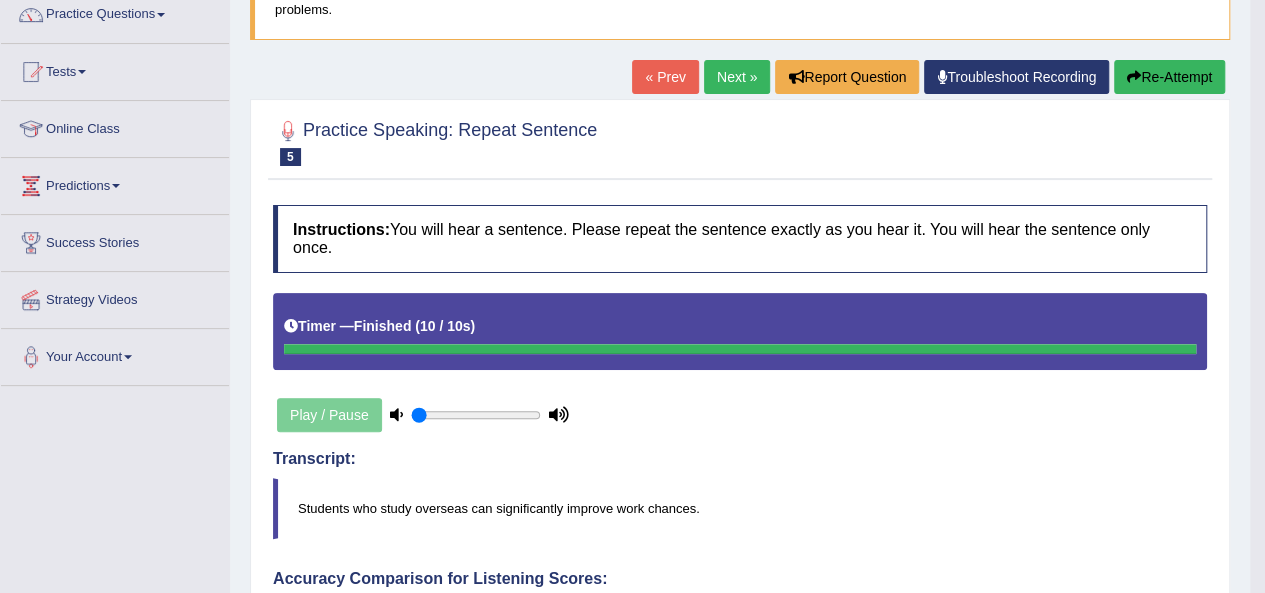 click on "Re-Attempt" at bounding box center [1169, 77] 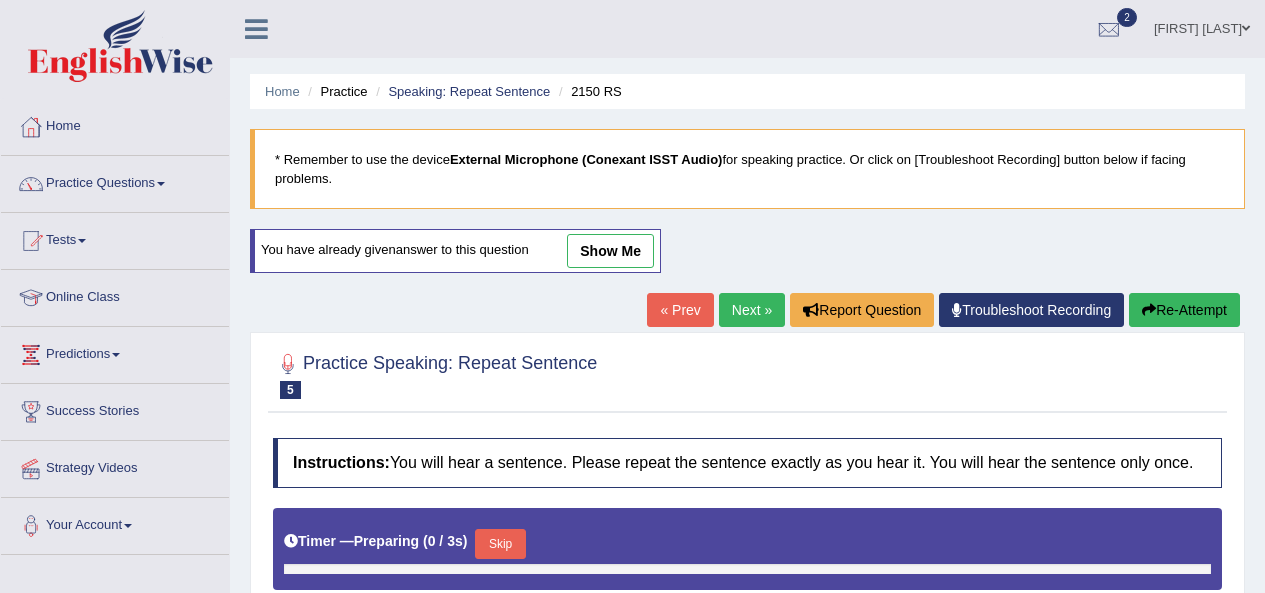 scroll, scrollTop: 169, scrollLeft: 0, axis: vertical 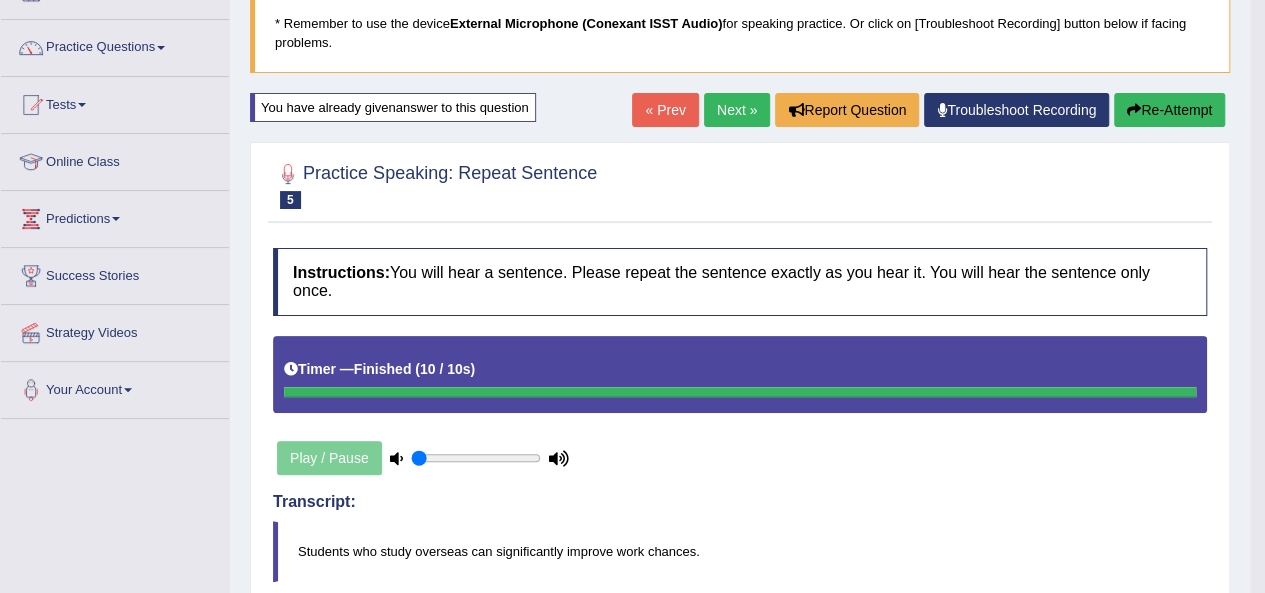 click on "Next »" at bounding box center (737, 110) 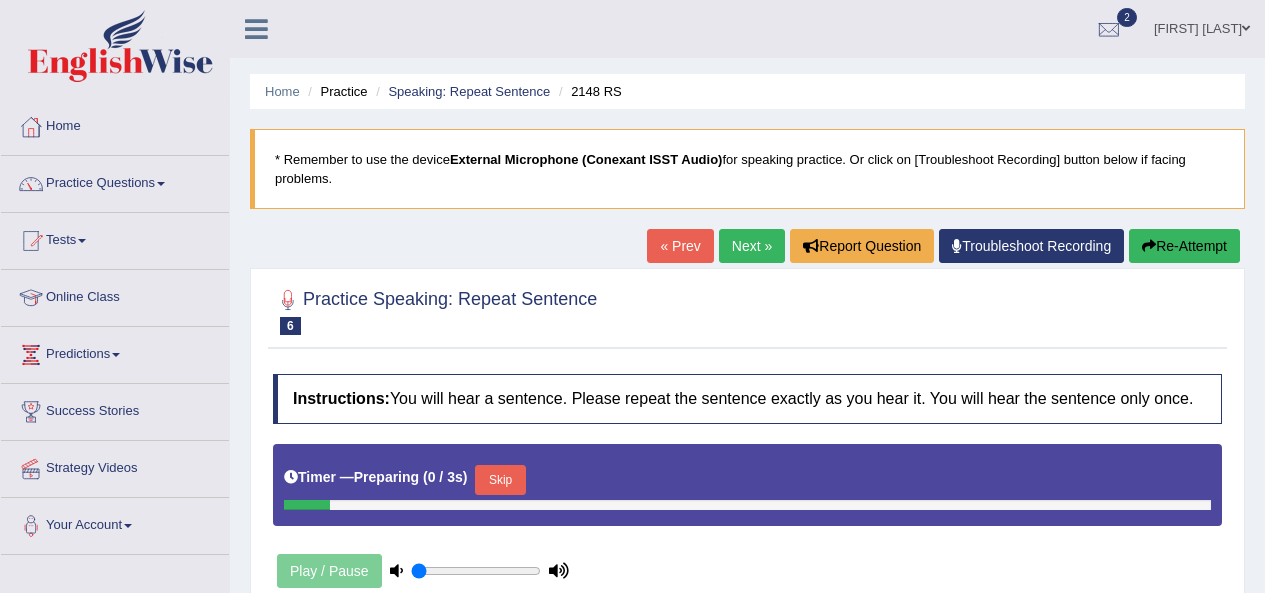 scroll, scrollTop: 0, scrollLeft: 0, axis: both 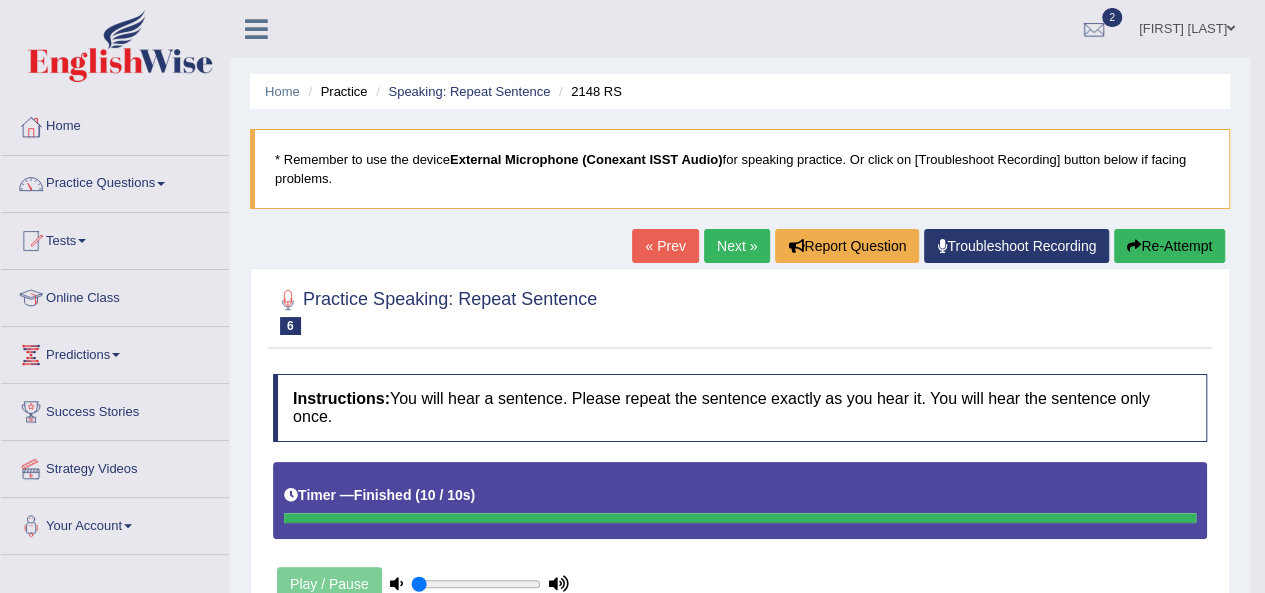 click on "Next »" at bounding box center (737, 246) 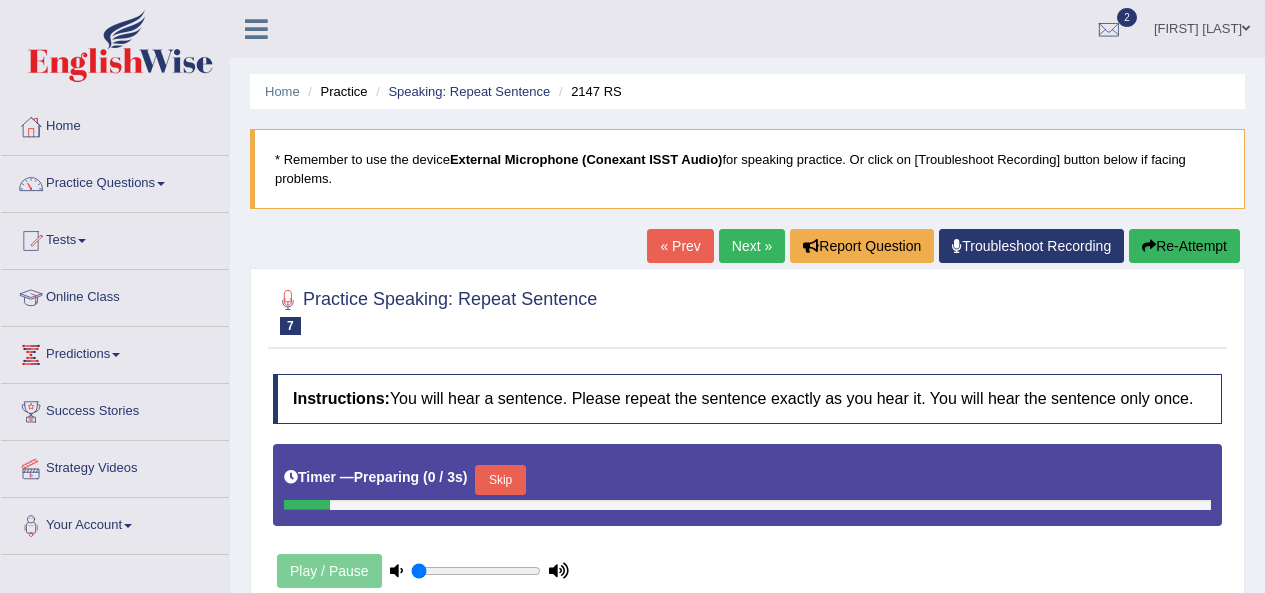 scroll, scrollTop: 0, scrollLeft: 0, axis: both 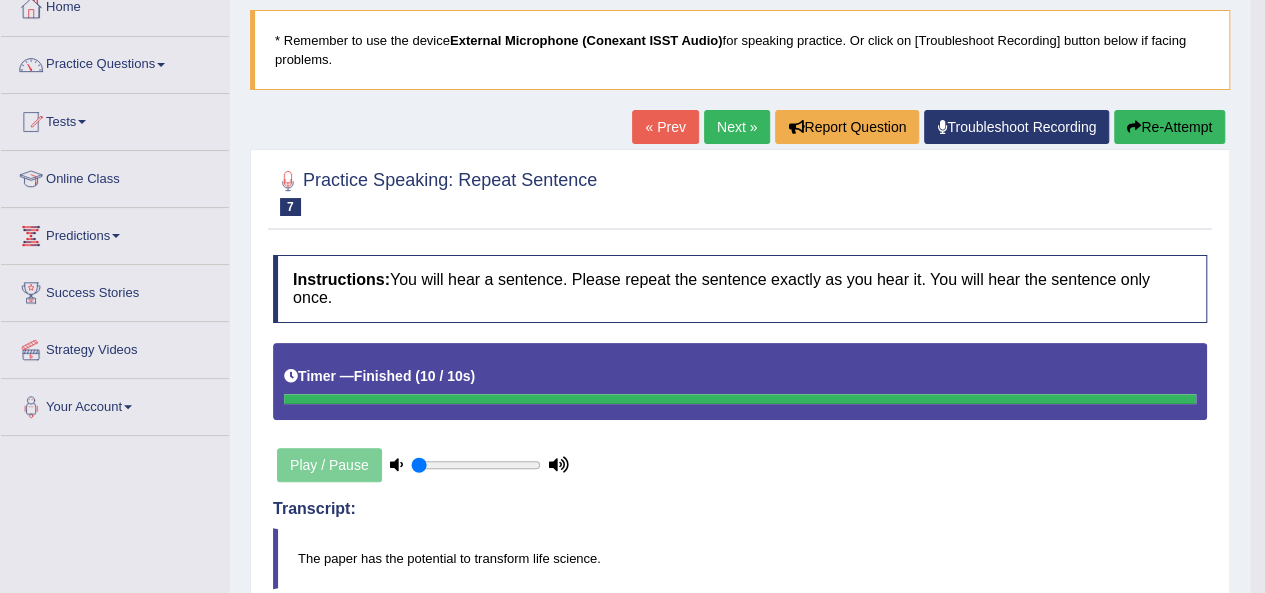 click on "Re-Attempt" at bounding box center [1169, 127] 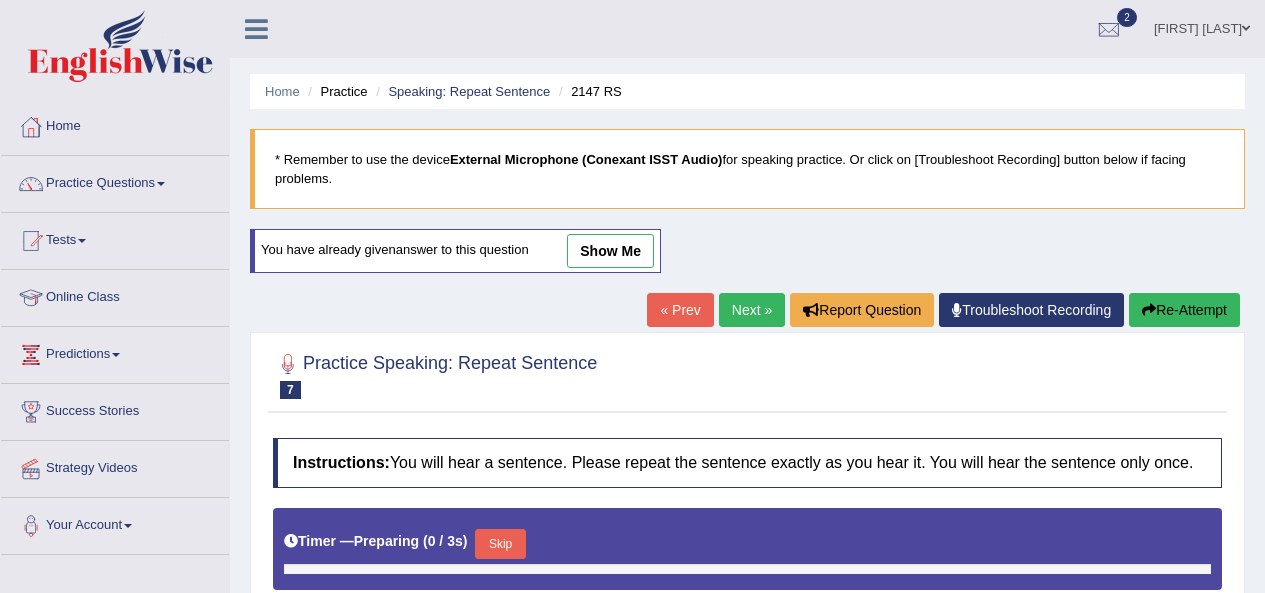 scroll, scrollTop: 119, scrollLeft: 0, axis: vertical 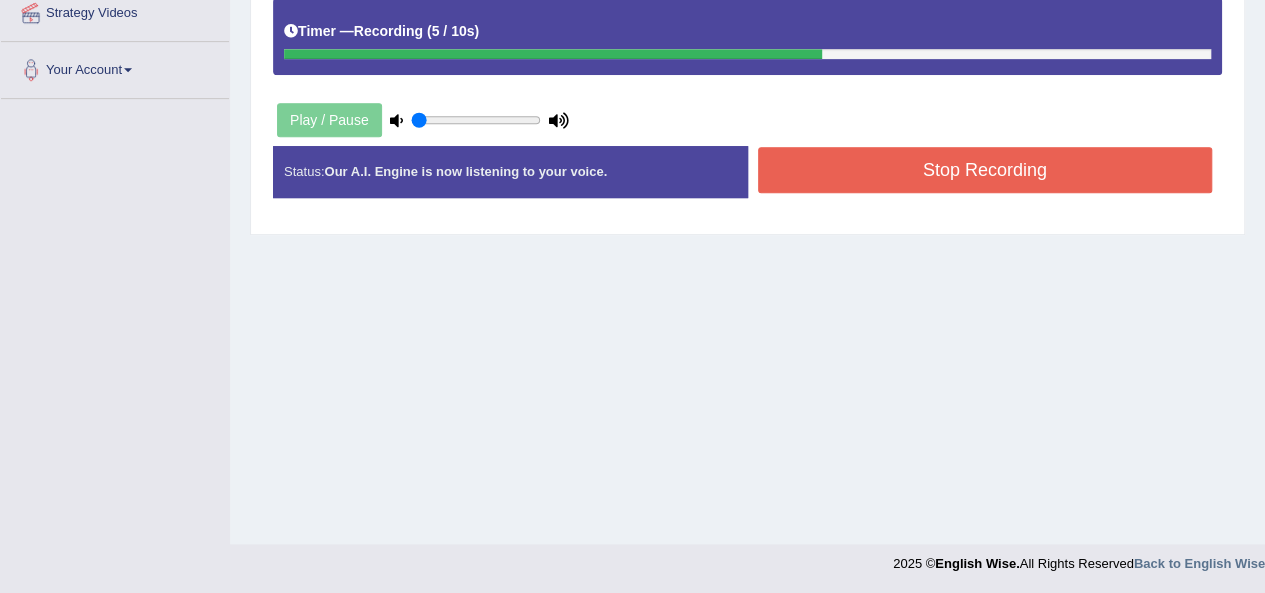 click on "Stop Recording" at bounding box center [985, 170] 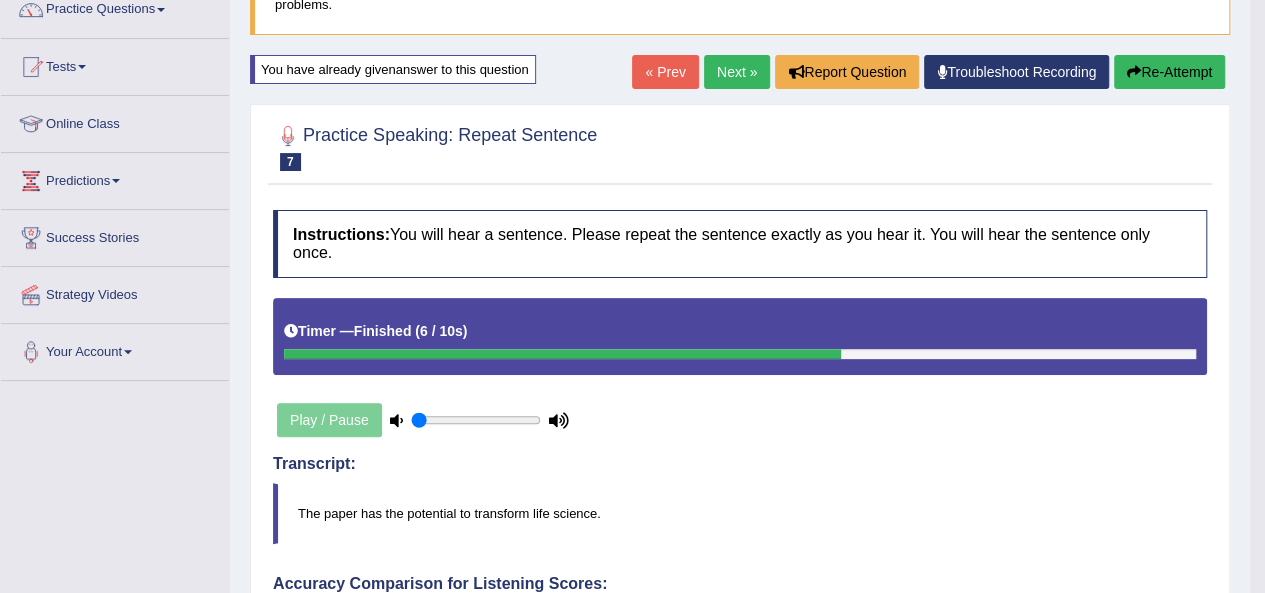 scroll, scrollTop: 172, scrollLeft: 0, axis: vertical 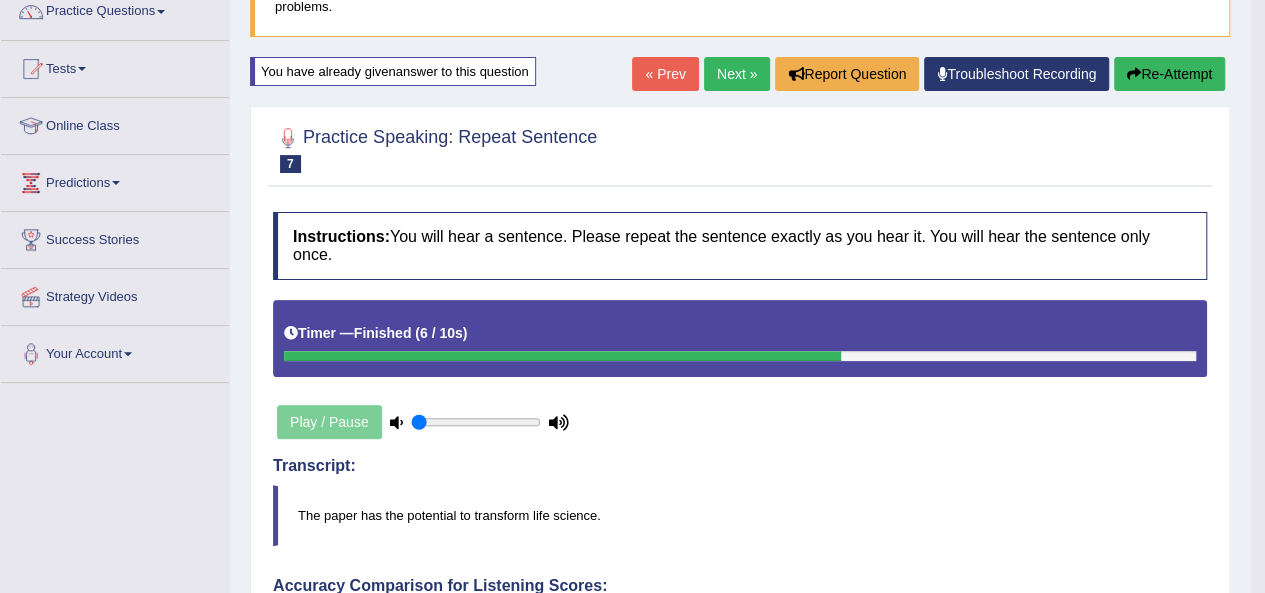 click on "Next »" at bounding box center [737, 74] 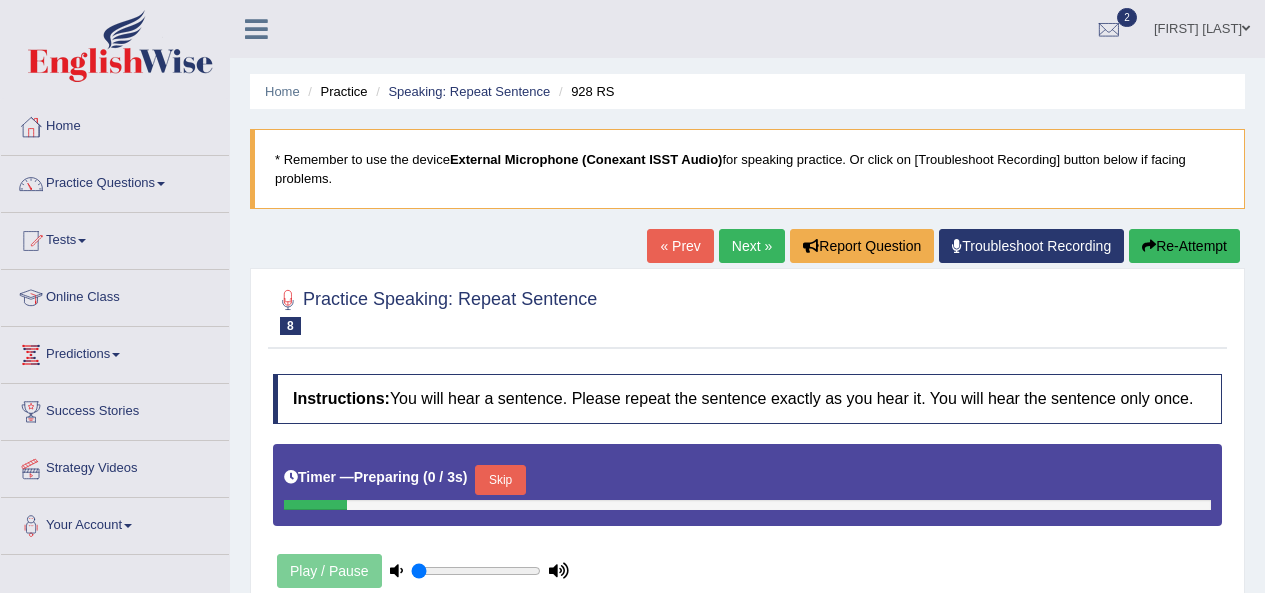 scroll, scrollTop: 0, scrollLeft: 0, axis: both 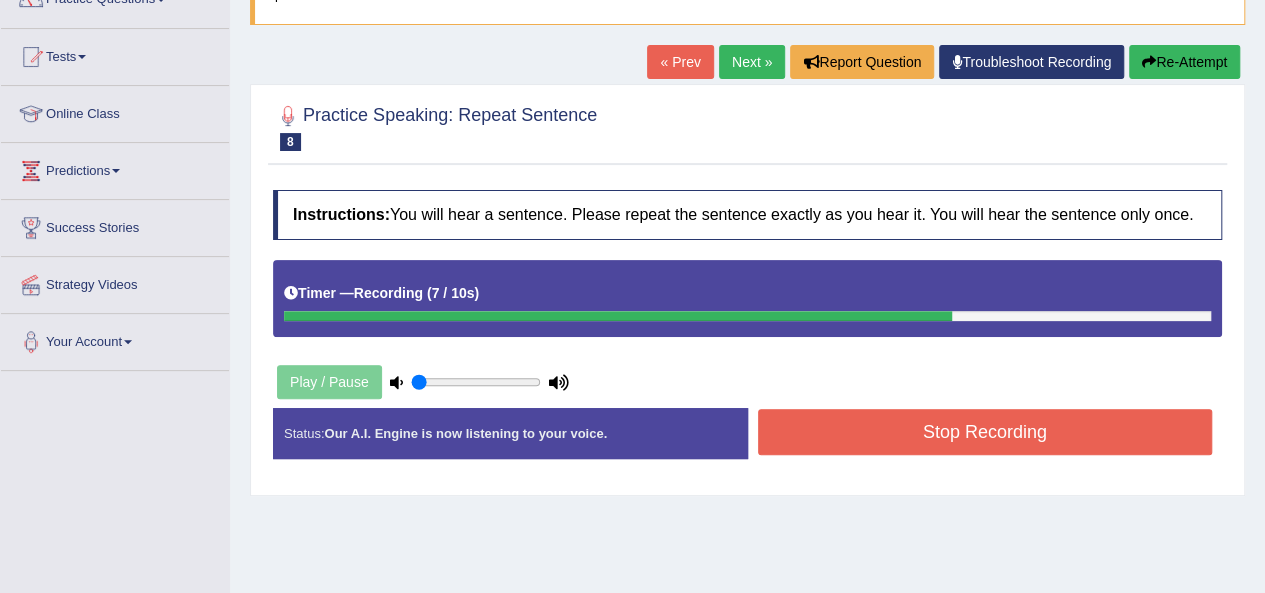 click on "Stop Recording" at bounding box center [985, 432] 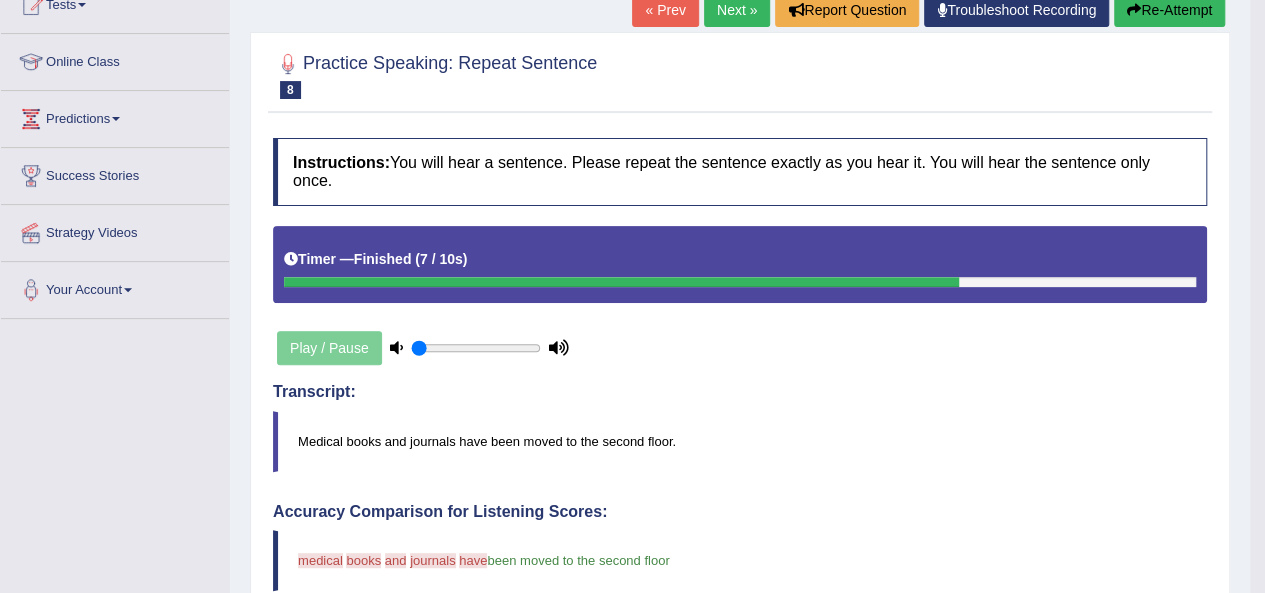 scroll, scrollTop: 235, scrollLeft: 0, axis: vertical 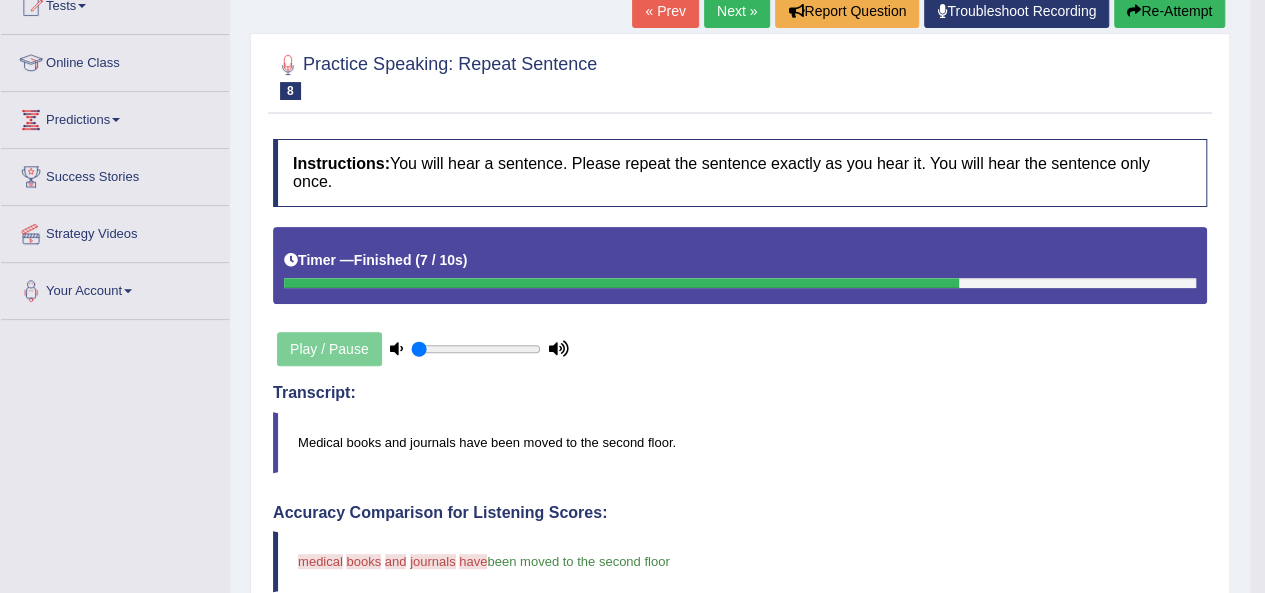 click on "Next »" at bounding box center (737, 11) 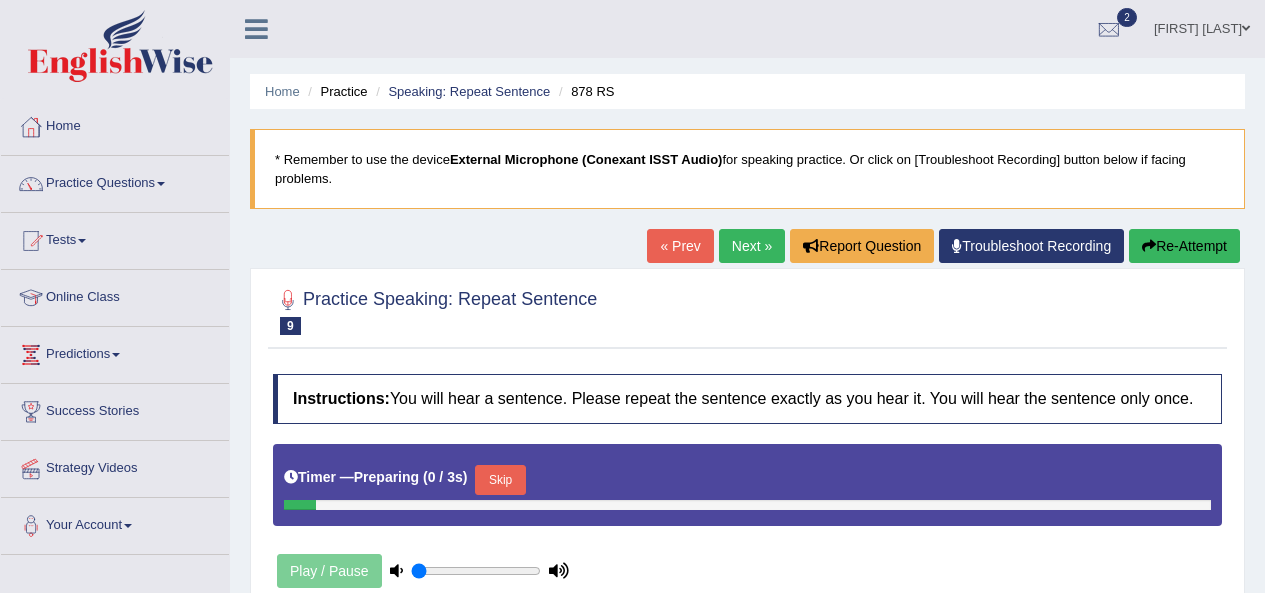 scroll, scrollTop: 0, scrollLeft: 0, axis: both 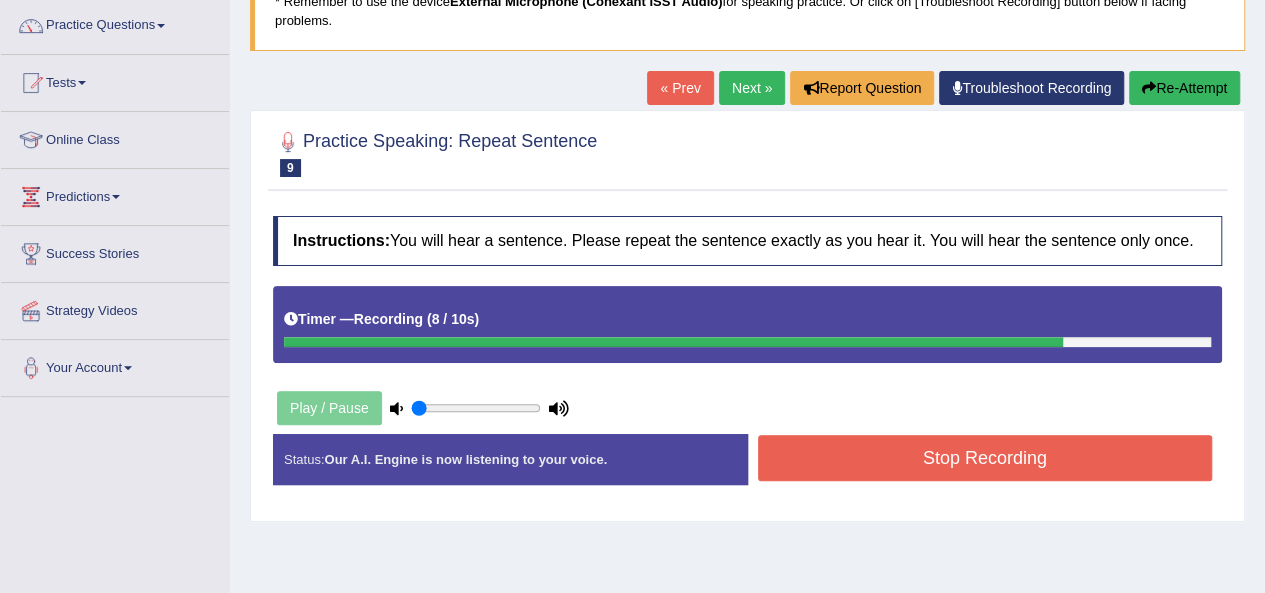 click on "Stop Recording" at bounding box center (985, 458) 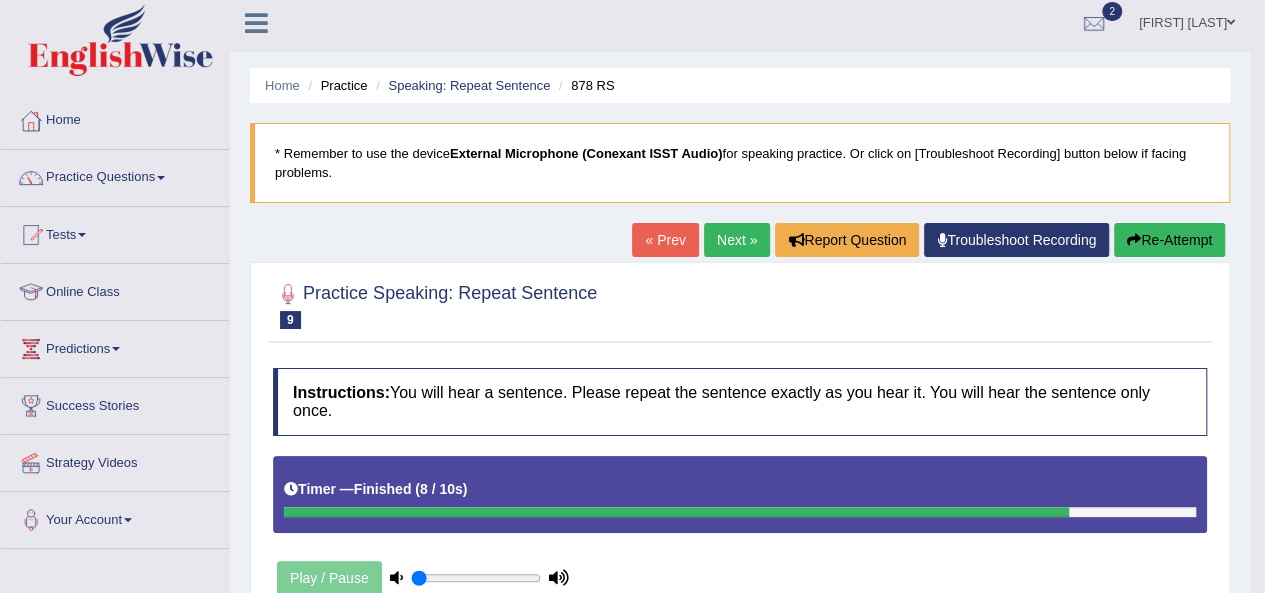 scroll, scrollTop: 0, scrollLeft: 0, axis: both 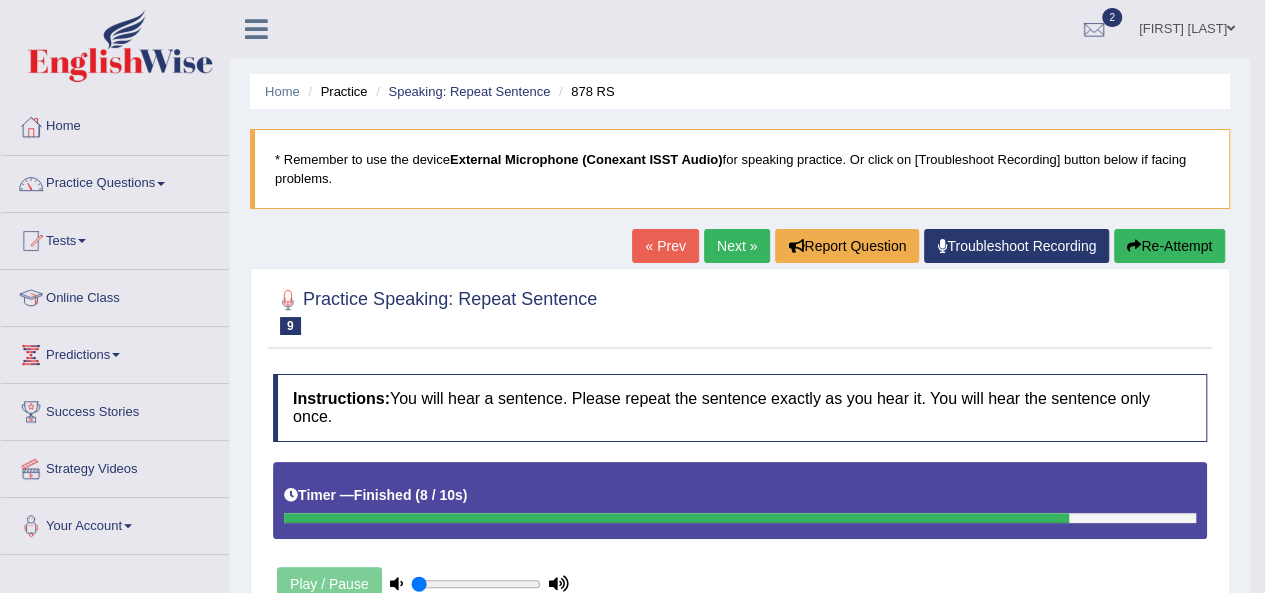 click on "Next »" at bounding box center (737, 246) 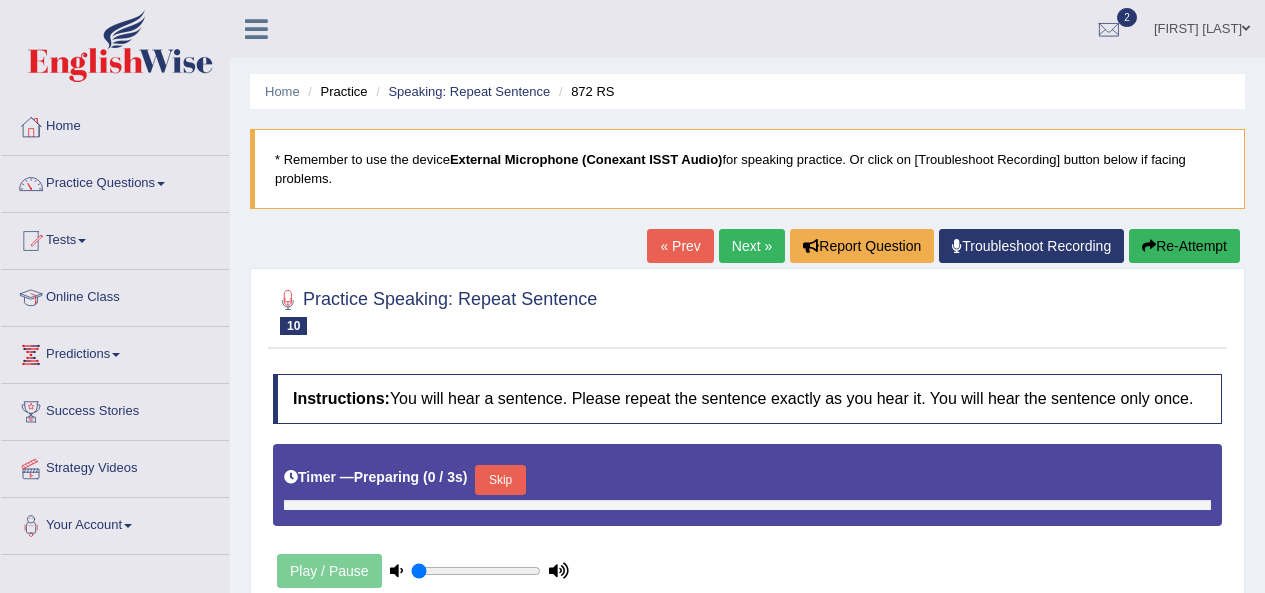 scroll, scrollTop: 0, scrollLeft: 0, axis: both 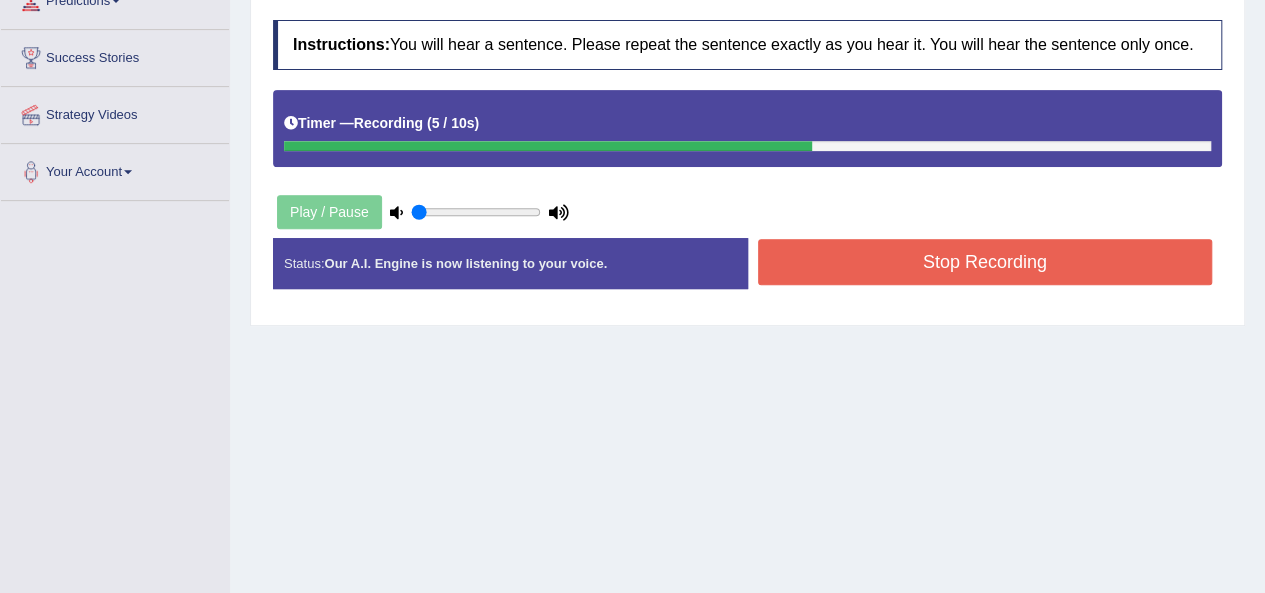 click on "Stop Recording" at bounding box center (985, 264) 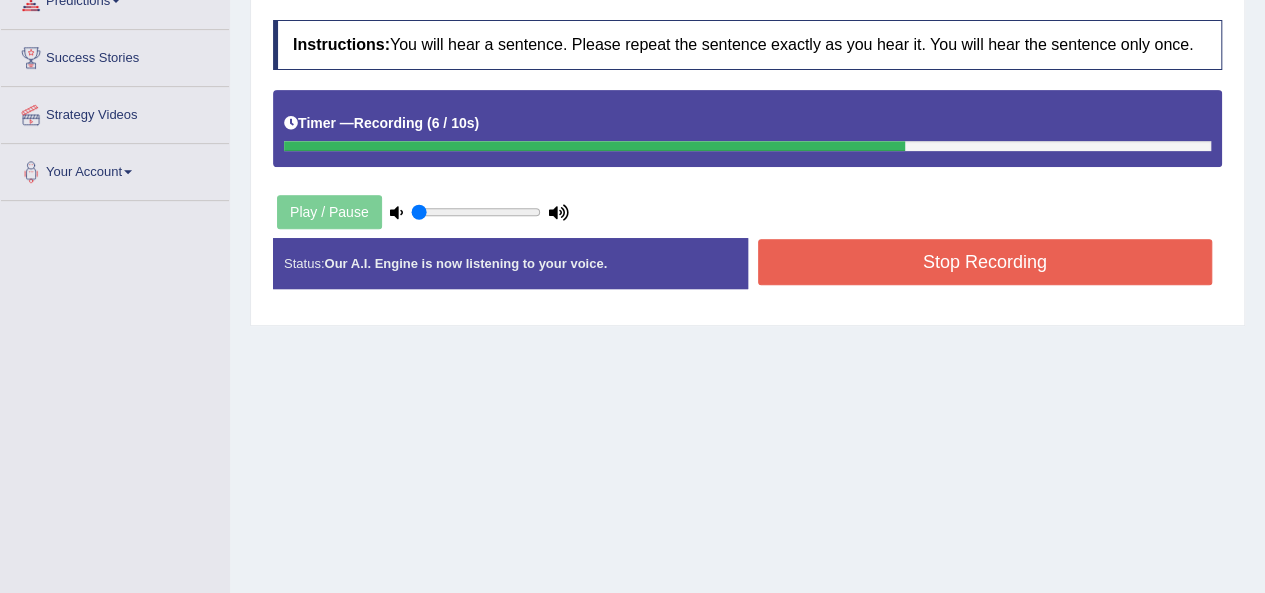 click on "Stop Recording" at bounding box center [985, 264] 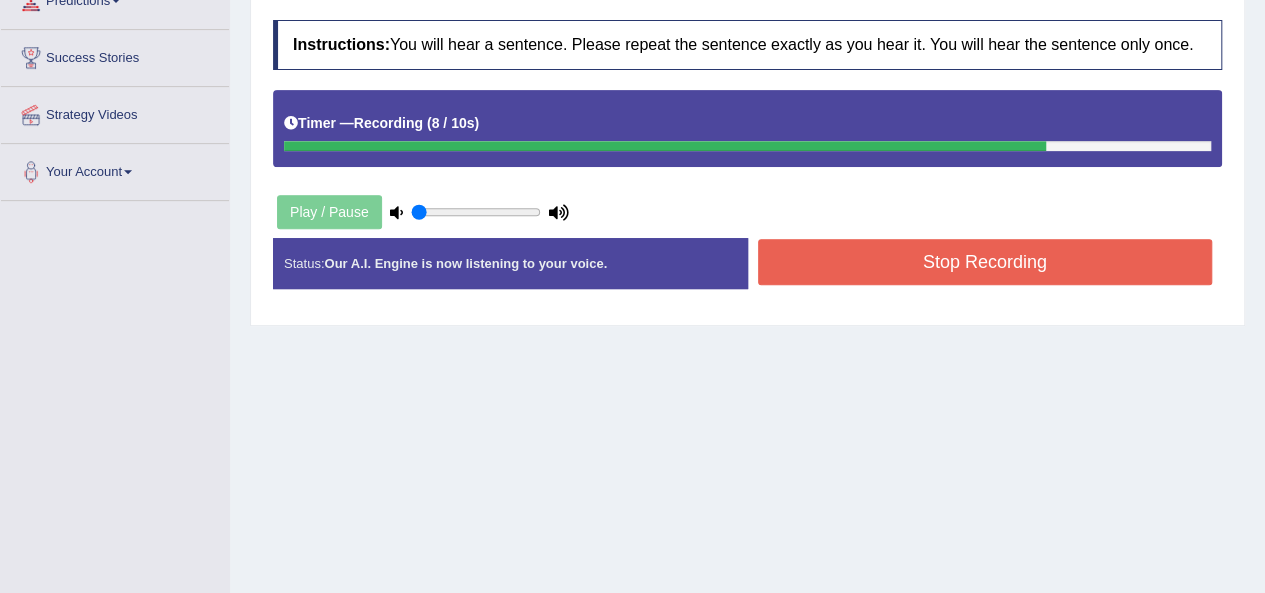 click on "Stop Recording" at bounding box center [985, 262] 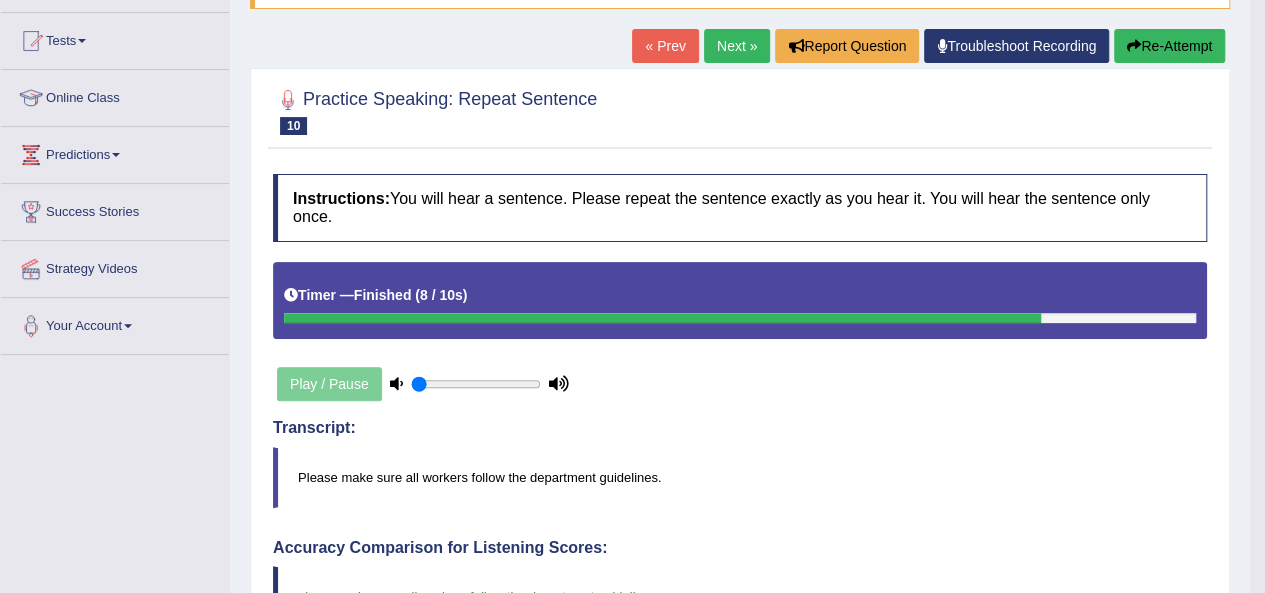 scroll, scrollTop: 199, scrollLeft: 0, axis: vertical 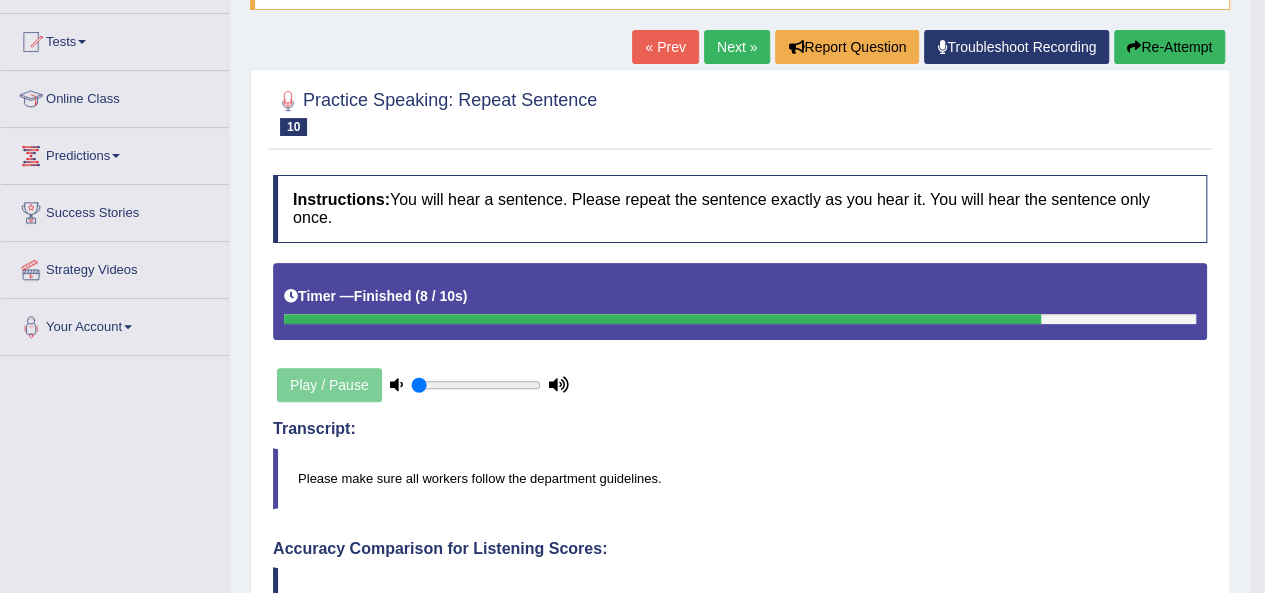 click on "Next »" at bounding box center (737, 47) 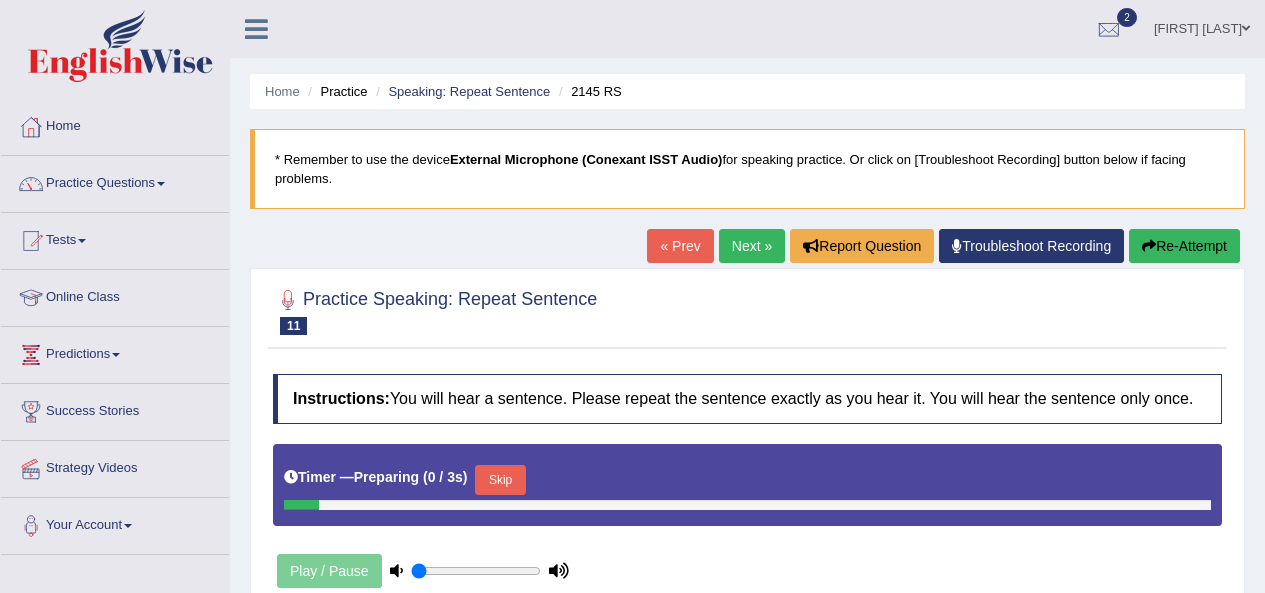 scroll, scrollTop: 0, scrollLeft: 0, axis: both 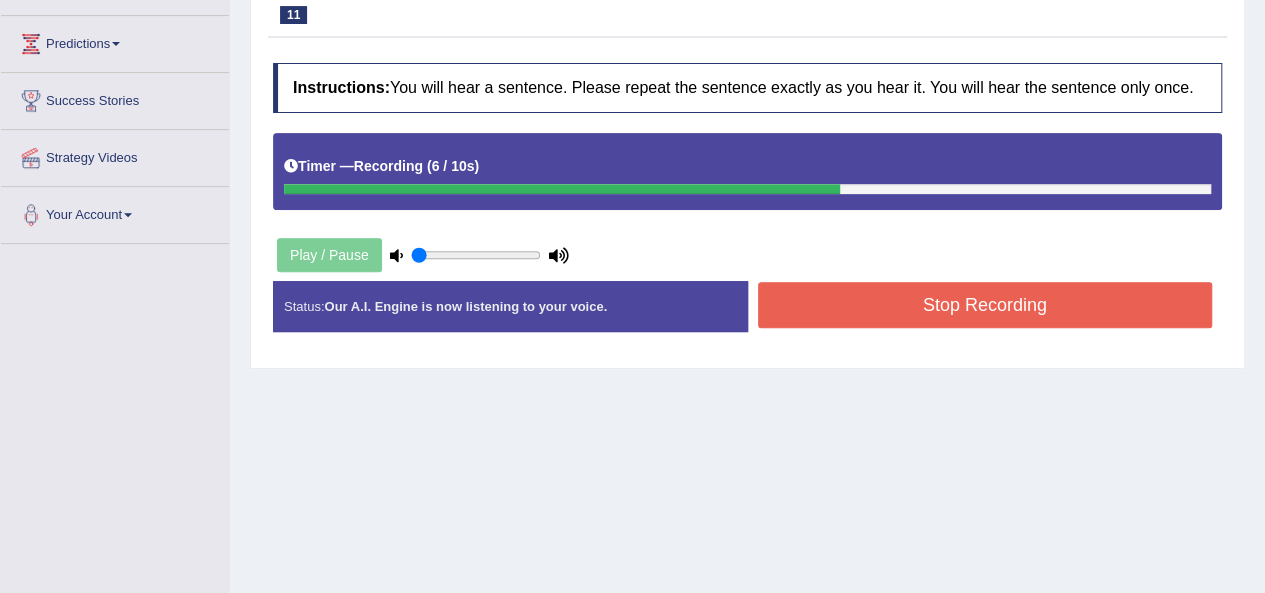 click on "Stop Recording" at bounding box center (985, 305) 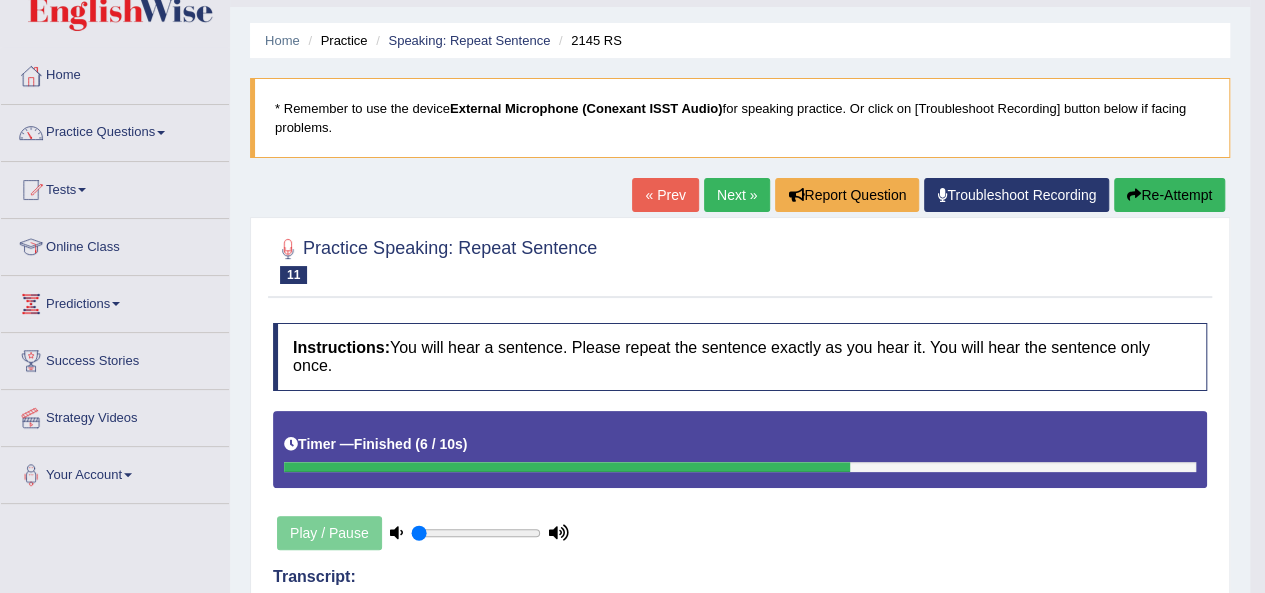 scroll, scrollTop: 0, scrollLeft: 0, axis: both 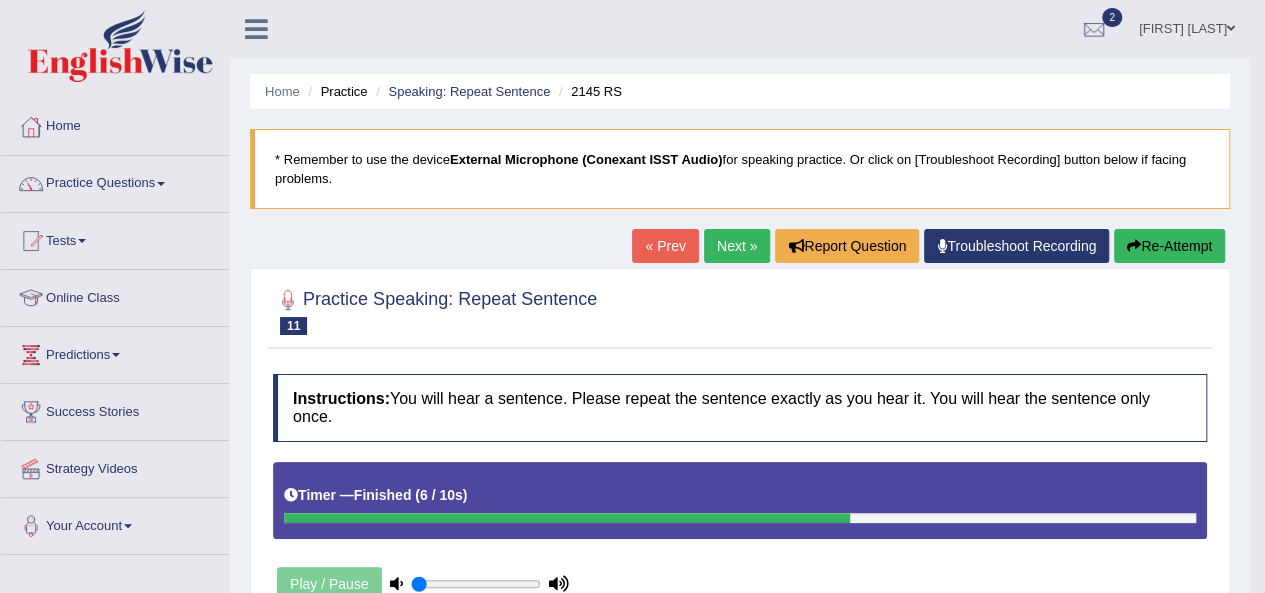click on "Next »" at bounding box center (737, 246) 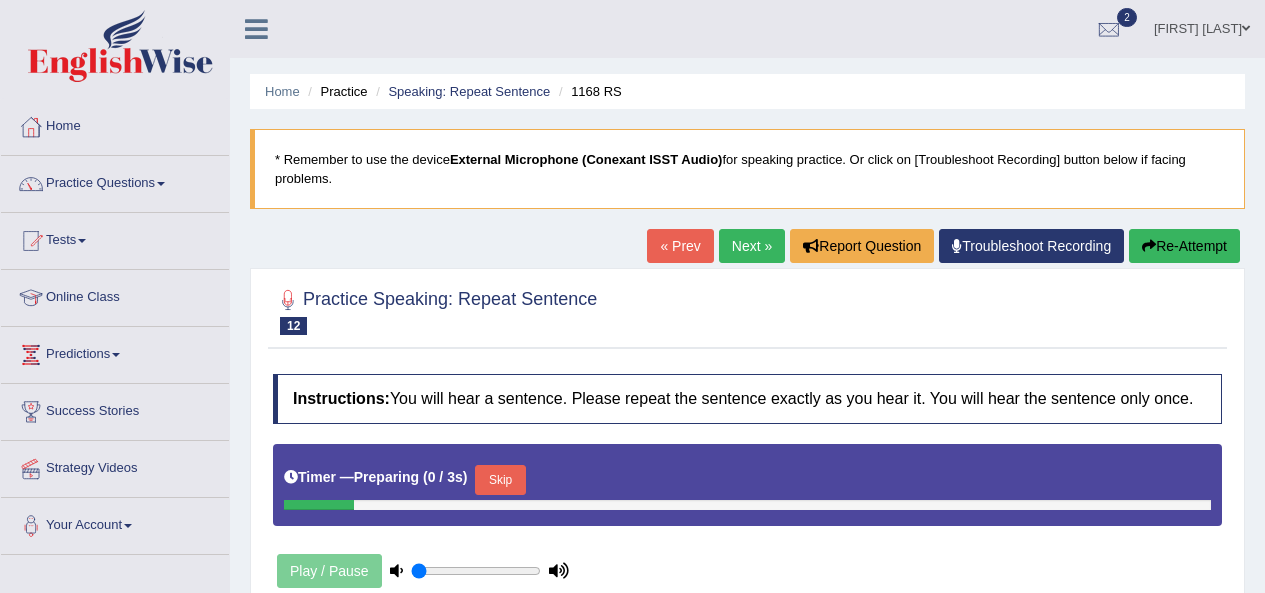 scroll, scrollTop: 0, scrollLeft: 0, axis: both 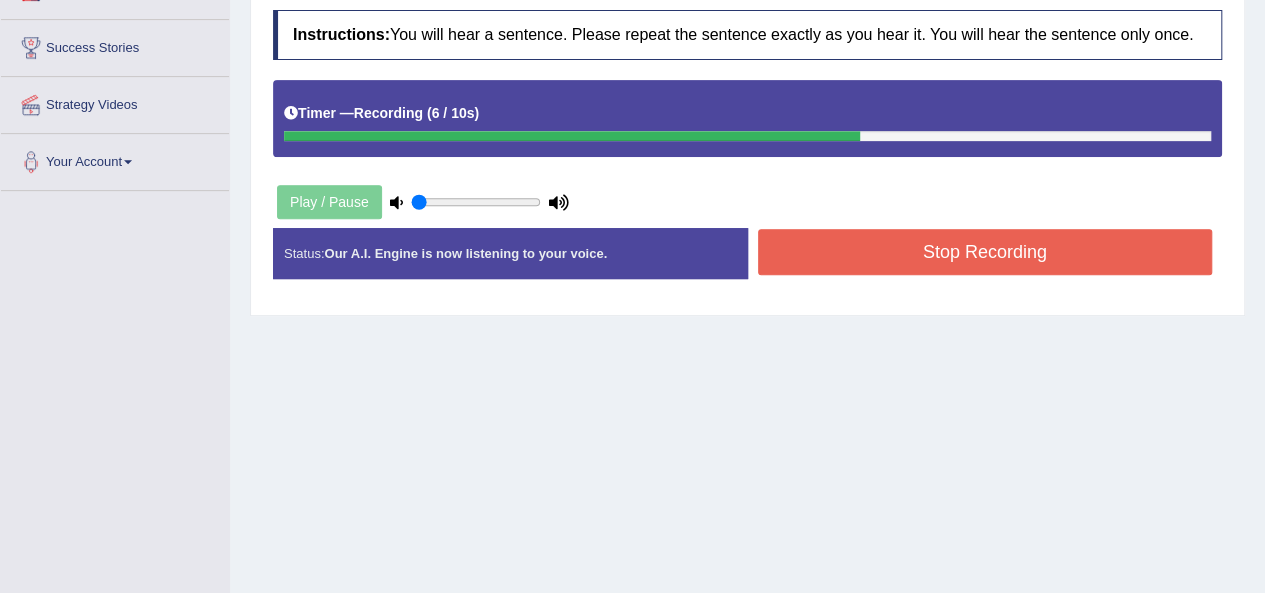 click on "Stop Recording" at bounding box center (985, 252) 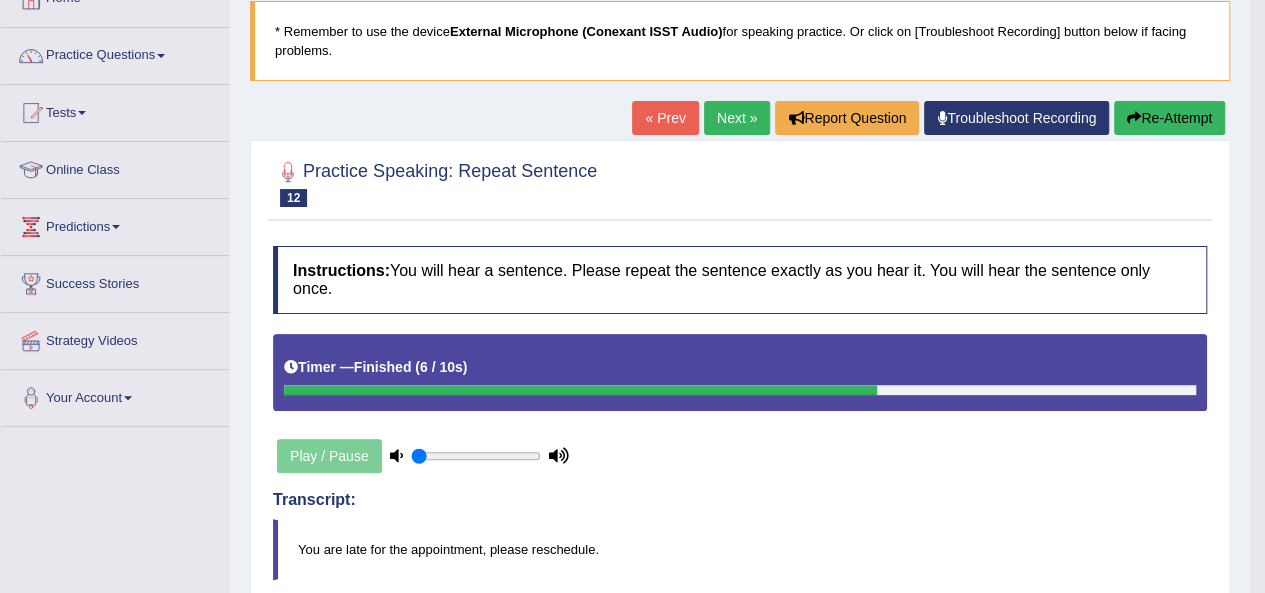 scroll, scrollTop: 127, scrollLeft: 0, axis: vertical 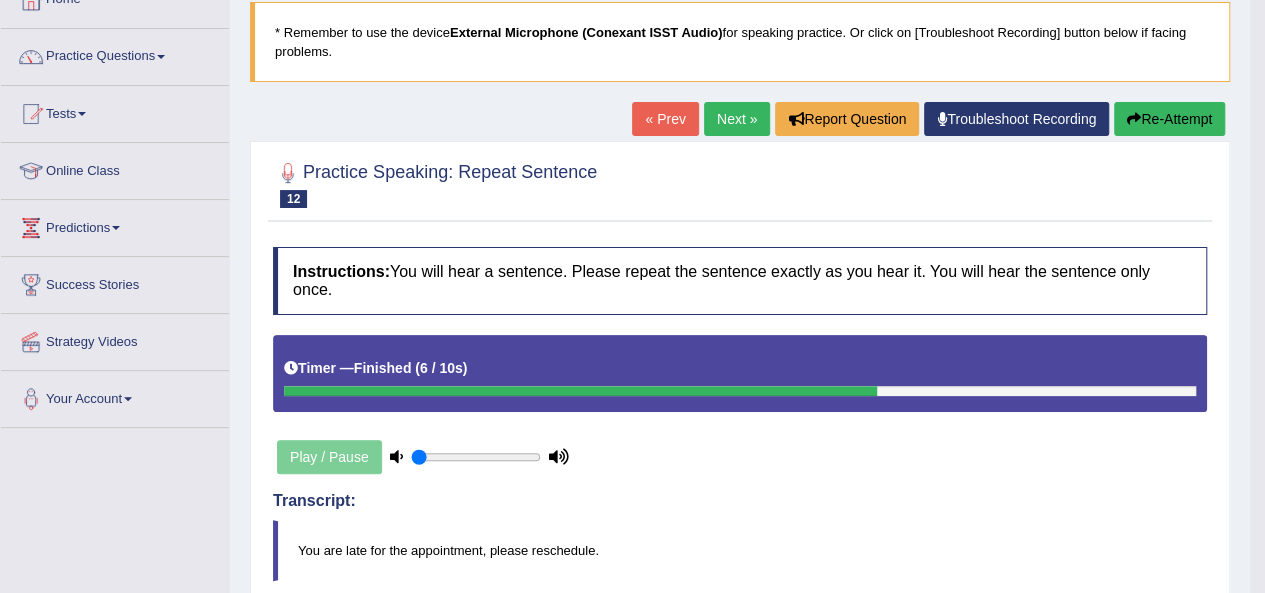 click on "Next »" at bounding box center (737, 119) 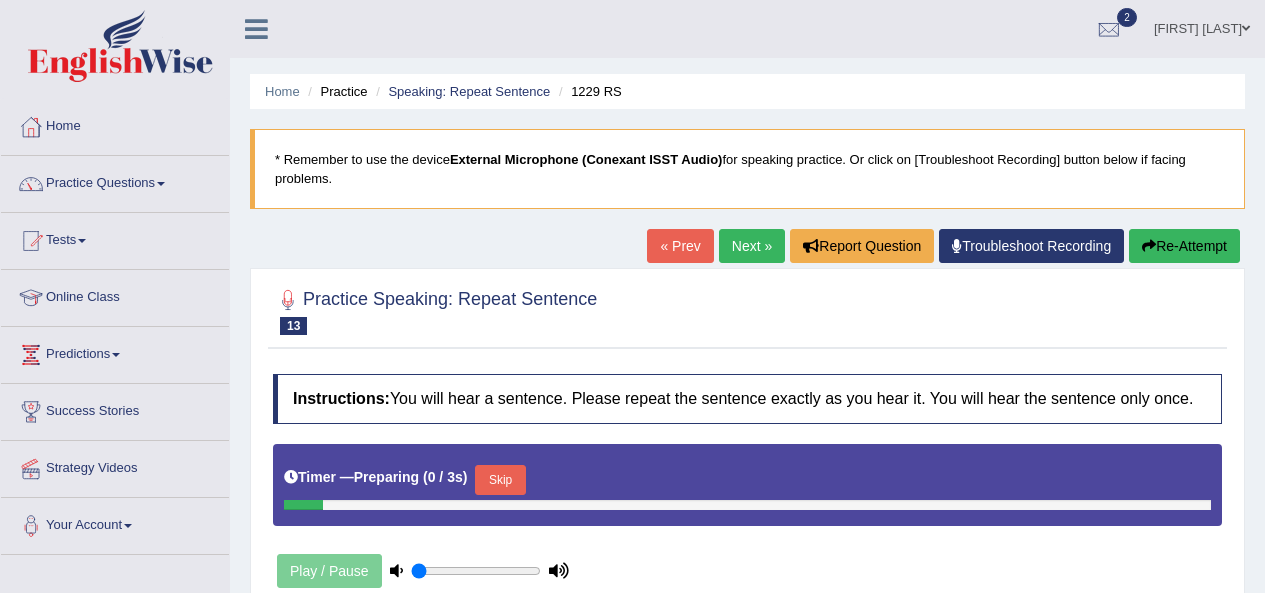 scroll, scrollTop: 0, scrollLeft: 0, axis: both 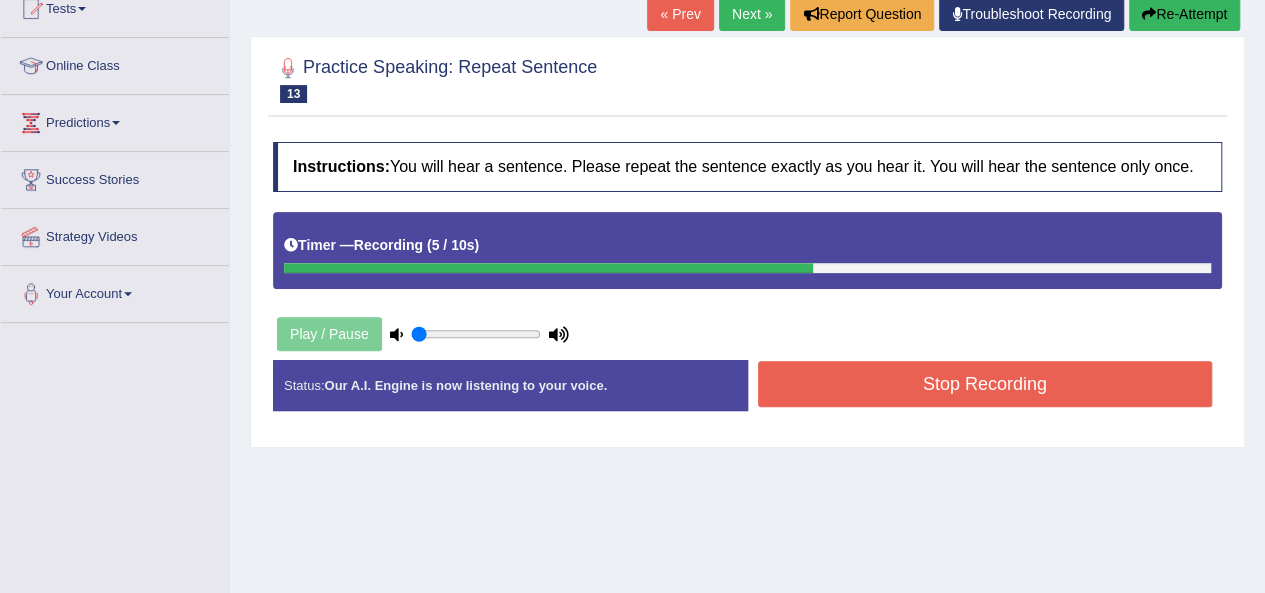 click on "Stop Recording" at bounding box center [985, 384] 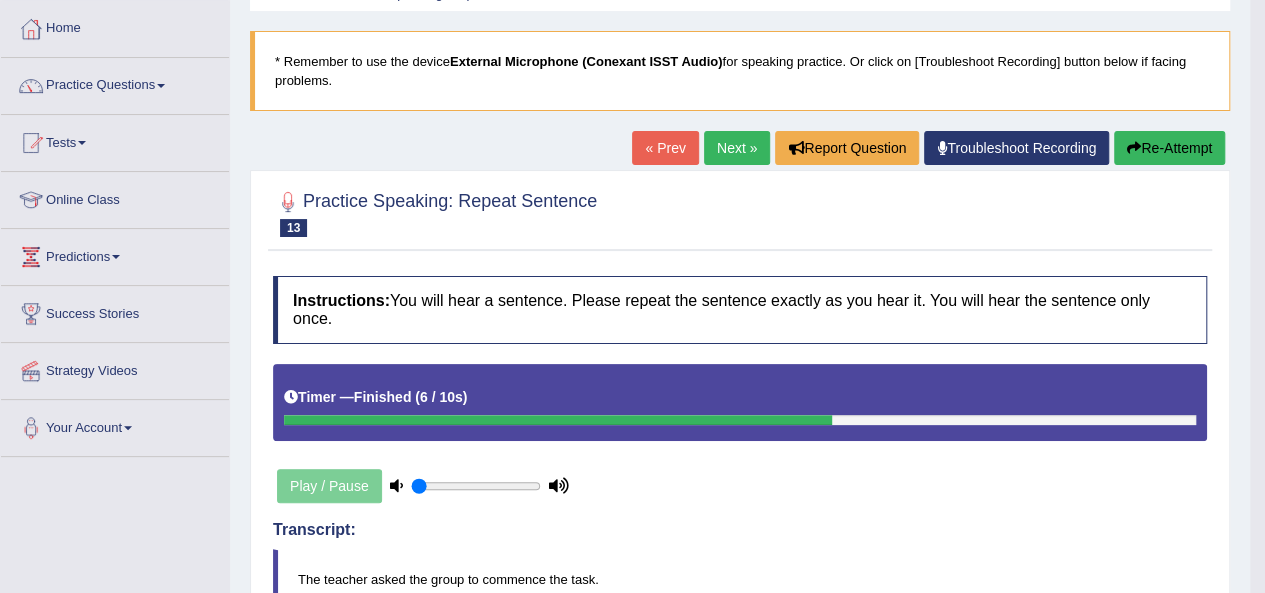 scroll, scrollTop: 89, scrollLeft: 0, axis: vertical 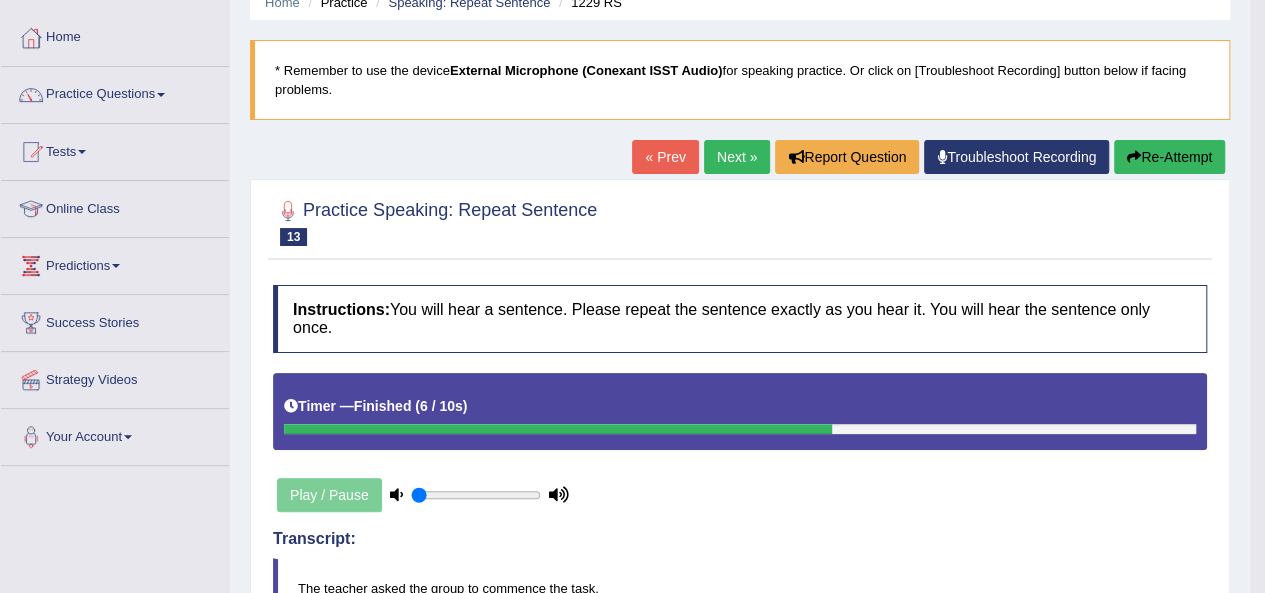 click at bounding box center (161, 95) 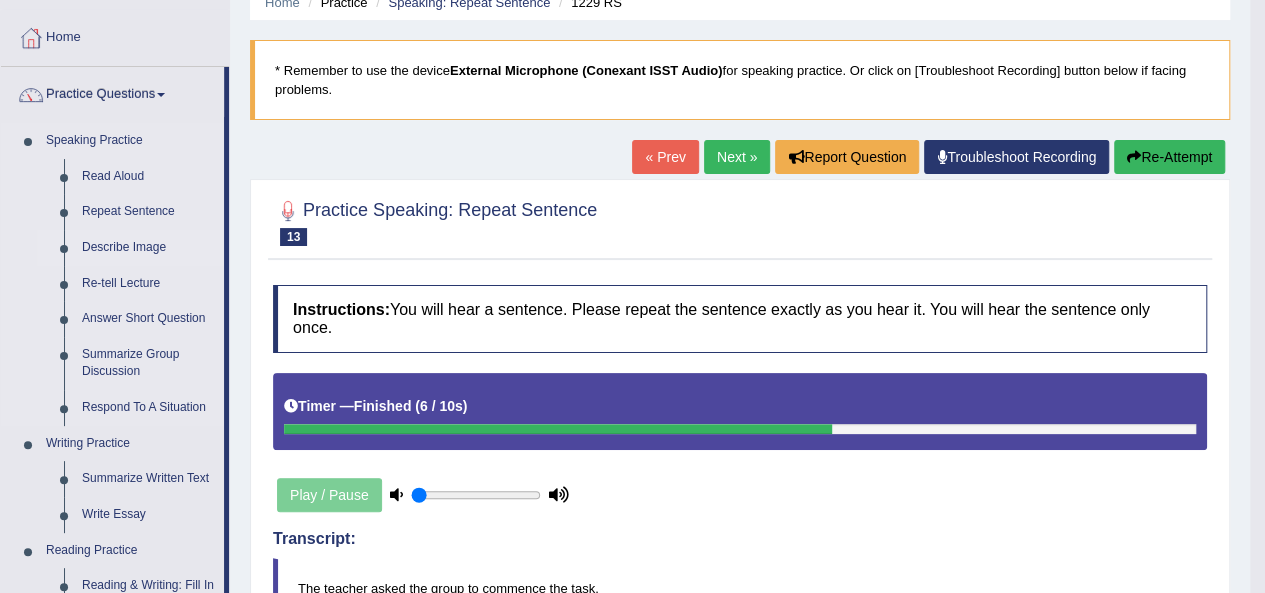 click on "Describe Image" at bounding box center (148, 248) 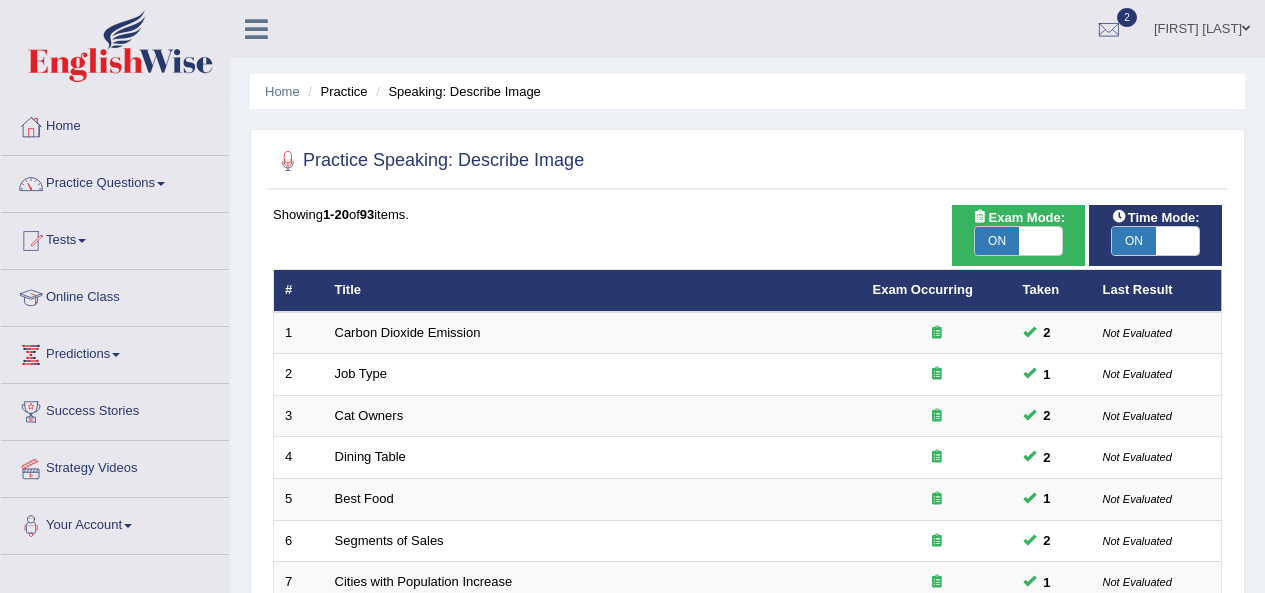scroll, scrollTop: 0, scrollLeft: 0, axis: both 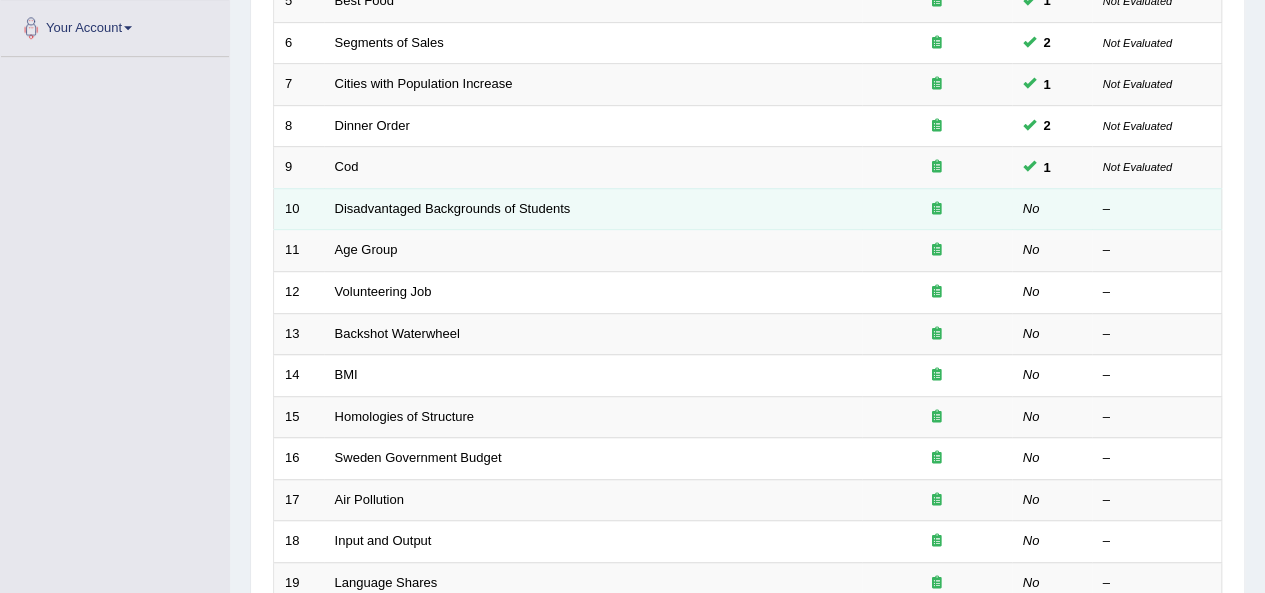 click on "Disadvantaged Backgrounds of Students" at bounding box center [593, 209] 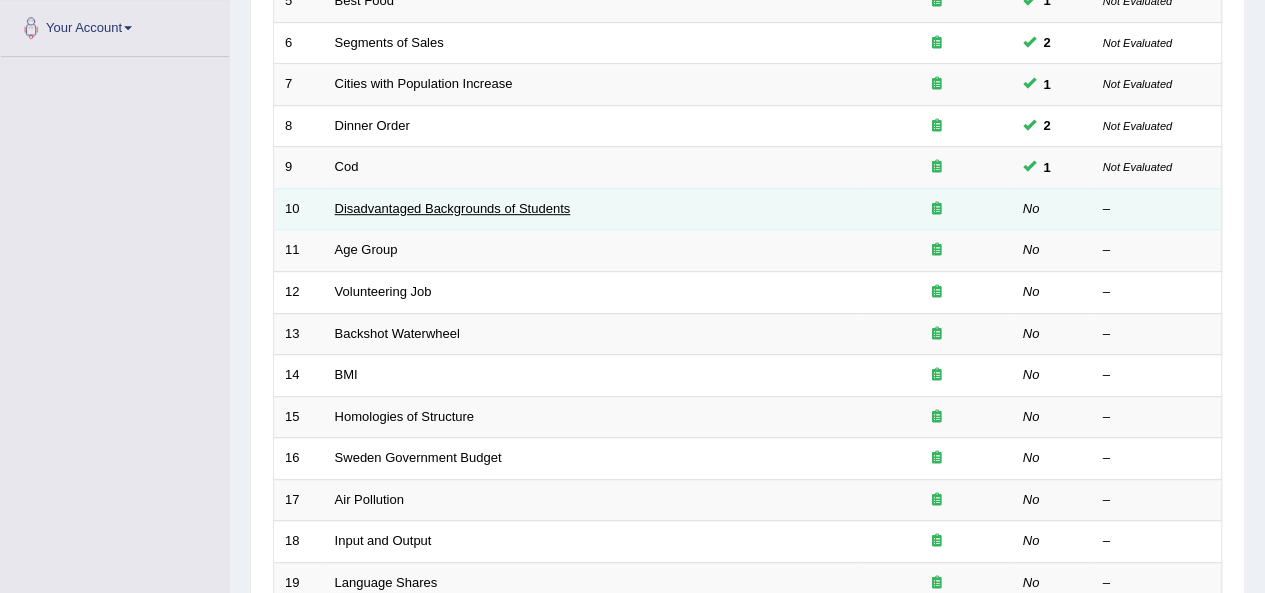 click on "Disadvantaged Backgrounds of Students" at bounding box center (453, 208) 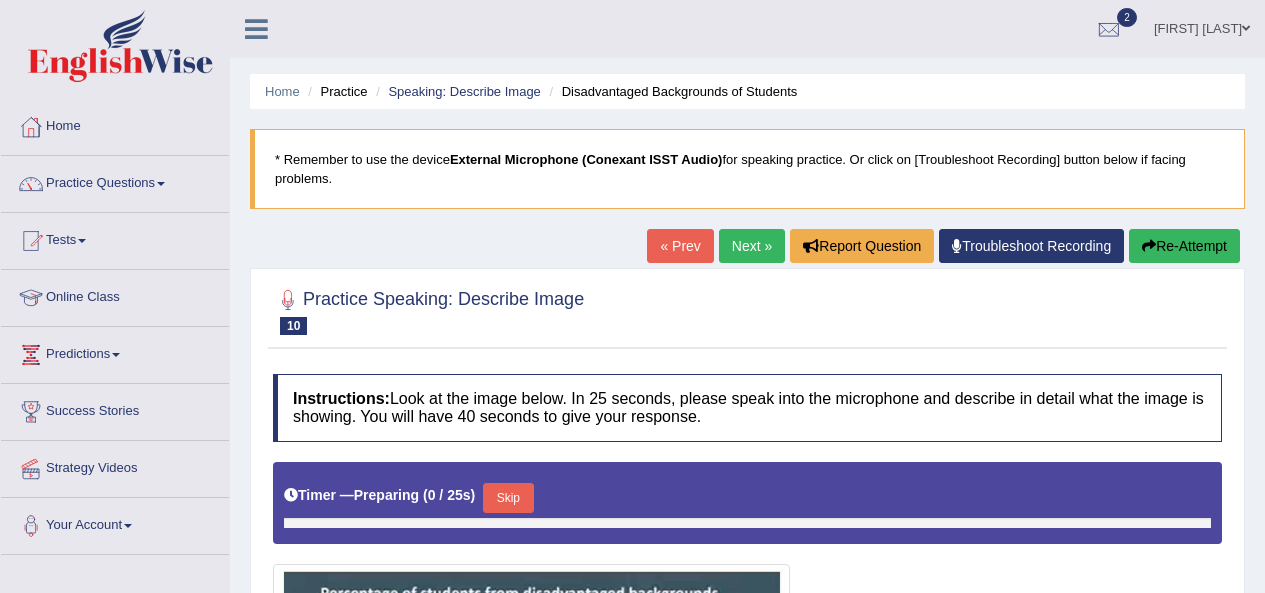 scroll, scrollTop: 0, scrollLeft: 0, axis: both 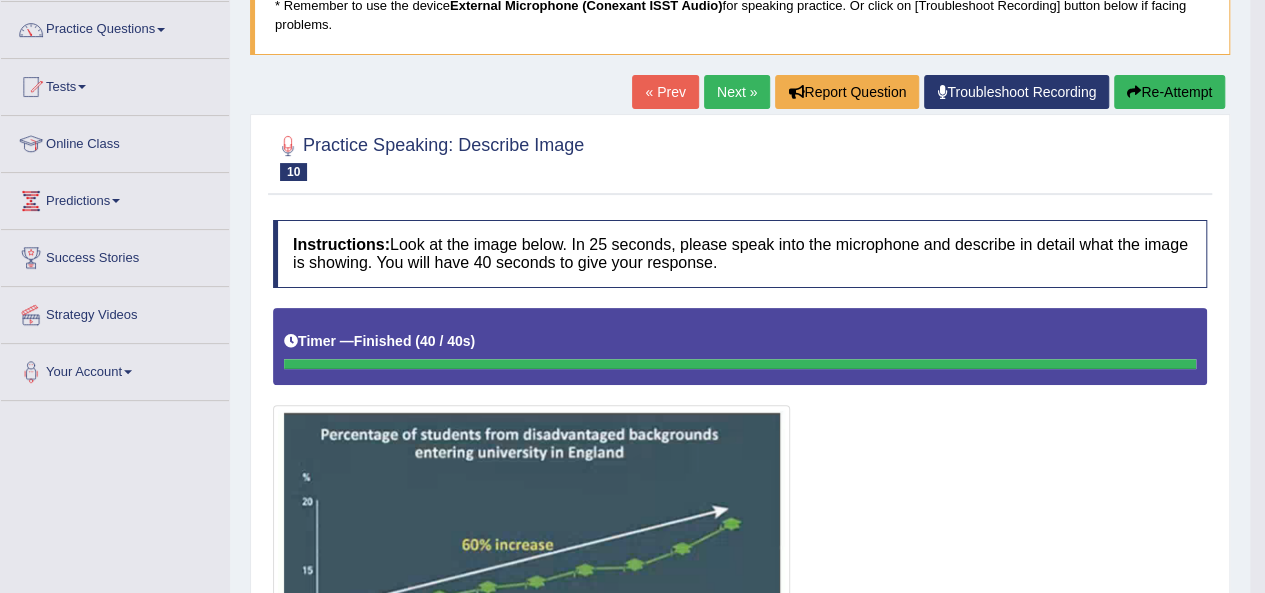 click on "Re-Attempt" at bounding box center (1169, 92) 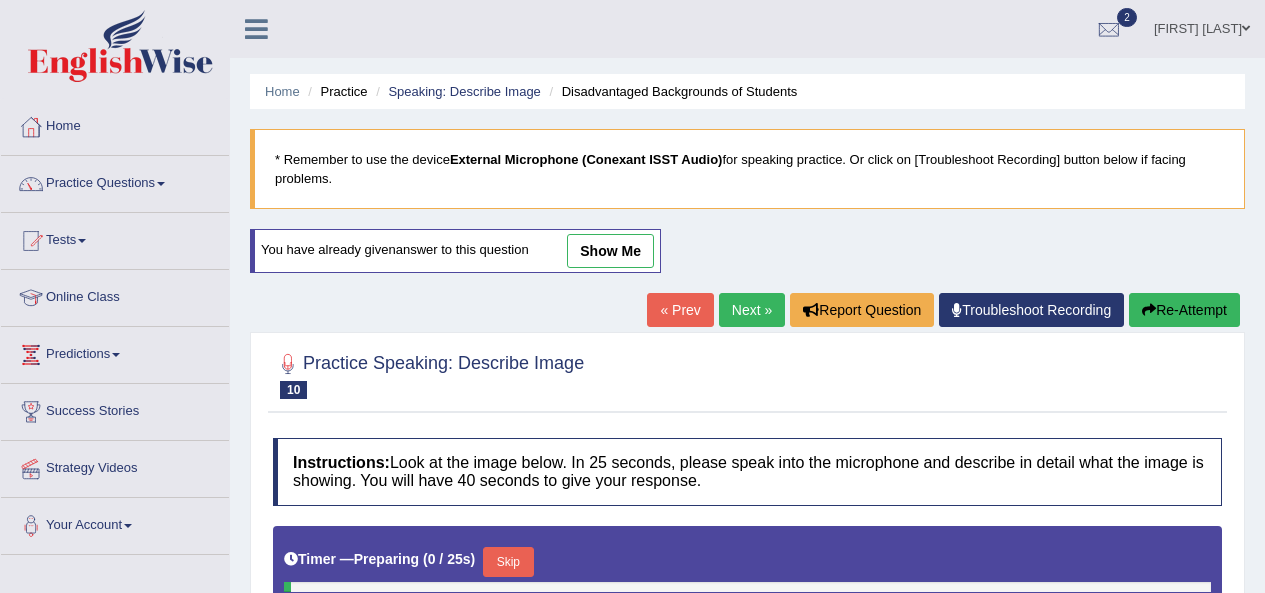 scroll, scrollTop: 169, scrollLeft: 0, axis: vertical 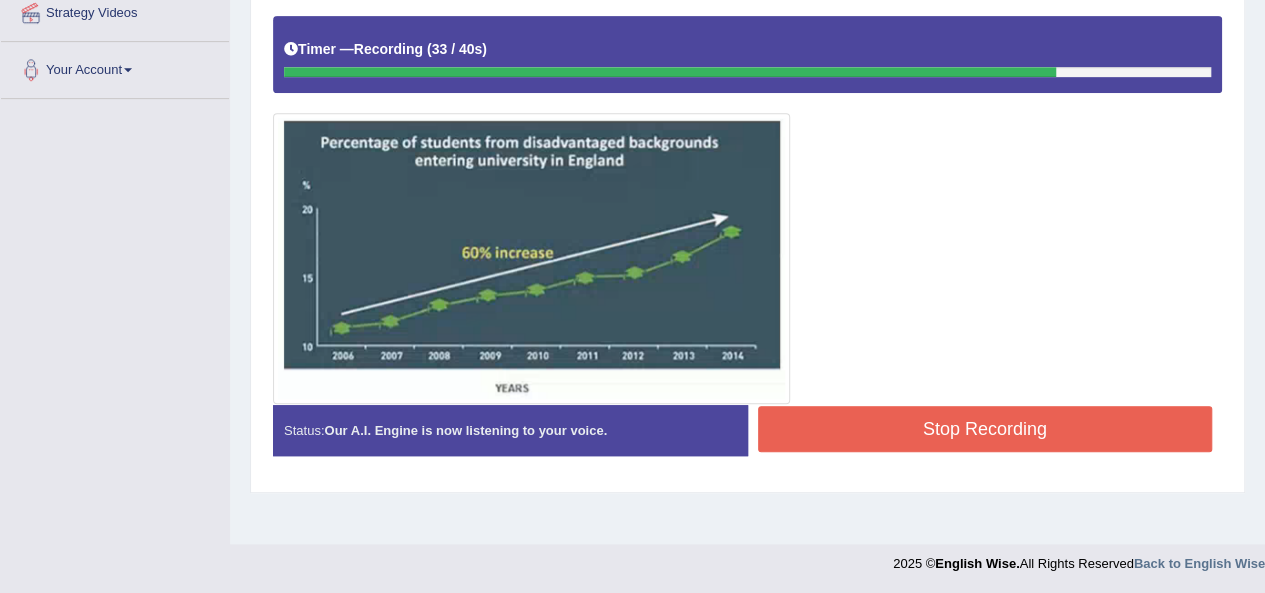 click on "Stop Recording" at bounding box center [985, 429] 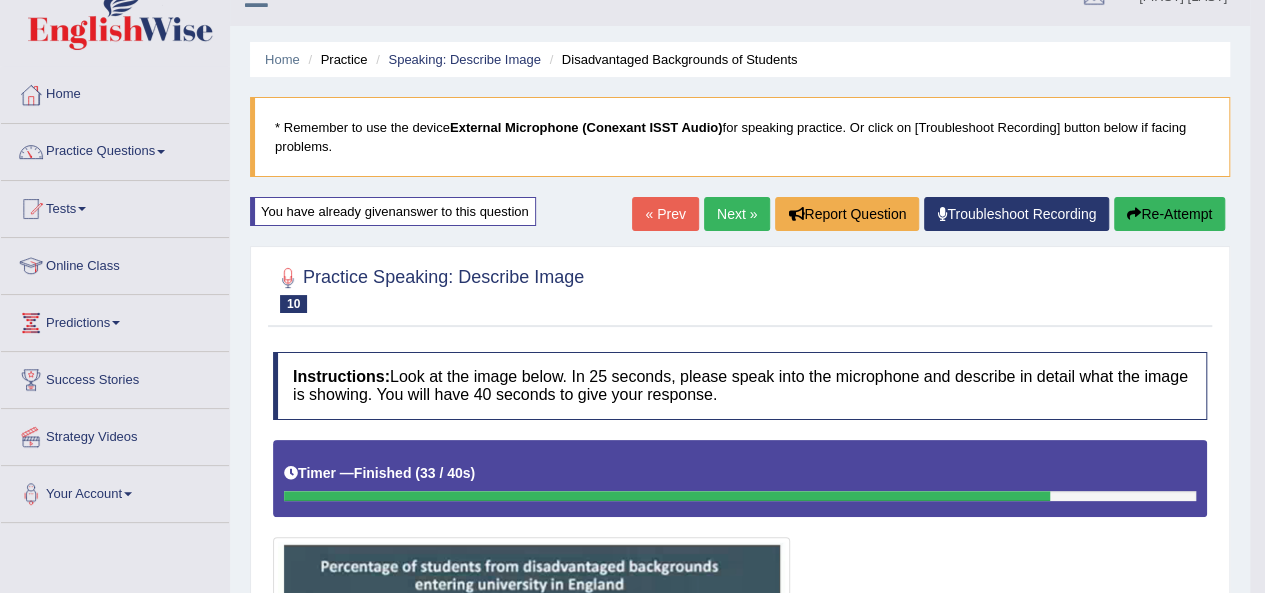 scroll, scrollTop: 24, scrollLeft: 0, axis: vertical 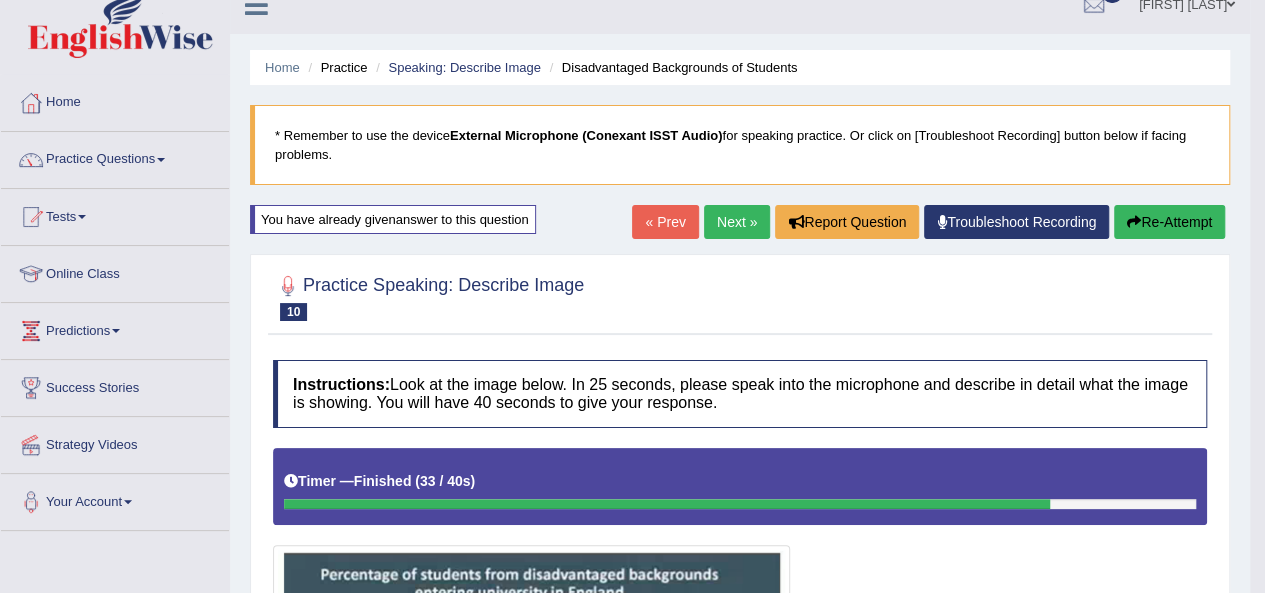 click on "Next »" at bounding box center (737, 222) 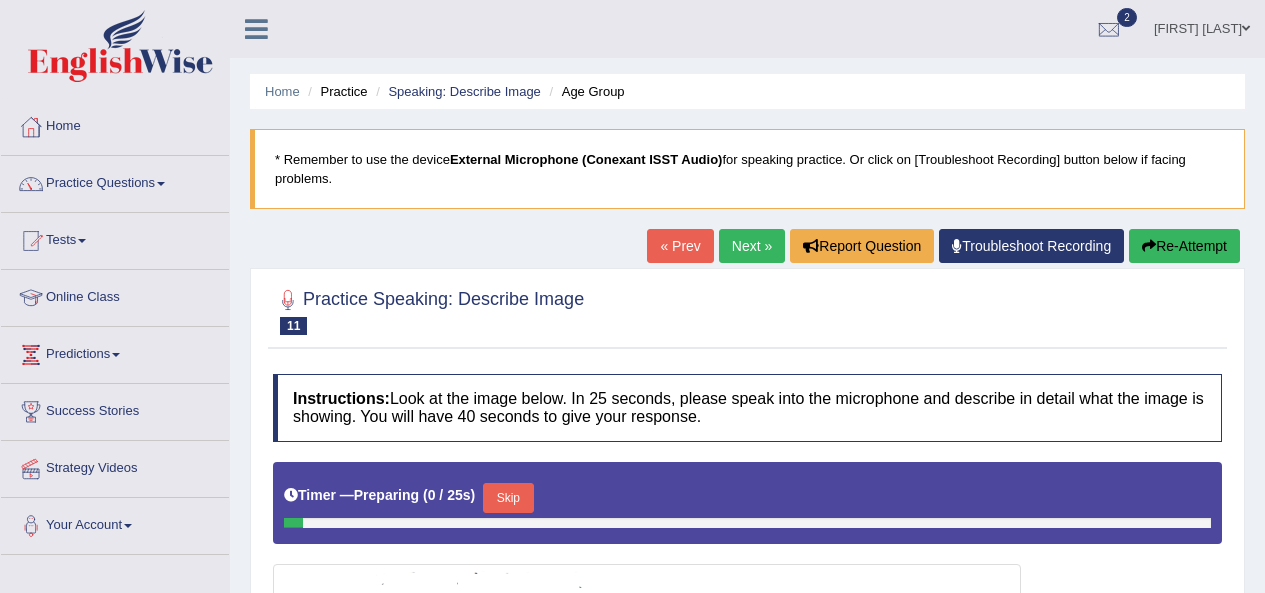 scroll, scrollTop: 132, scrollLeft: 0, axis: vertical 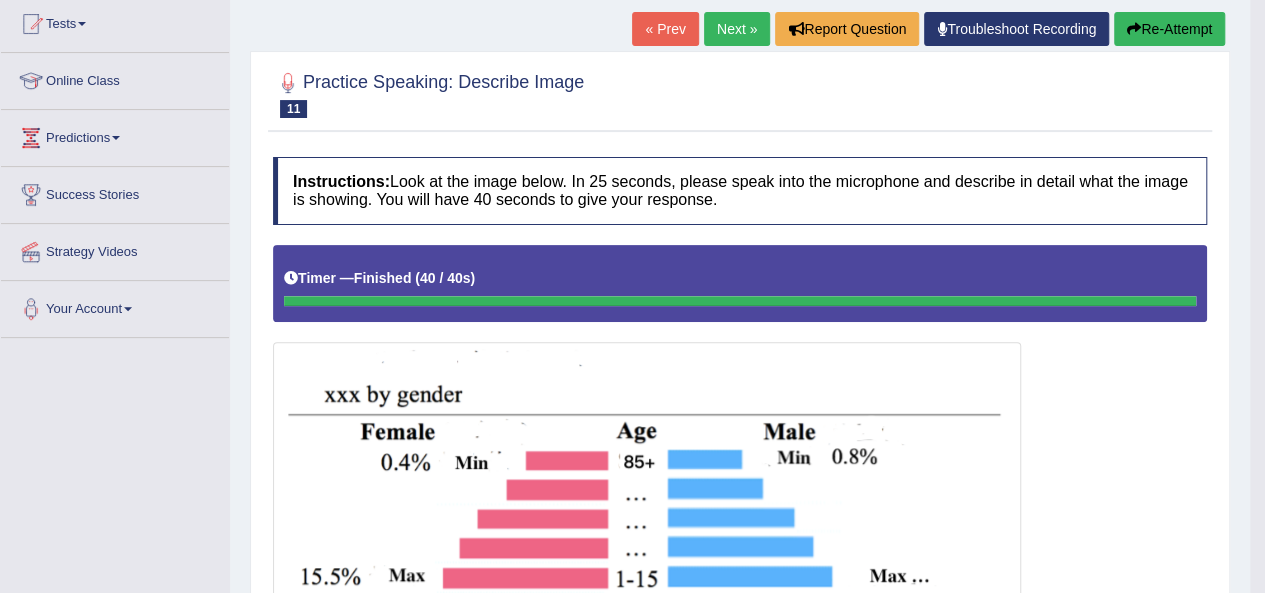 click on "Re-Attempt" at bounding box center (1169, 29) 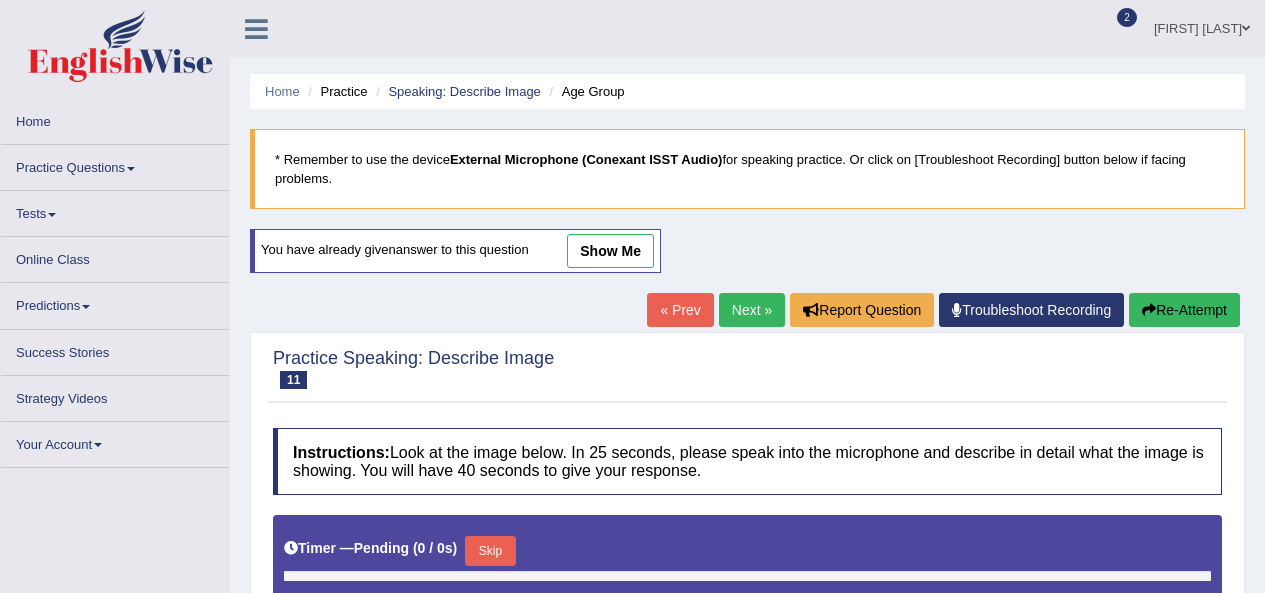 scroll, scrollTop: 197, scrollLeft: 0, axis: vertical 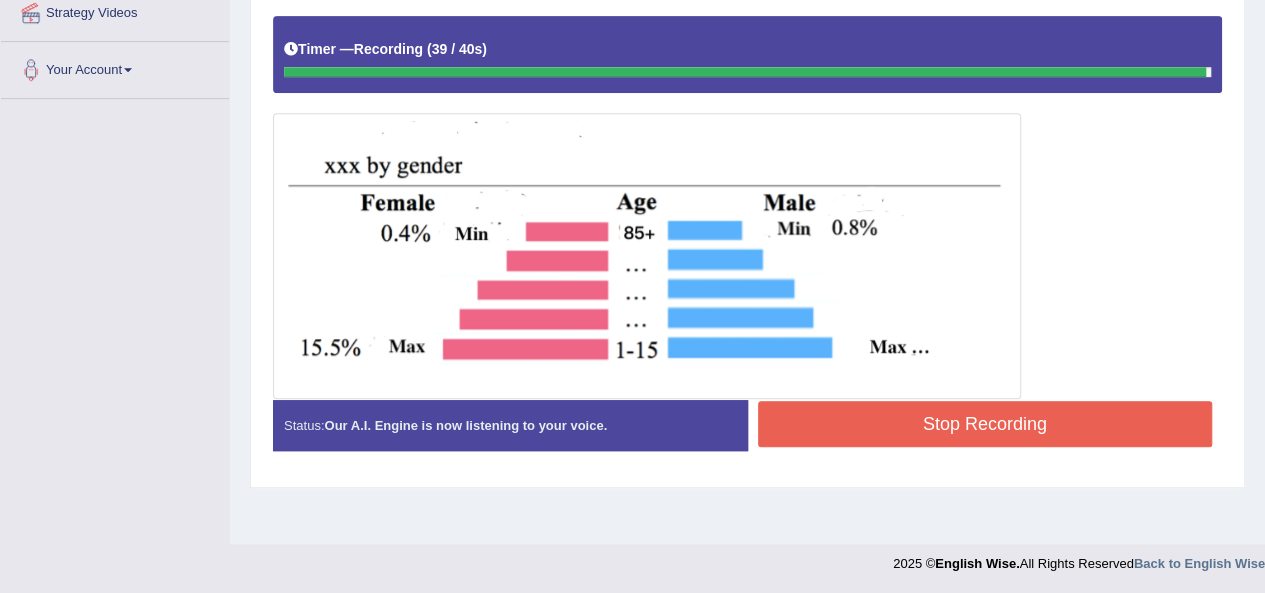 click on "Stop Recording" at bounding box center (985, 424) 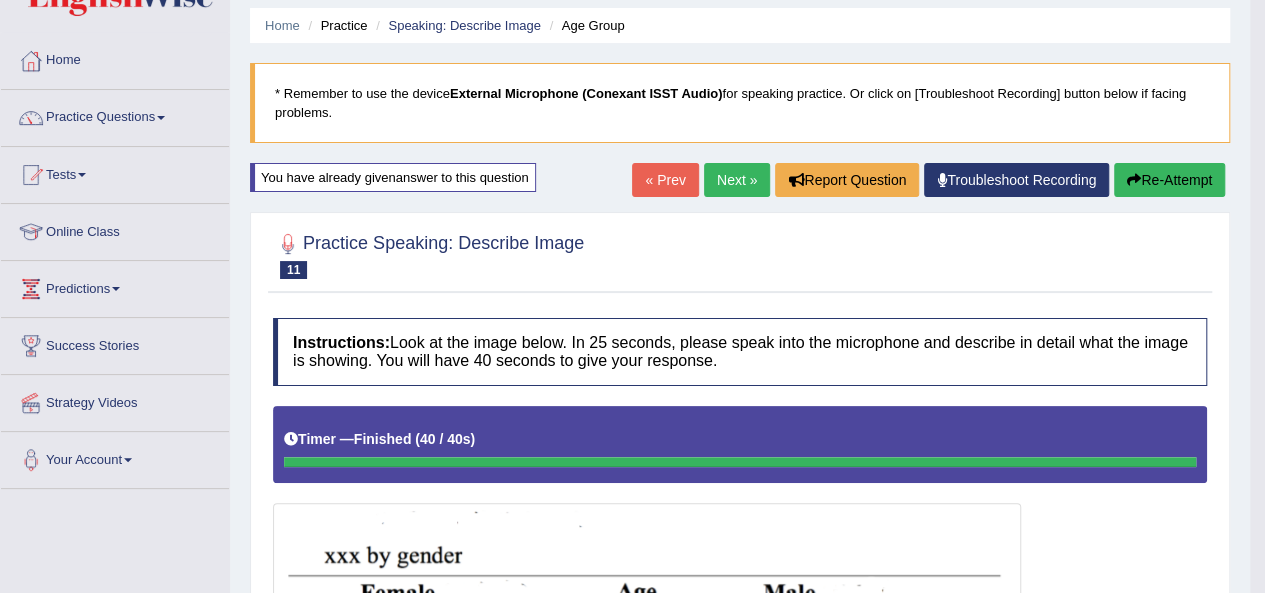 scroll, scrollTop: 63, scrollLeft: 0, axis: vertical 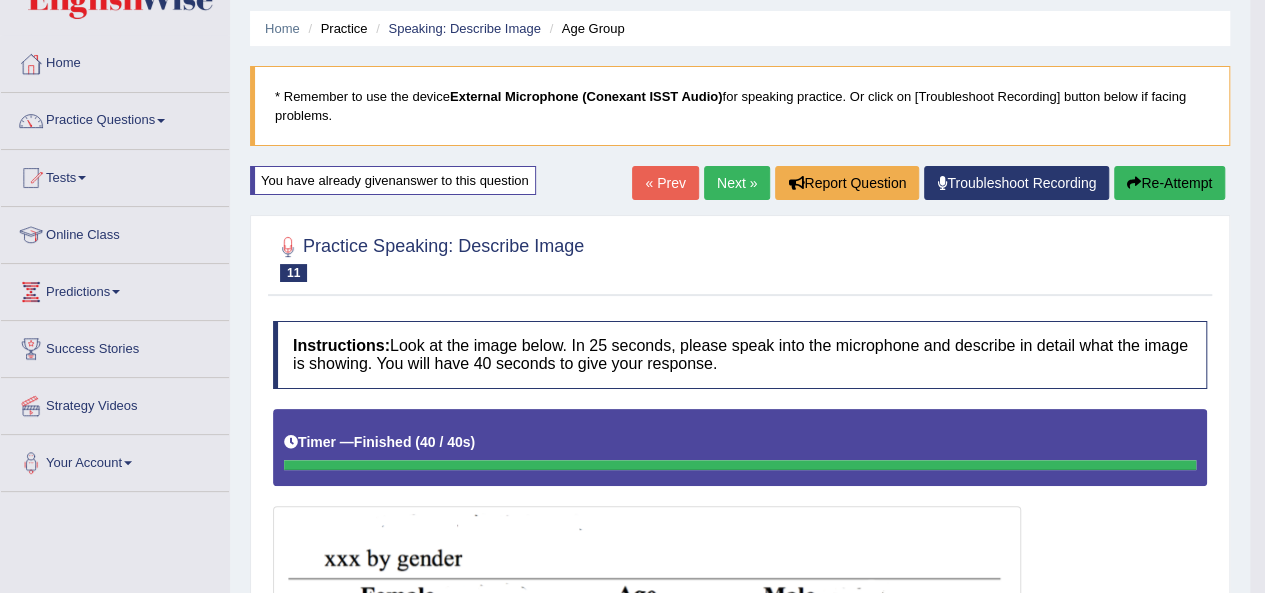 click on "Next »" at bounding box center (737, 183) 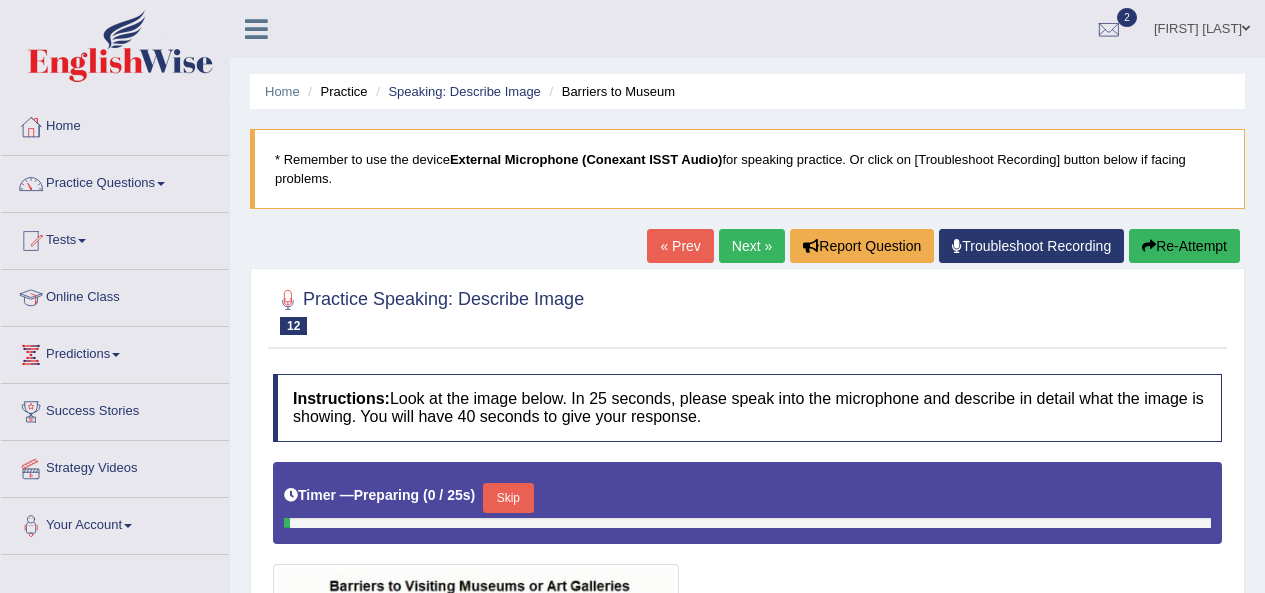 scroll, scrollTop: 0, scrollLeft: 0, axis: both 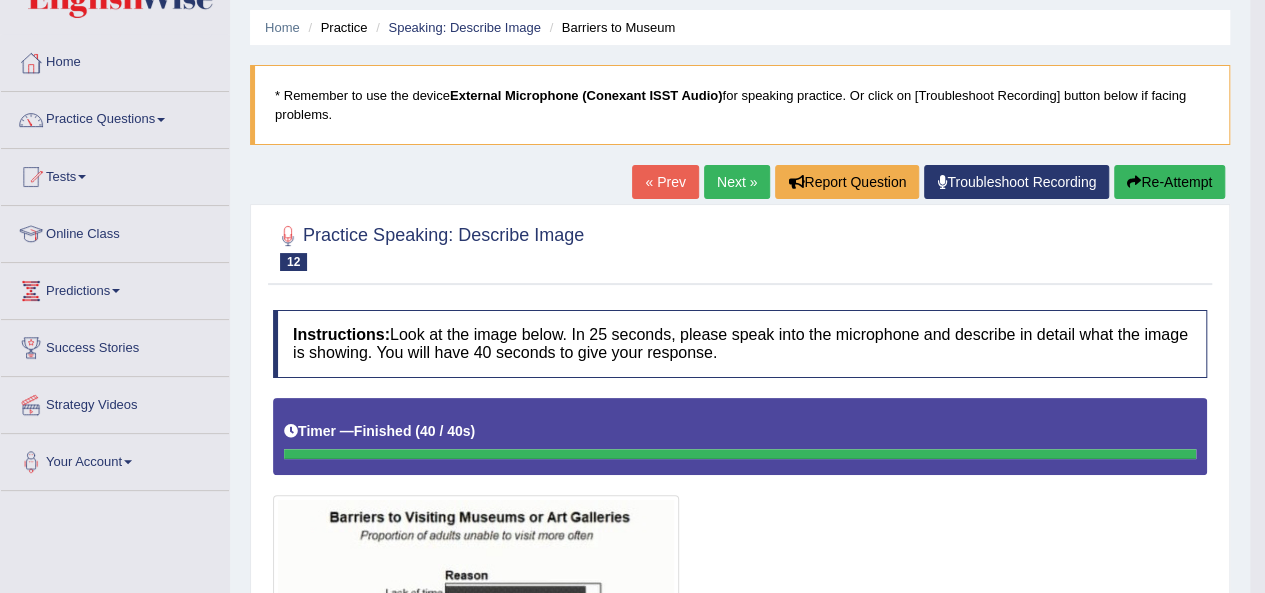 click on "Next »" at bounding box center [737, 182] 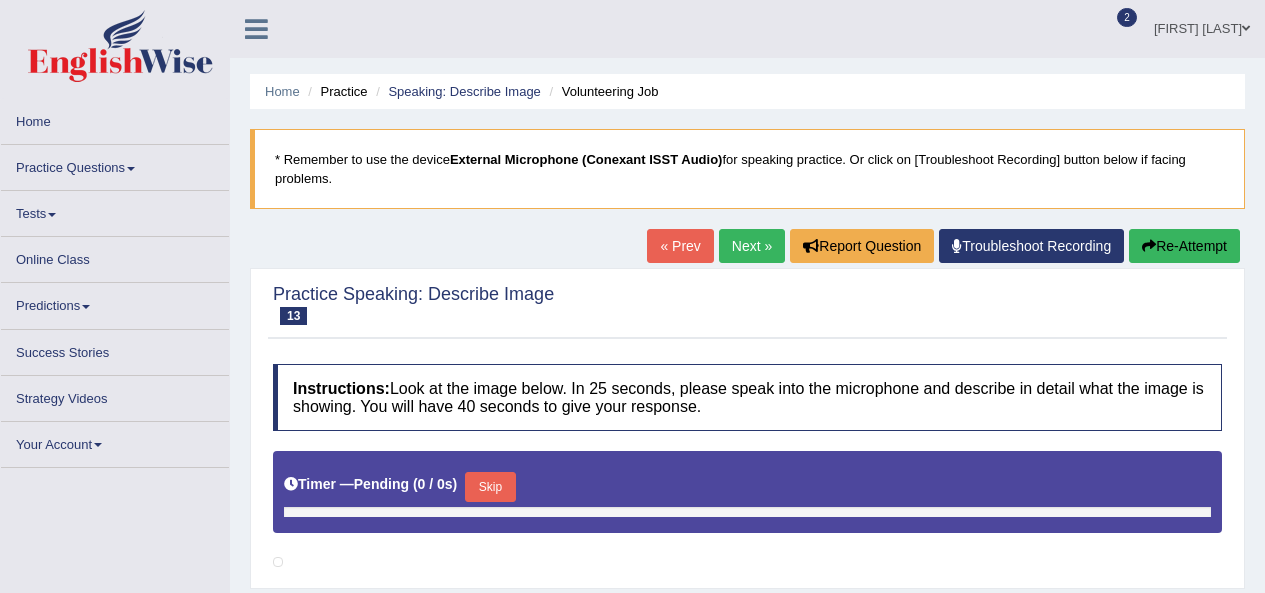 scroll, scrollTop: 0, scrollLeft: 0, axis: both 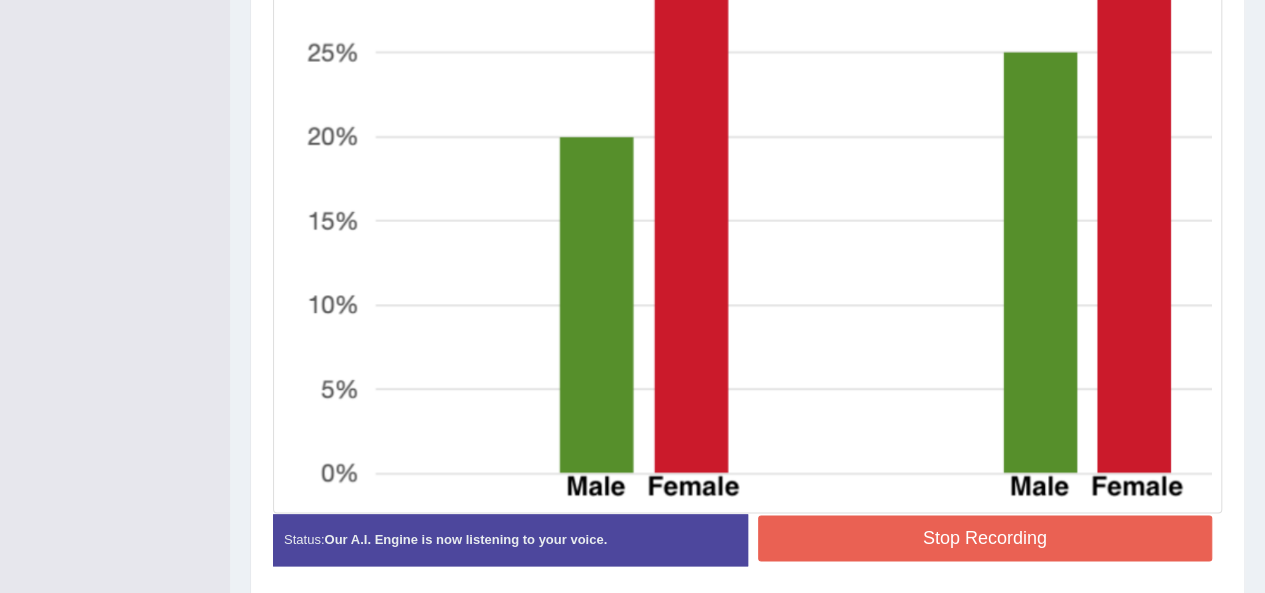 click at bounding box center [747, 75] 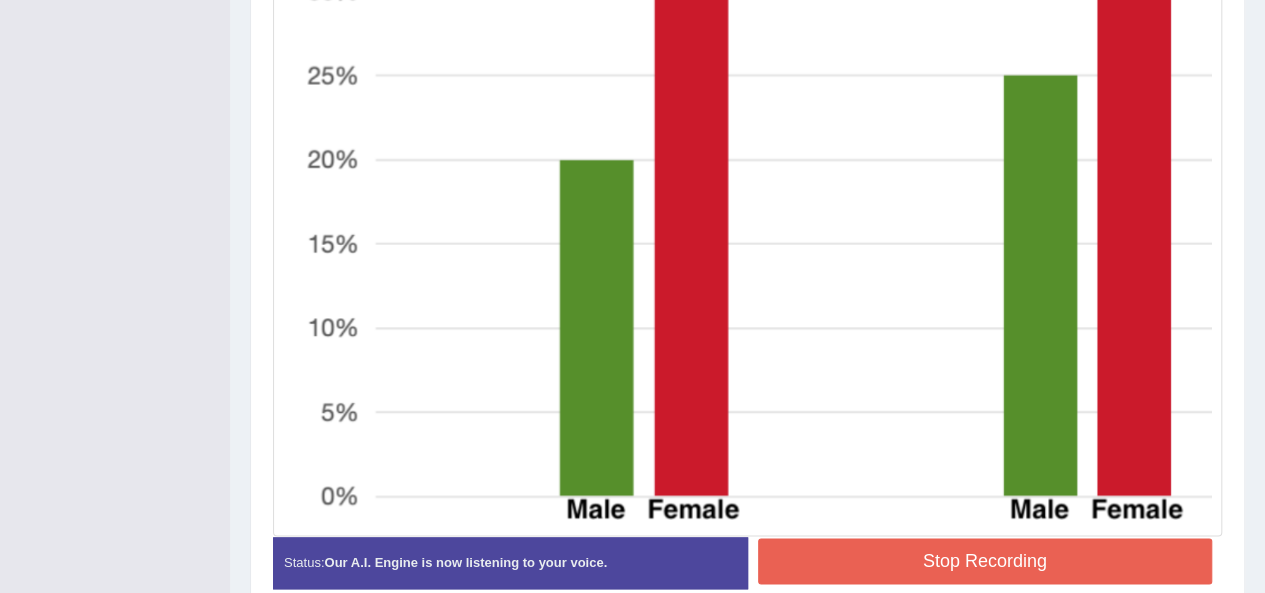 scroll, scrollTop: 994, scrollLeft: 0, axis: vertical 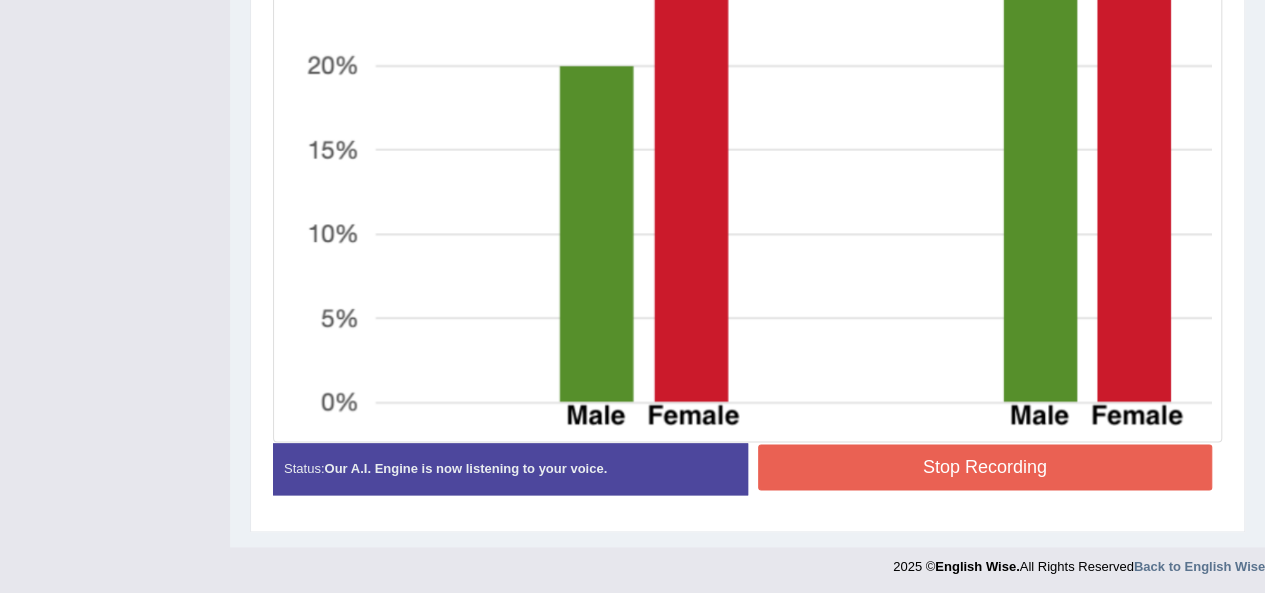 click on "Stop Recording" at bounding box center (985, 467) 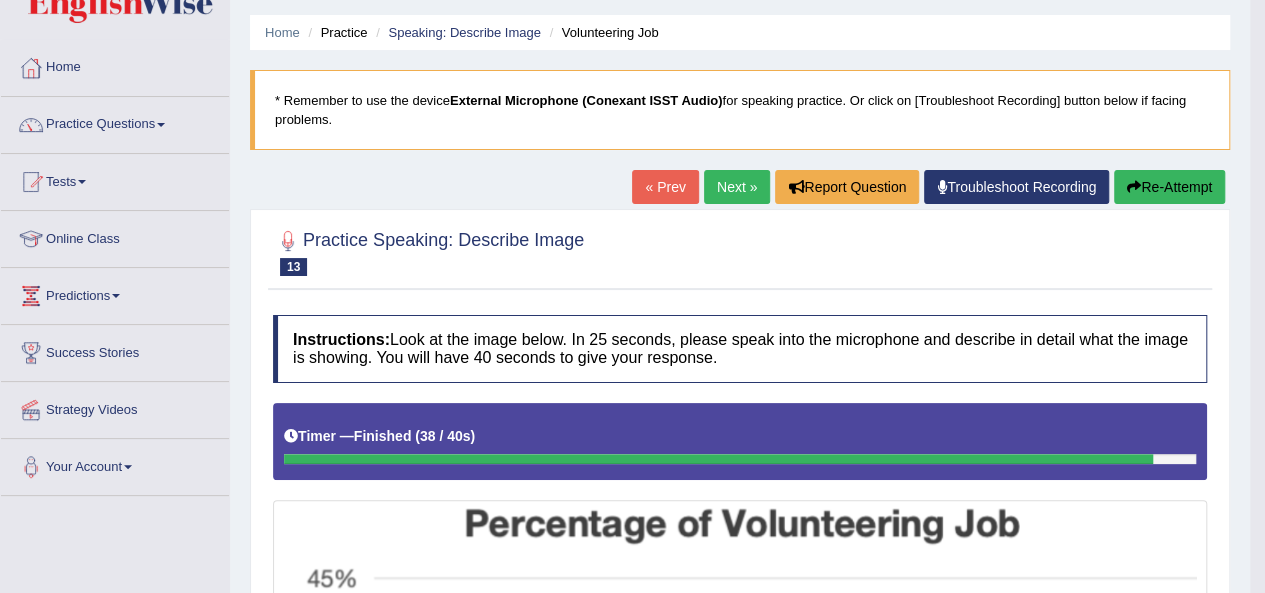 scroll, scrollTop: 0, scrollLeft: 0, axis: both 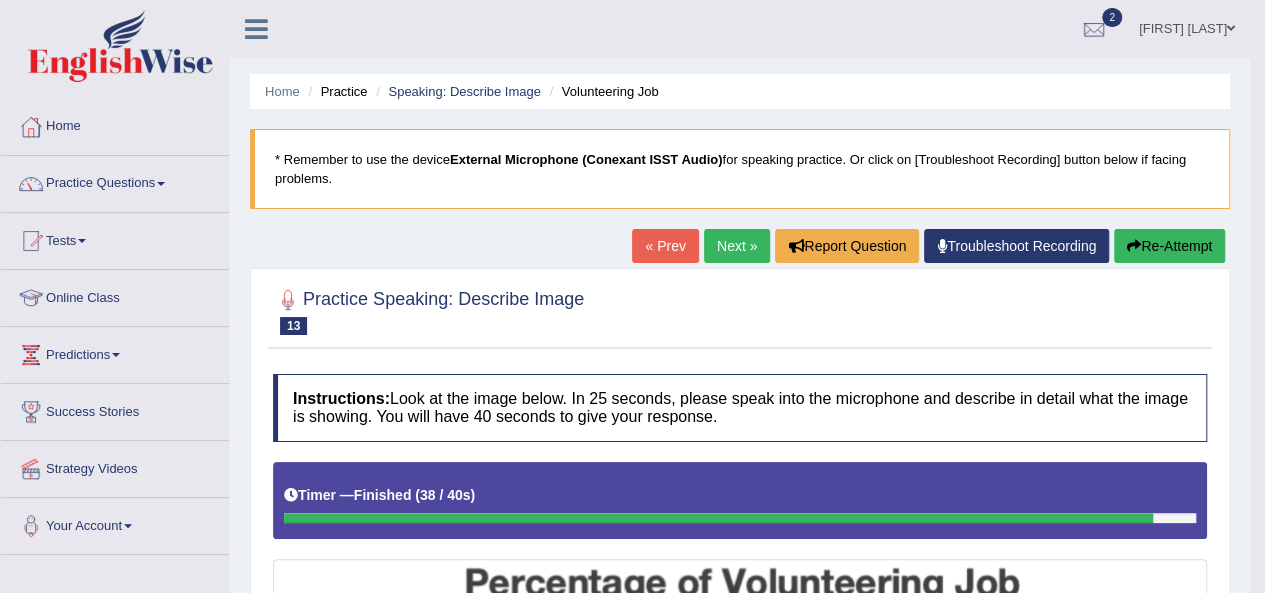 click on "Next »" at bounding box center [737, 246] 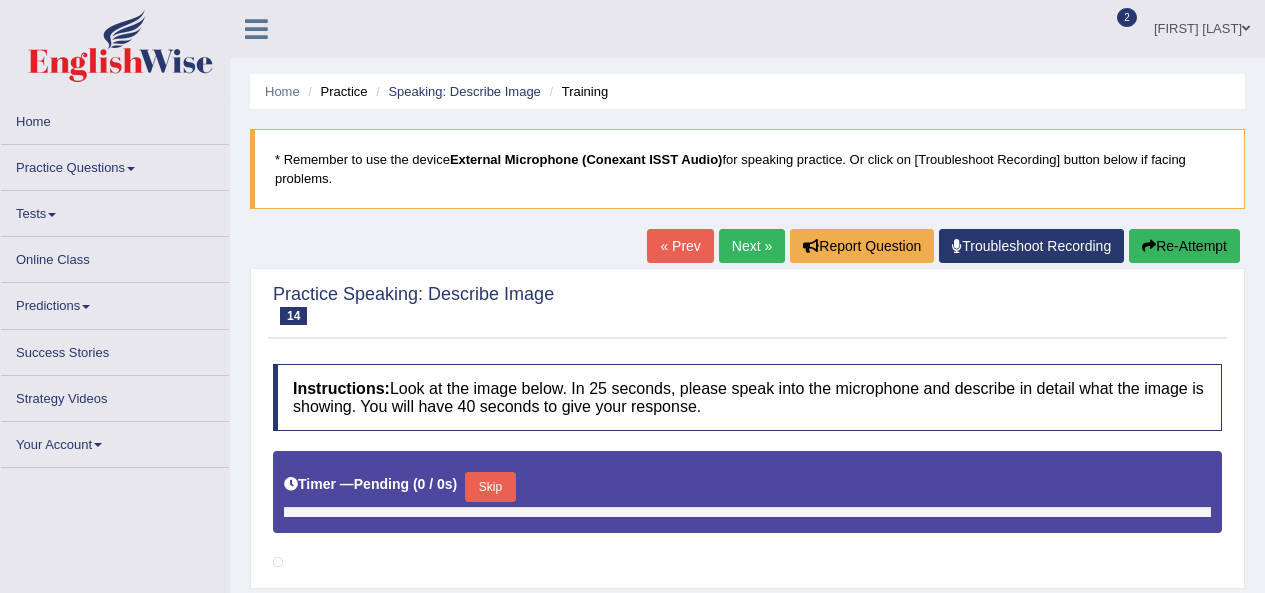 scroll, scrollTop: 0, scrollLeft: 0, axis: both 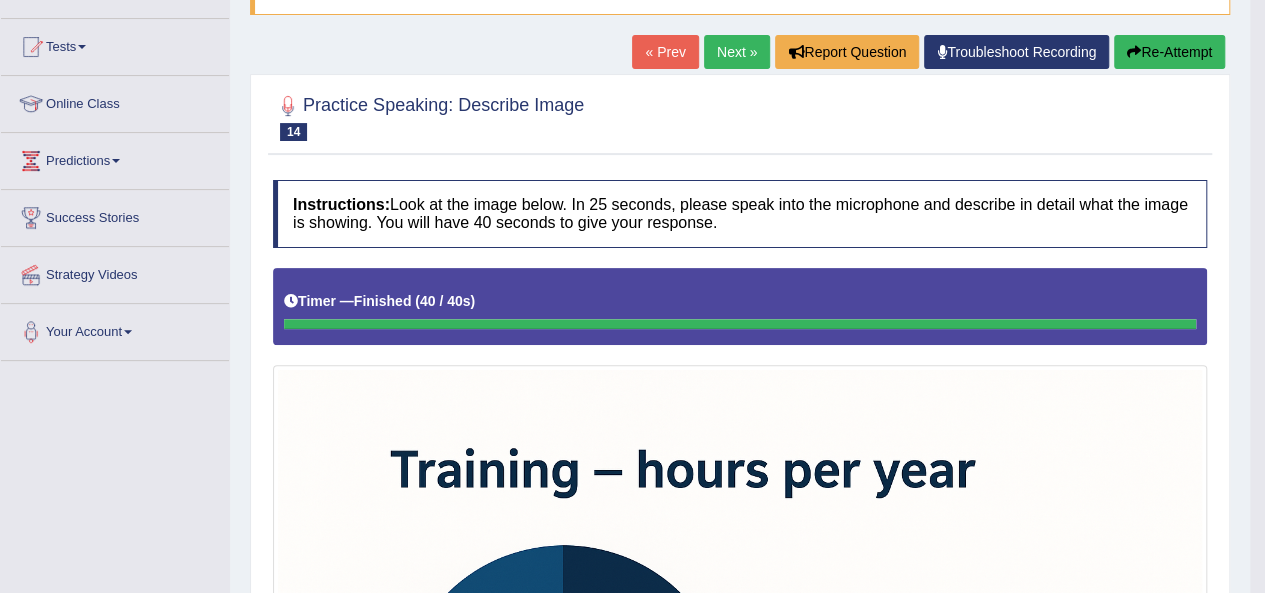 click on "Next »" at bounding box center [737, 52] 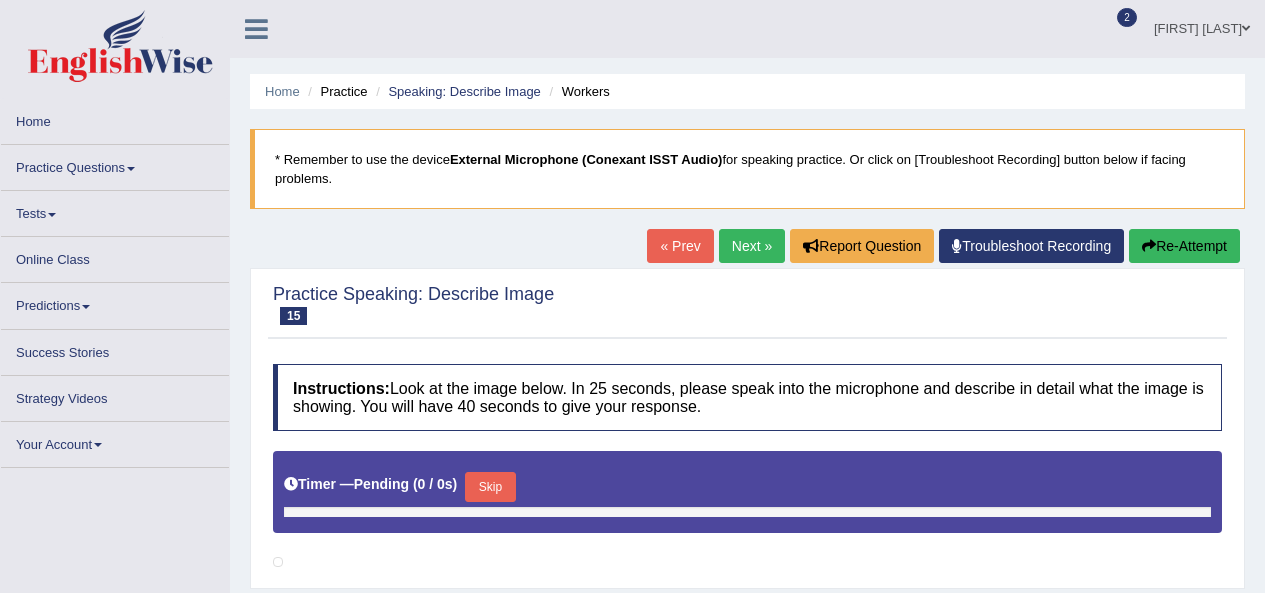 scroll, scrollTop: 0, scrollLeft: 0, axis: both 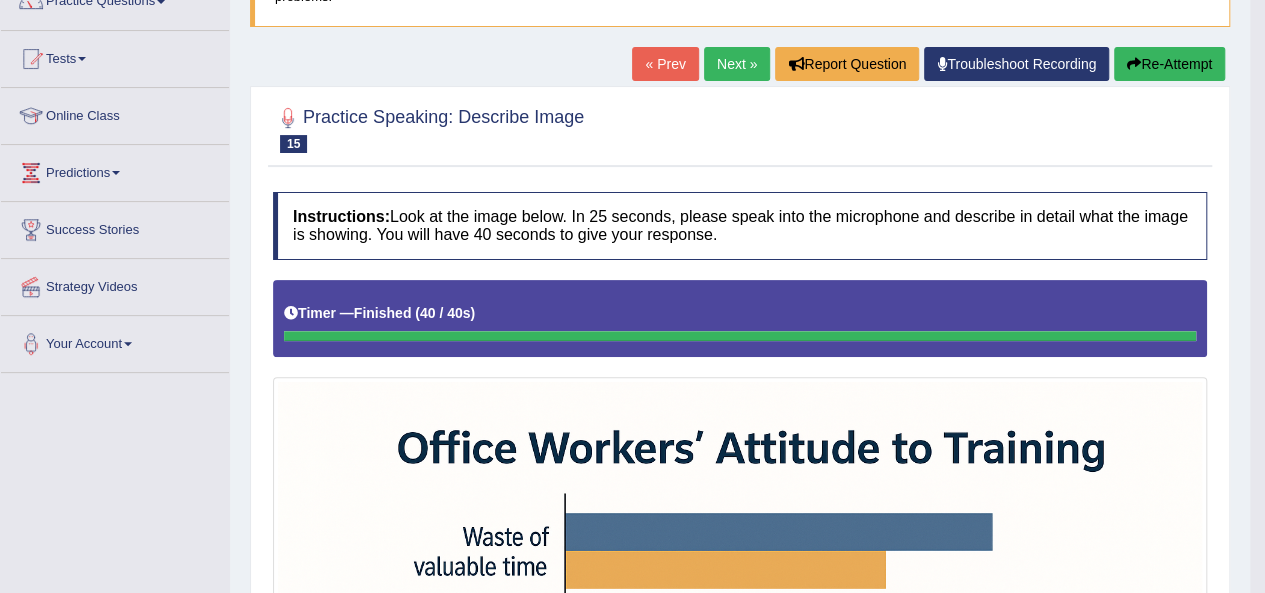 click on "Re-Attempt" at bounding box center [1169, 64] 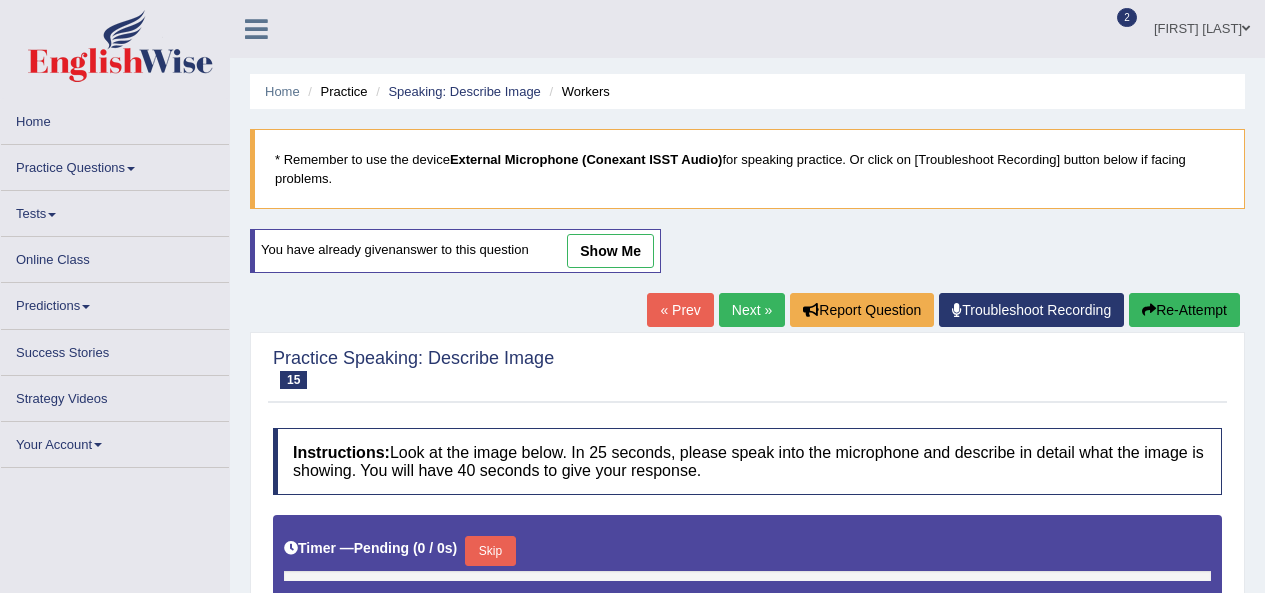 scroll, scrollTop: 182, scrollLeft: 0, axis: vertical 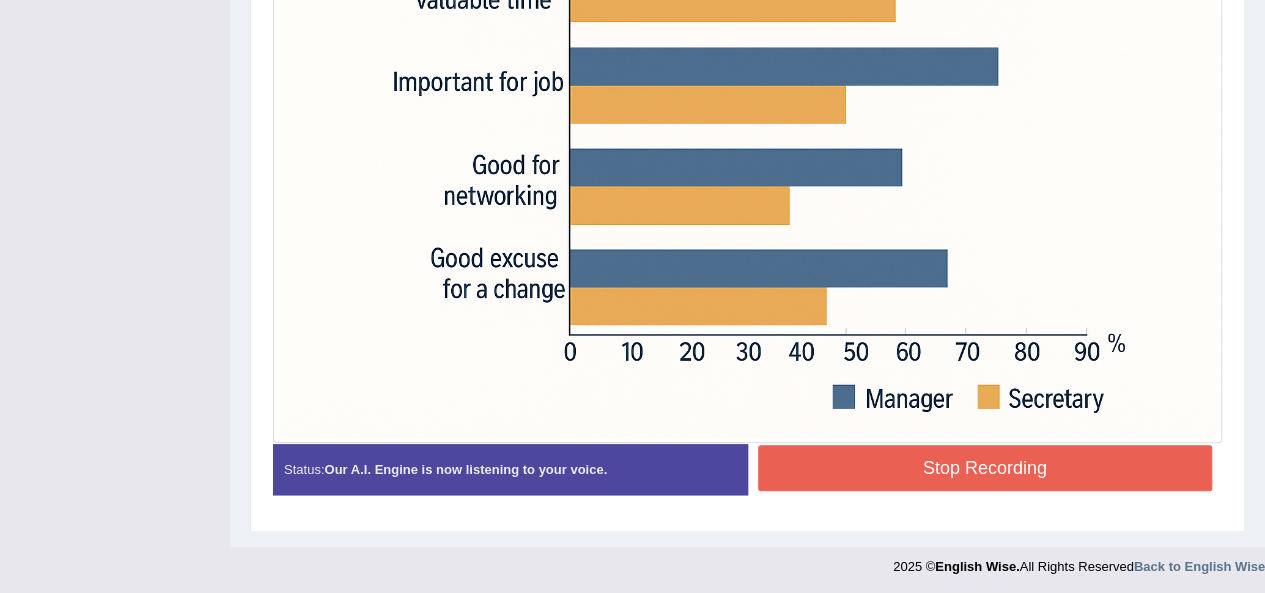 click on "Stop Recording" at bounding box center (985, 468) 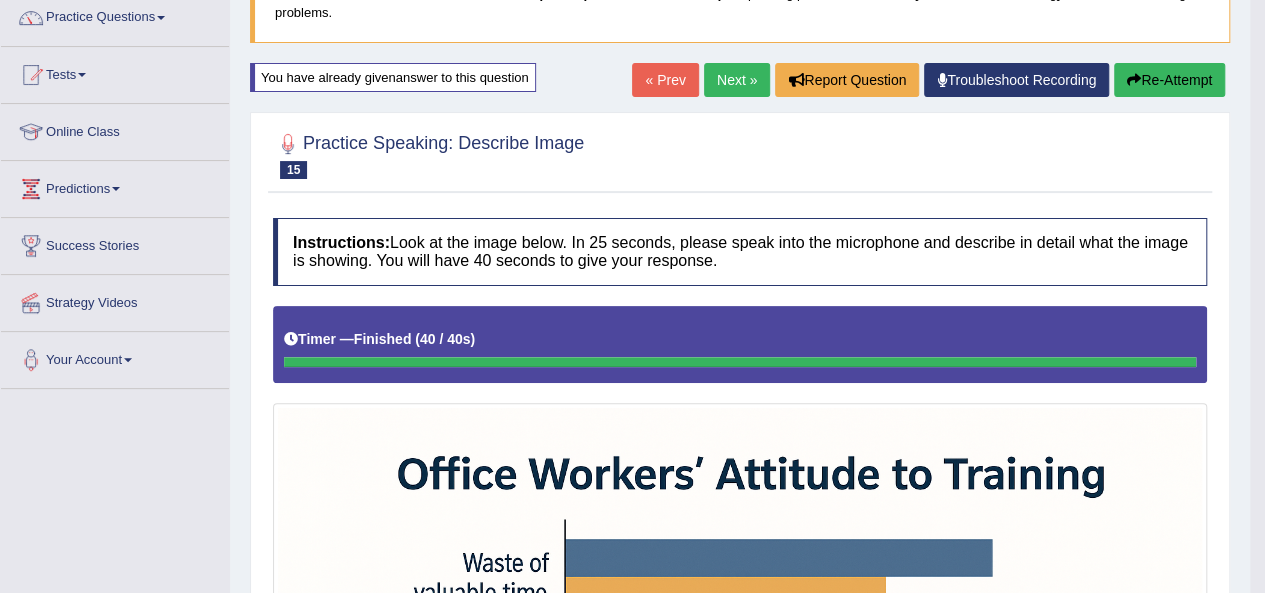 scroll, scrollTop: 165, scrollLeft: 0, axis: vertical 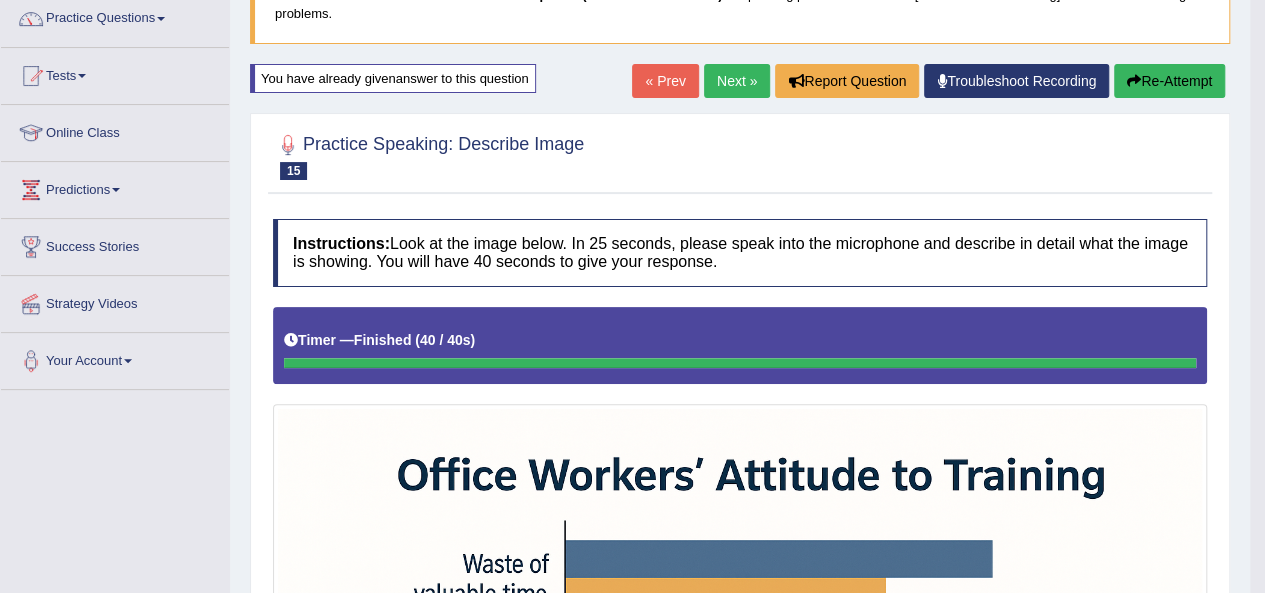 click on "Next »" at bounding box center (737, 81) 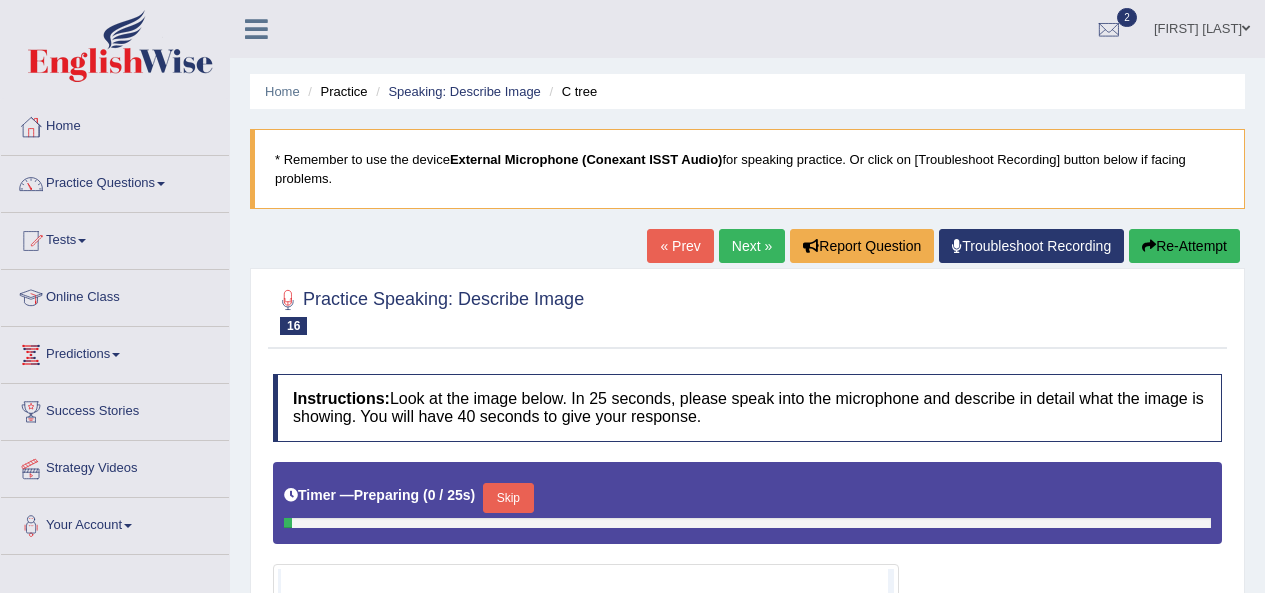 scroll, scrollTop: 93, scrollLeft: 0, axis: vertical 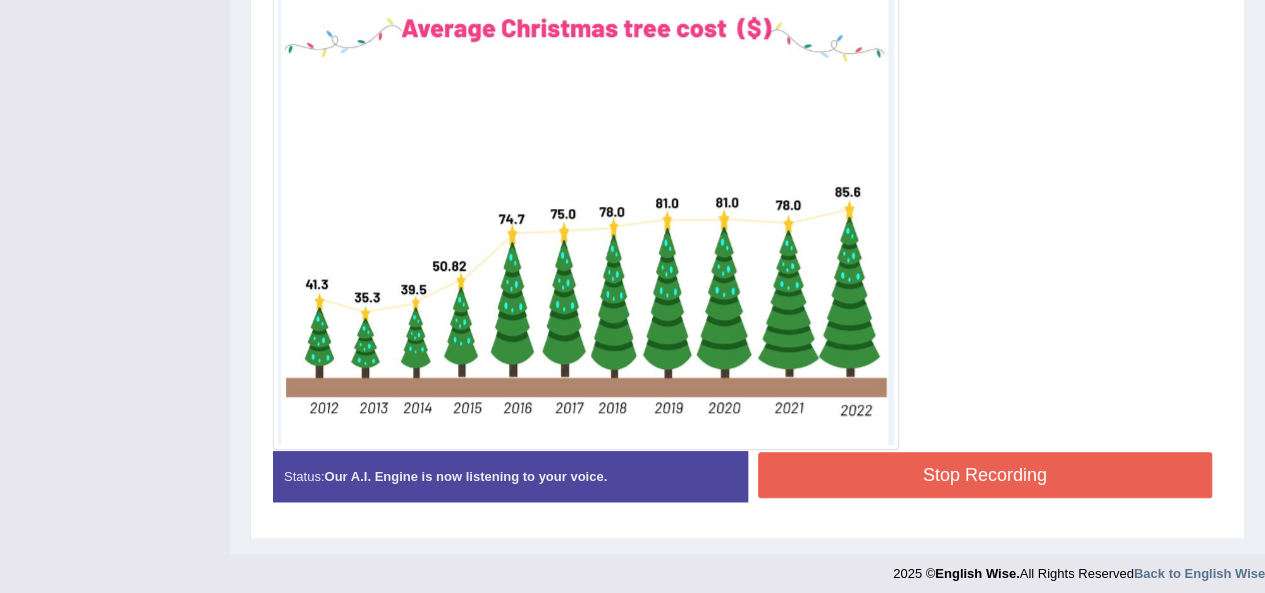 click on "Stop Recording" at bounding box center (985, 475) 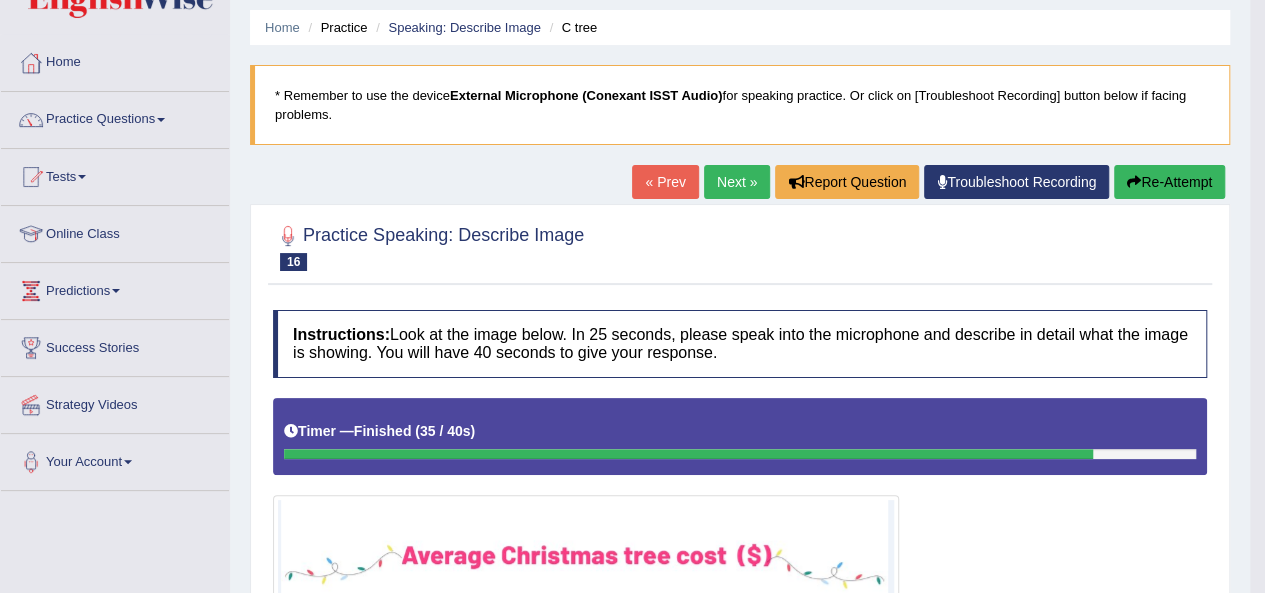 scroll, scrollTop: 64, scrollLeft: 0, axis: vertical 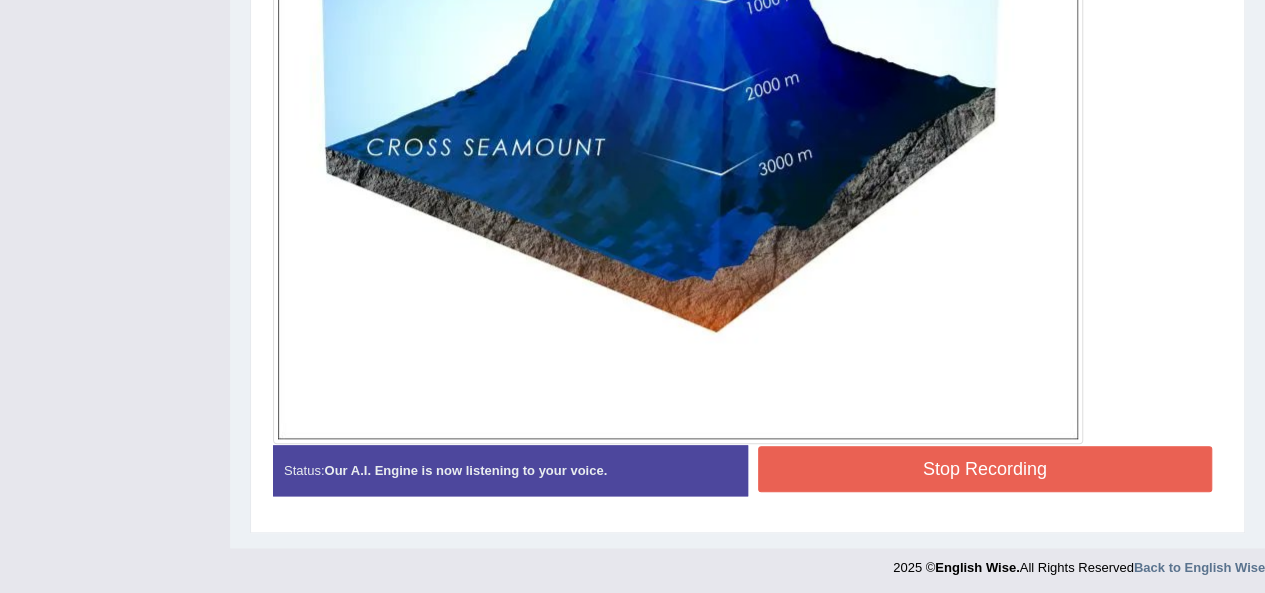 click on "Stop Recording" at bounding box center [985, 469] 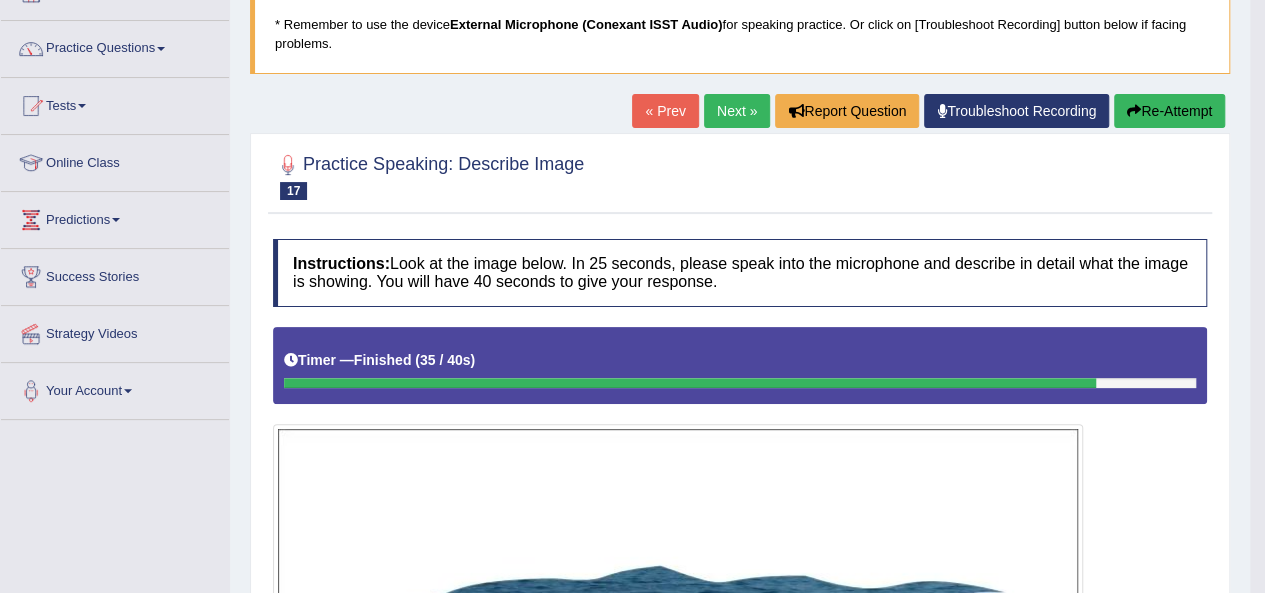 scroll, scrollTop: 134, scrollLeft: 0, axis: vertical 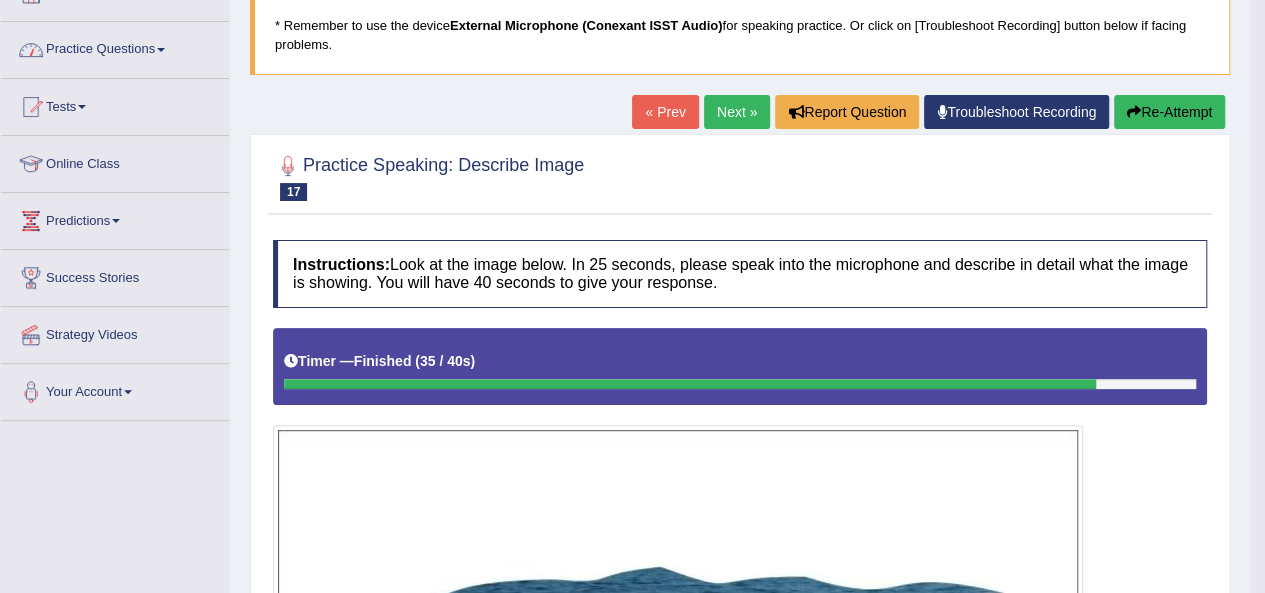click on "Practice Questions" at bounding box center [115, 47] 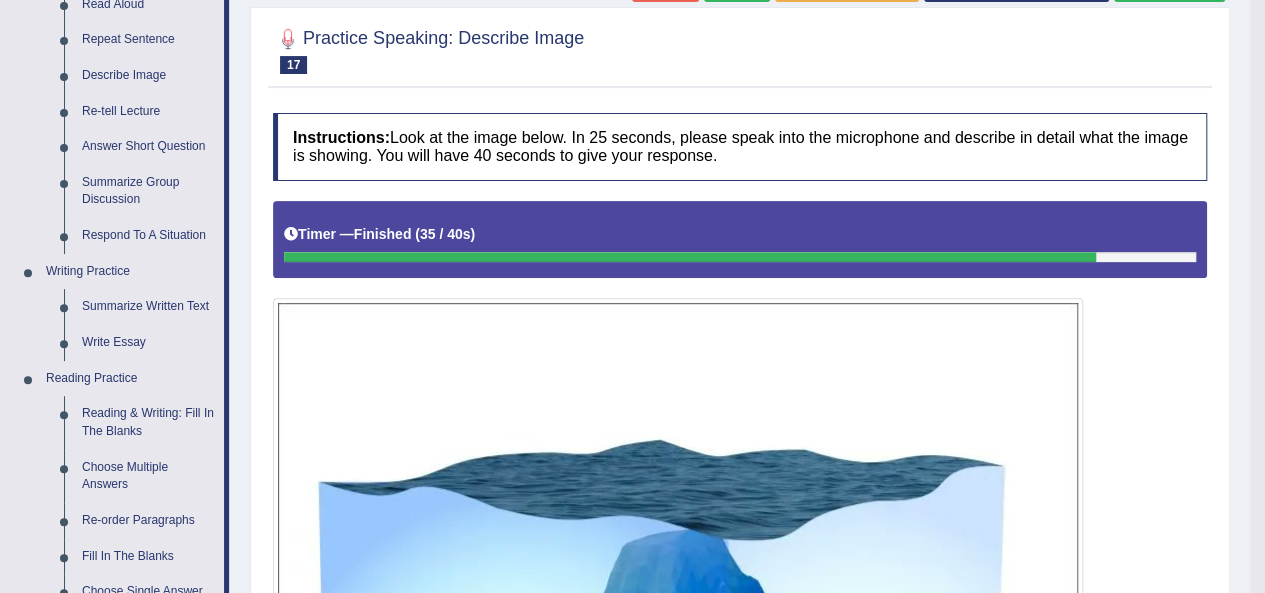 scroll, scrollTop: 264, scrollLeft: 0, axis: vertical 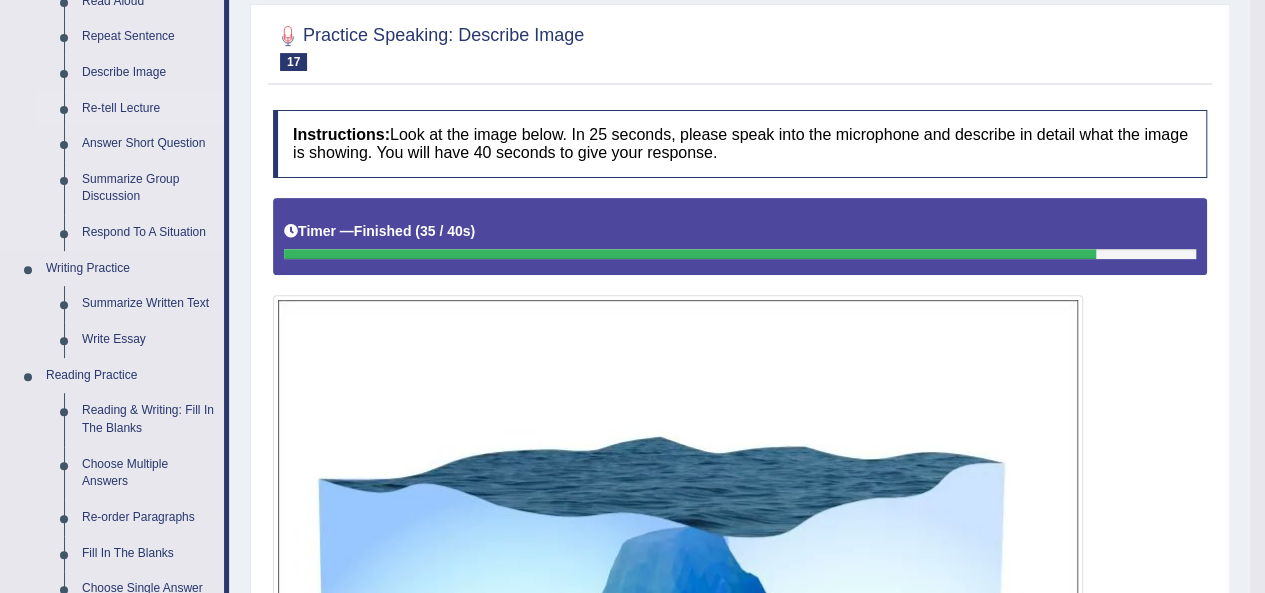 click on "Re-tell Lecture" at bounding box center [148, 109] 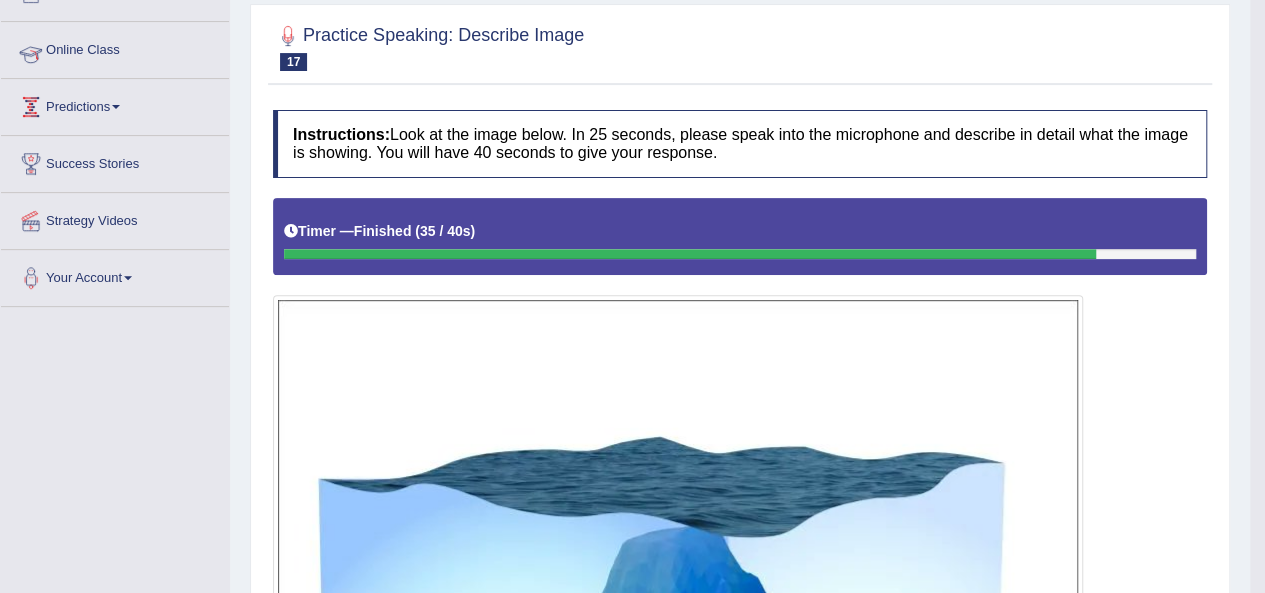 scroll, scrollTop: 326, scrollLeft: 0, axis: vertical 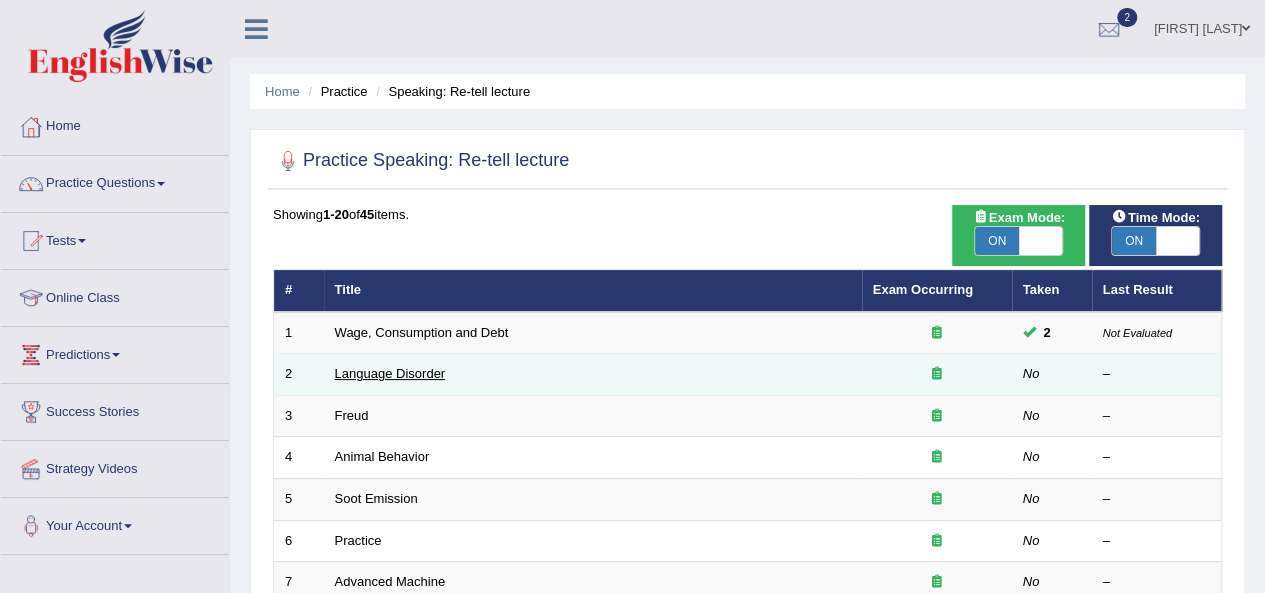 click on "Language Disorder" at bounding box center [390, 373] 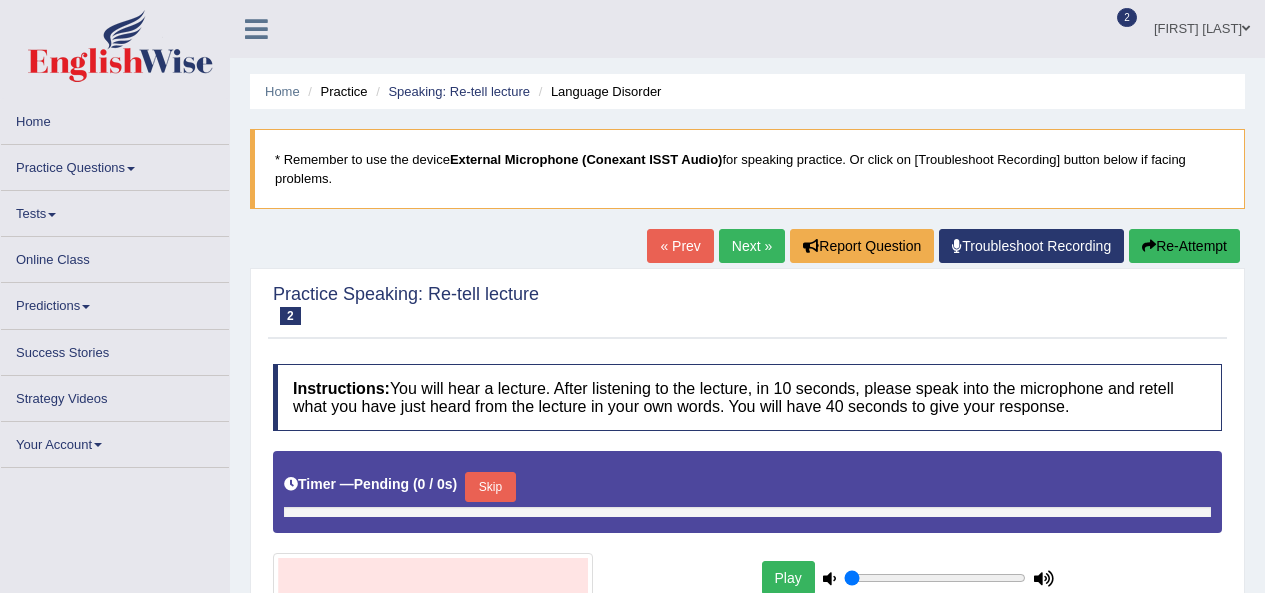 scroll, scrollTop: 0, scrollLeft: 0, axis: both 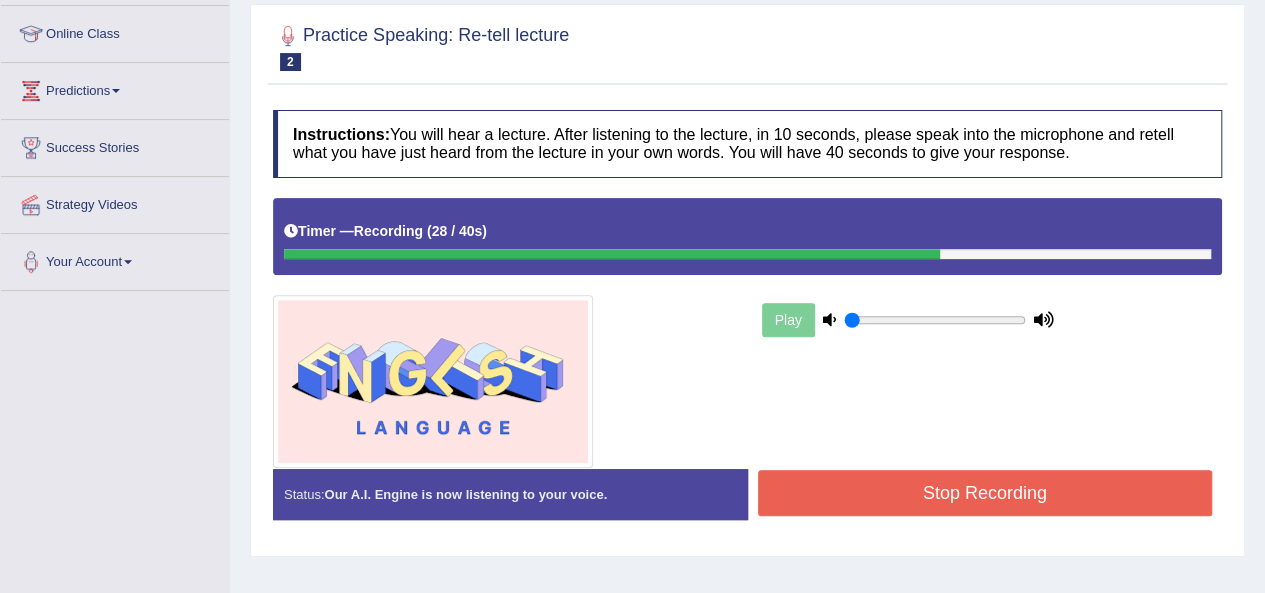 click on "Stop Recording" at bounding box center [985, 493] 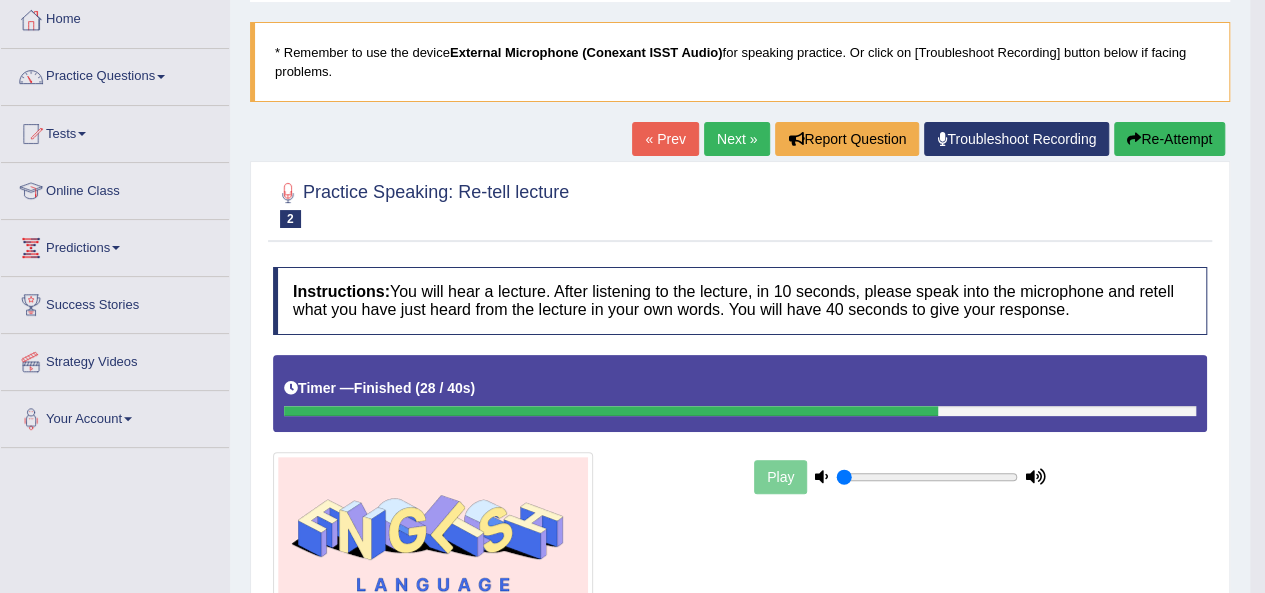 scroll, scrollTop: 106, scrollLeft: 0, axis: vertical 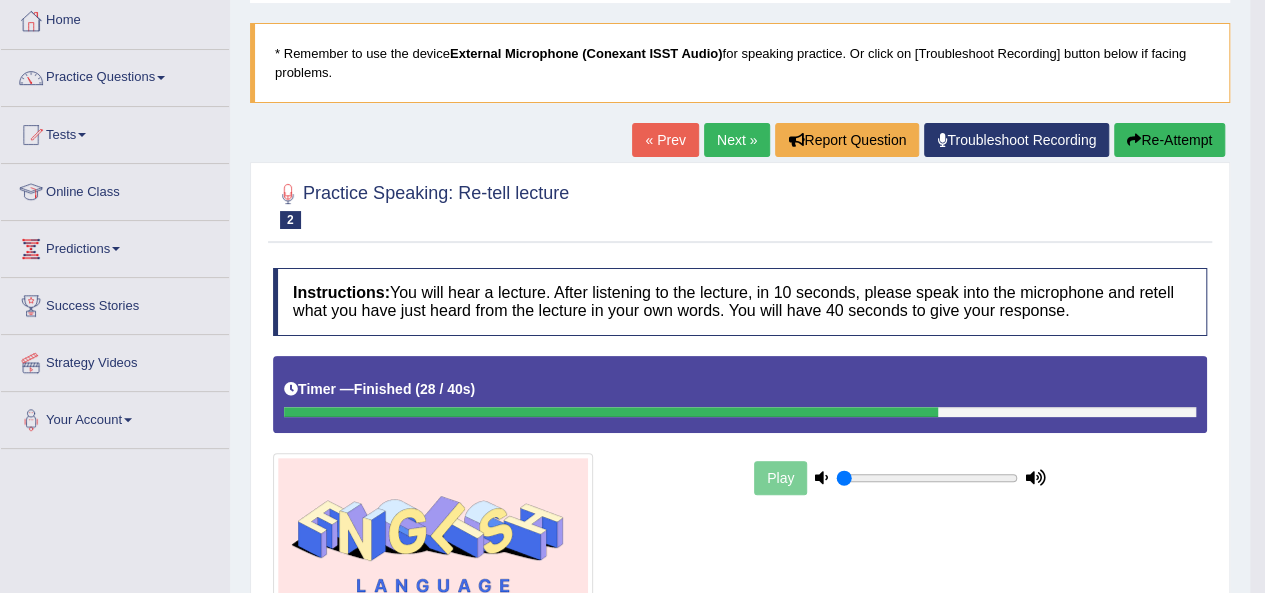 click on "Next »" at bounding box center [737, 140] 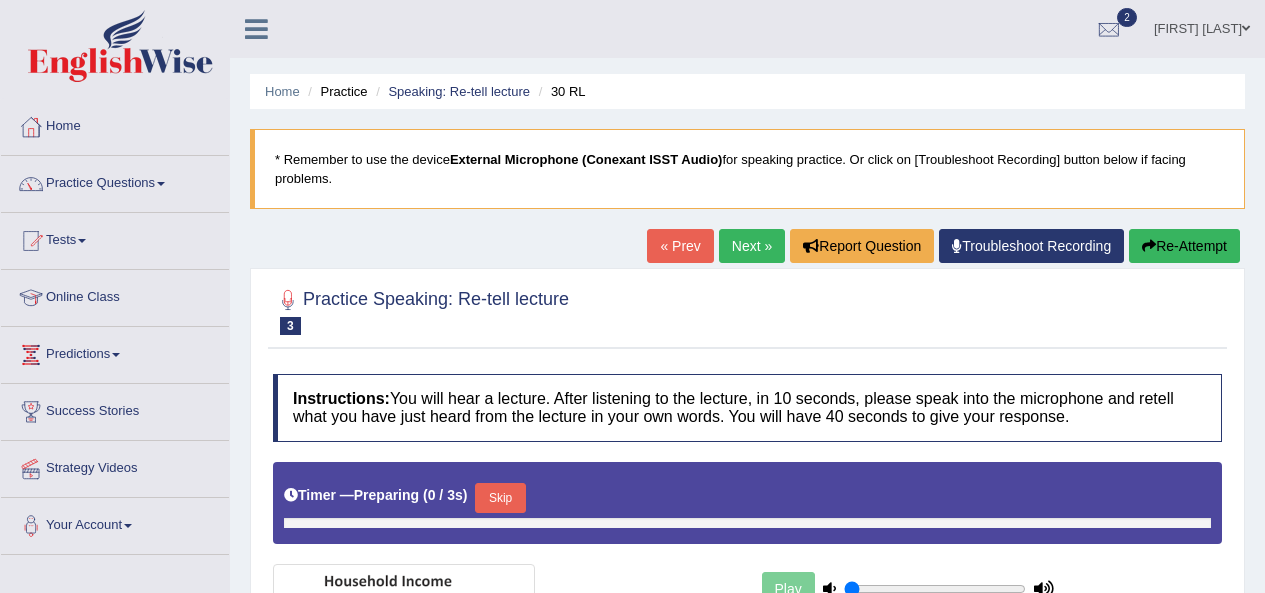 scroll, scrollTop: 0, scrollLeft: 0, axis: both 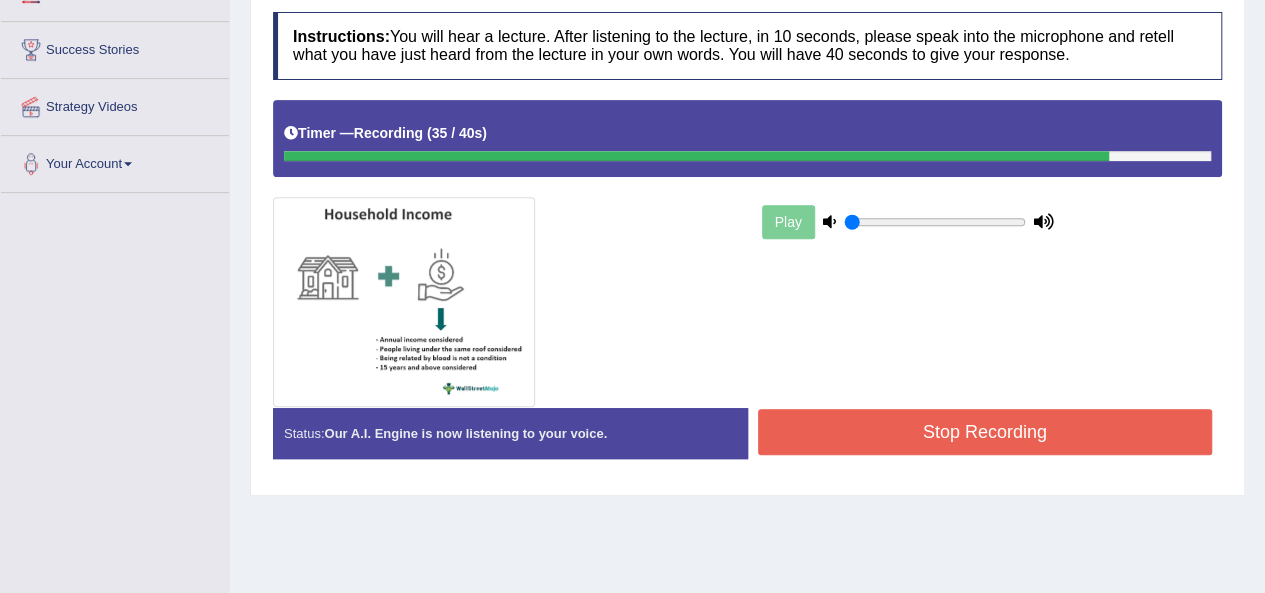 click on "Stop Recording" at bounding box center (985, 432) 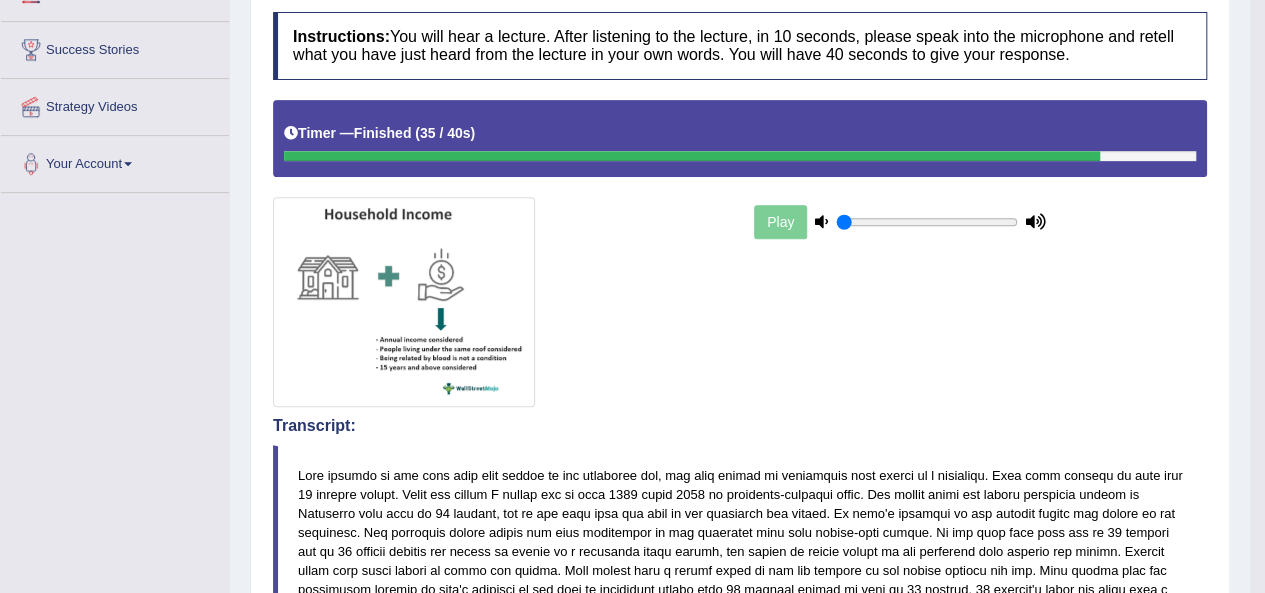 click on "Play" at bounding box center [740, 253] 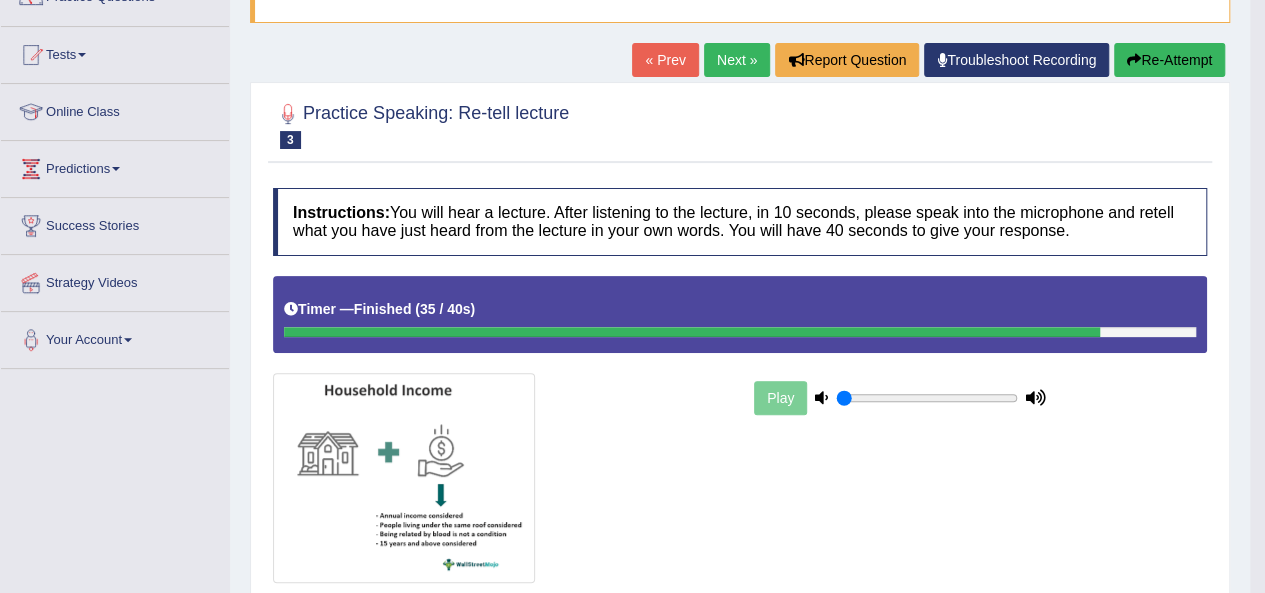 scroll, scrollTop: 182, scrollLeft: 0, axis: vertical 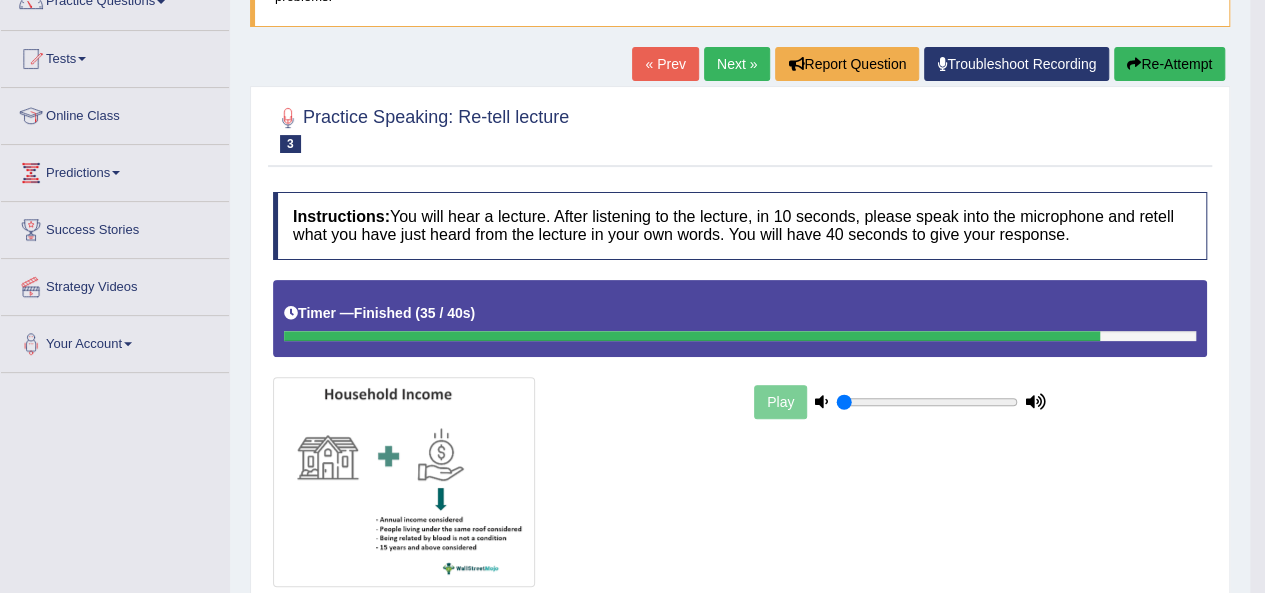 click on "Next »" at bounding box center [737, 64] 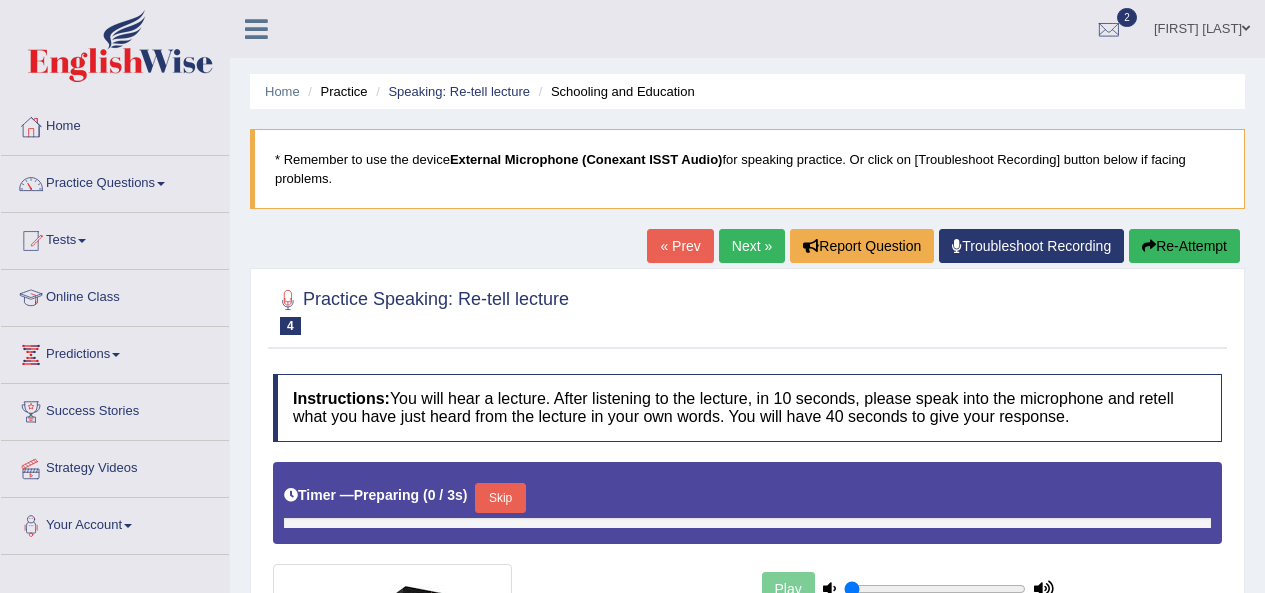 scroll, scrollTop: 0, scrollLeft: 0, axis: both 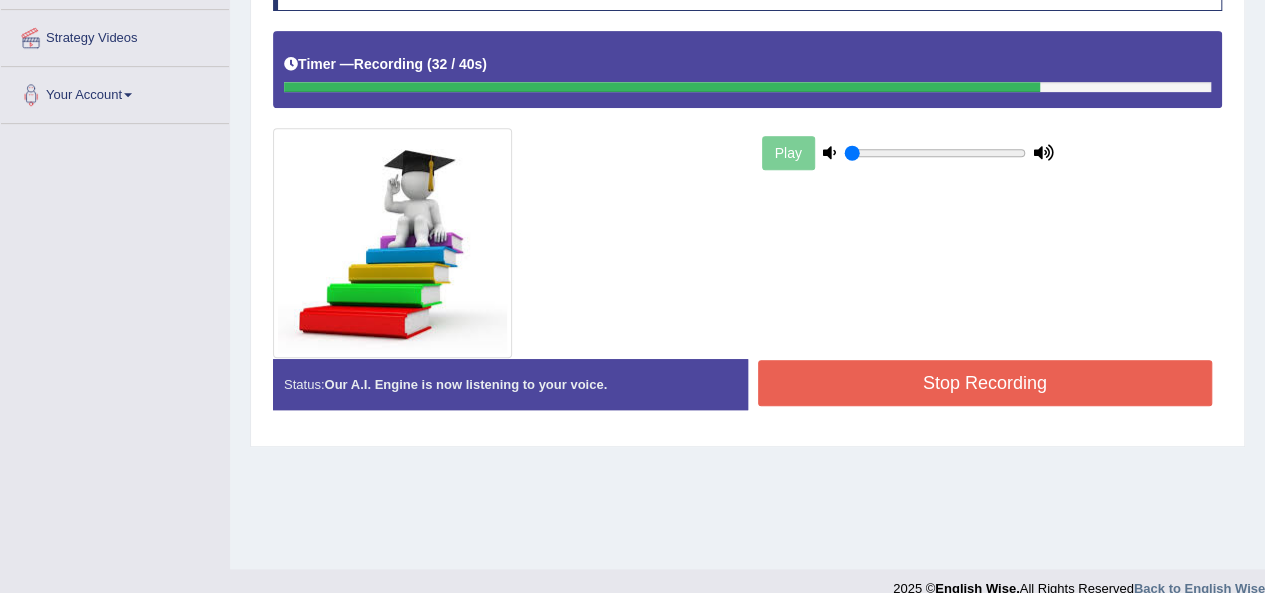 click on "Stop Recording" at bounding box center [985, 383] 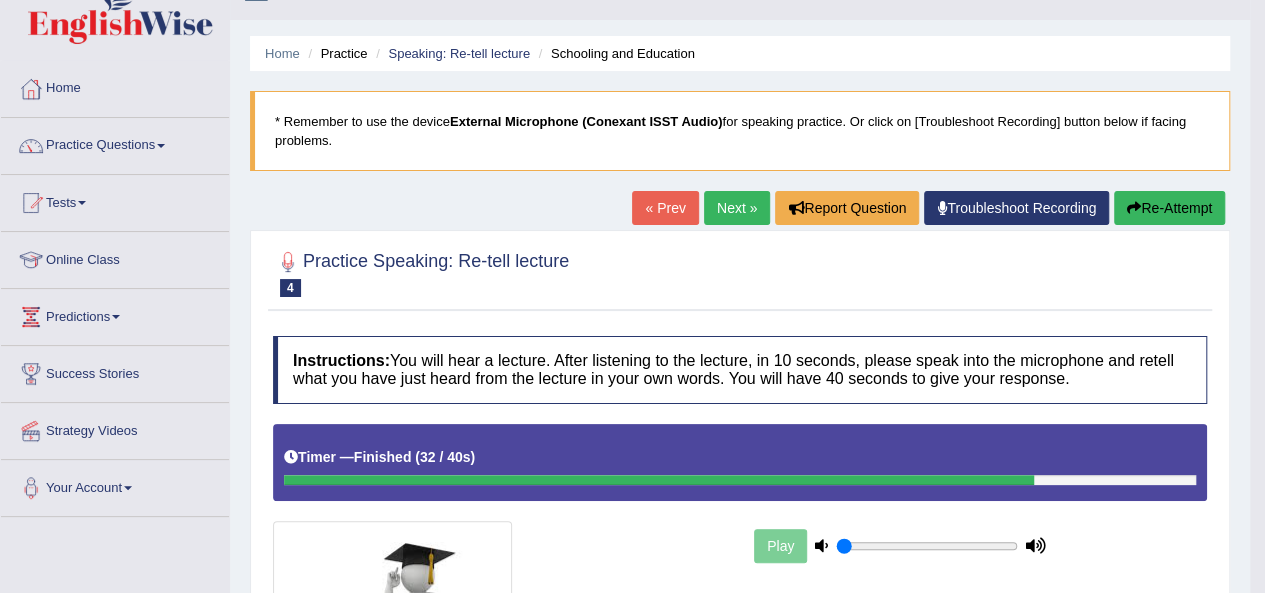 scroll, scrollTop: 34, scrollLeft: 0, axis: vertical 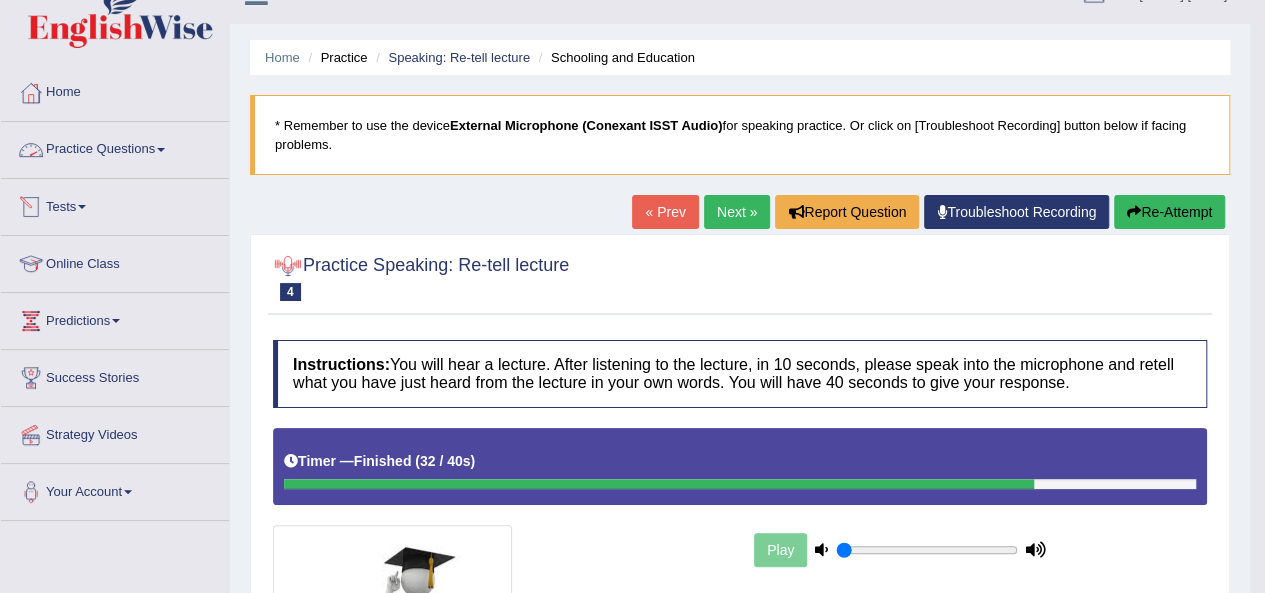 click on "Practice Questions" at bounding box center (115, 147) 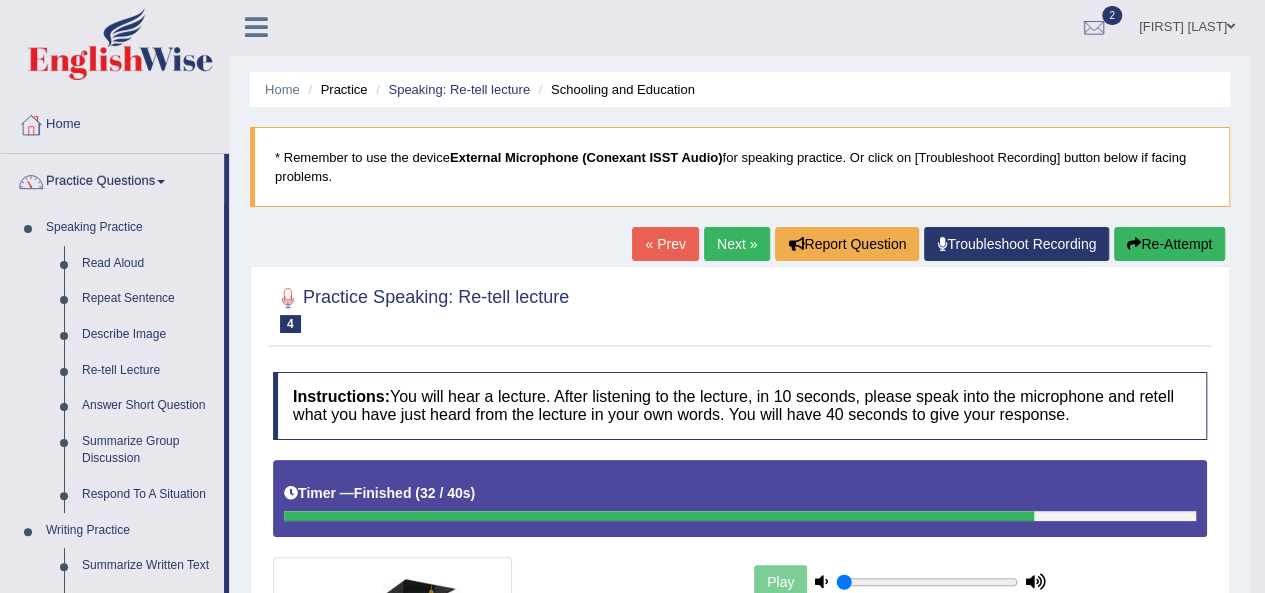 scroll, scrollTop: 0, scrollLeft: 0, axis: both 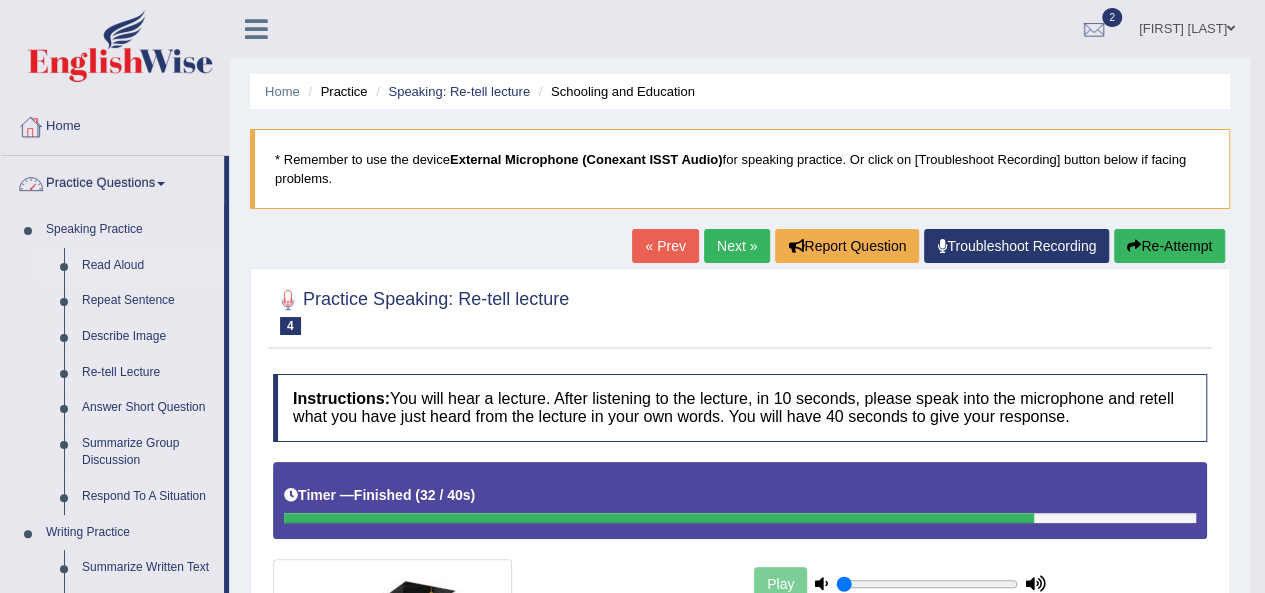 click on "Read Aloud" at bounding box center (148, 266) 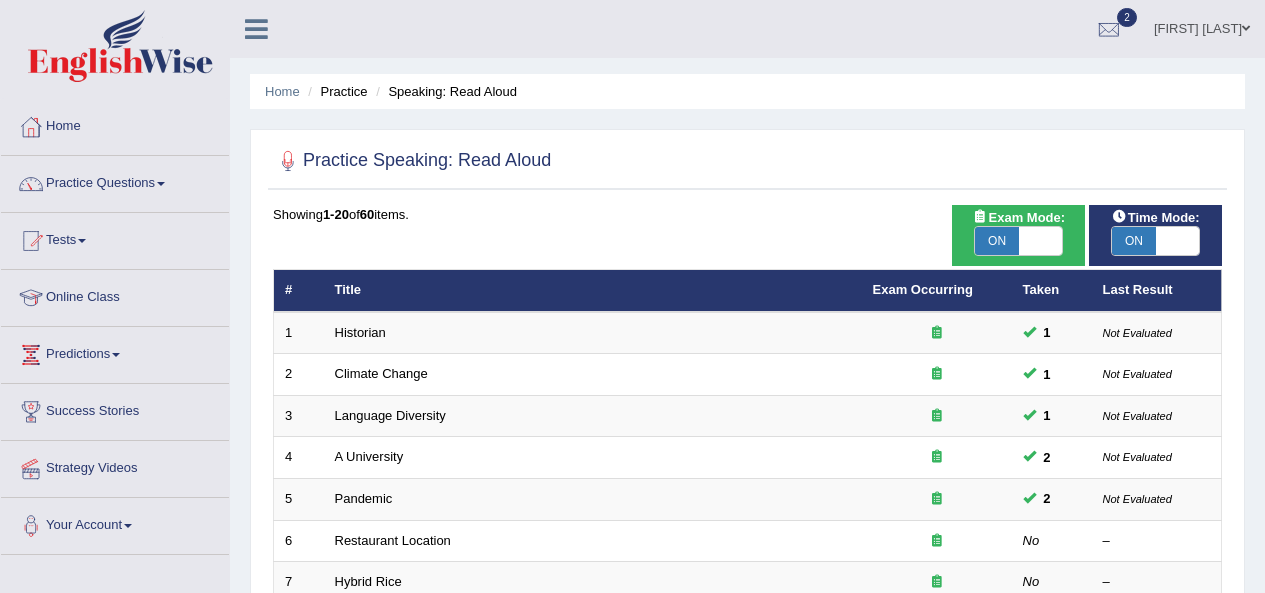 scroll, scrollTop: 0, scrollLeft: 0, axis: both 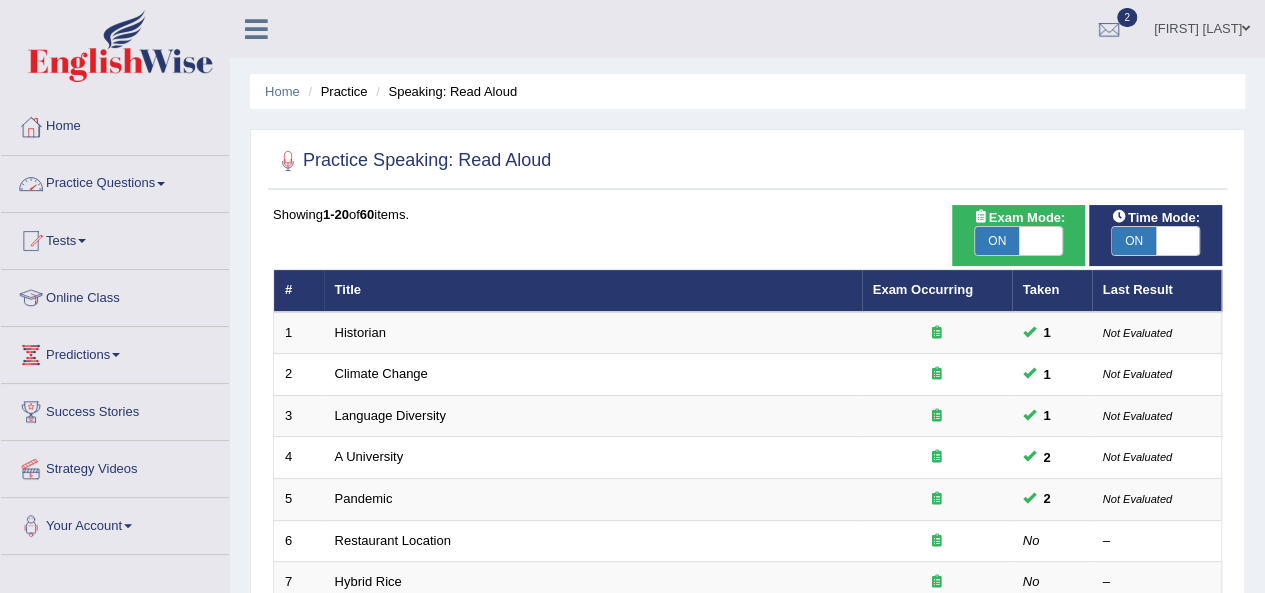 click on "Practice Questions" at bounding box center (115, 181) 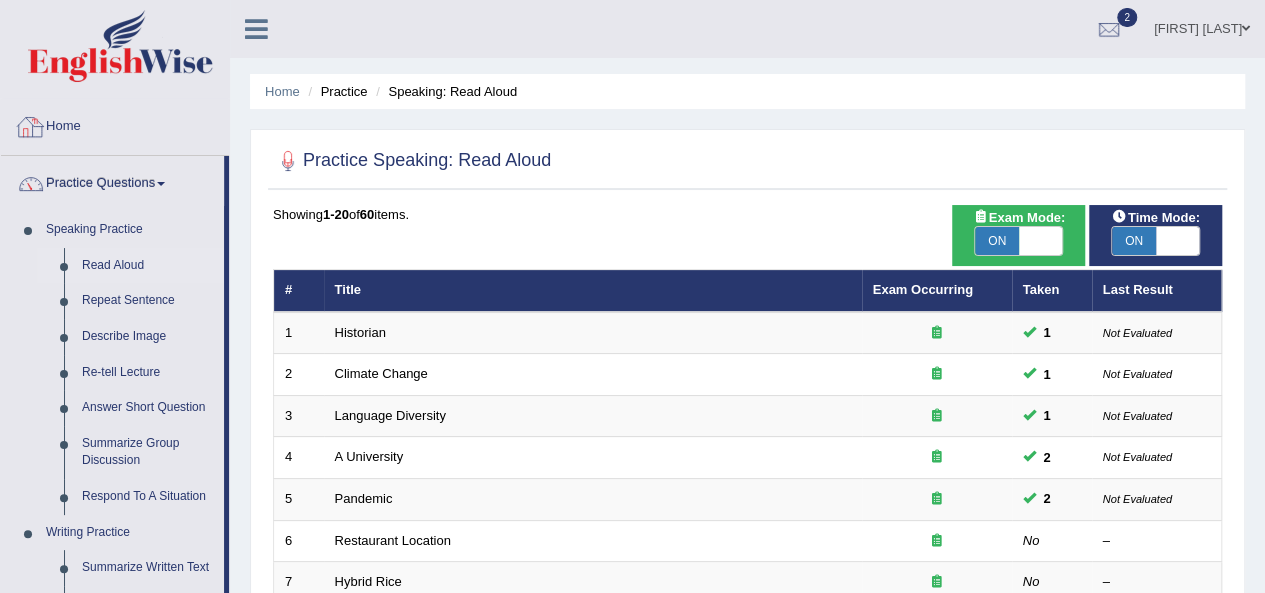click on "Home" at bounding box center [115, 124] 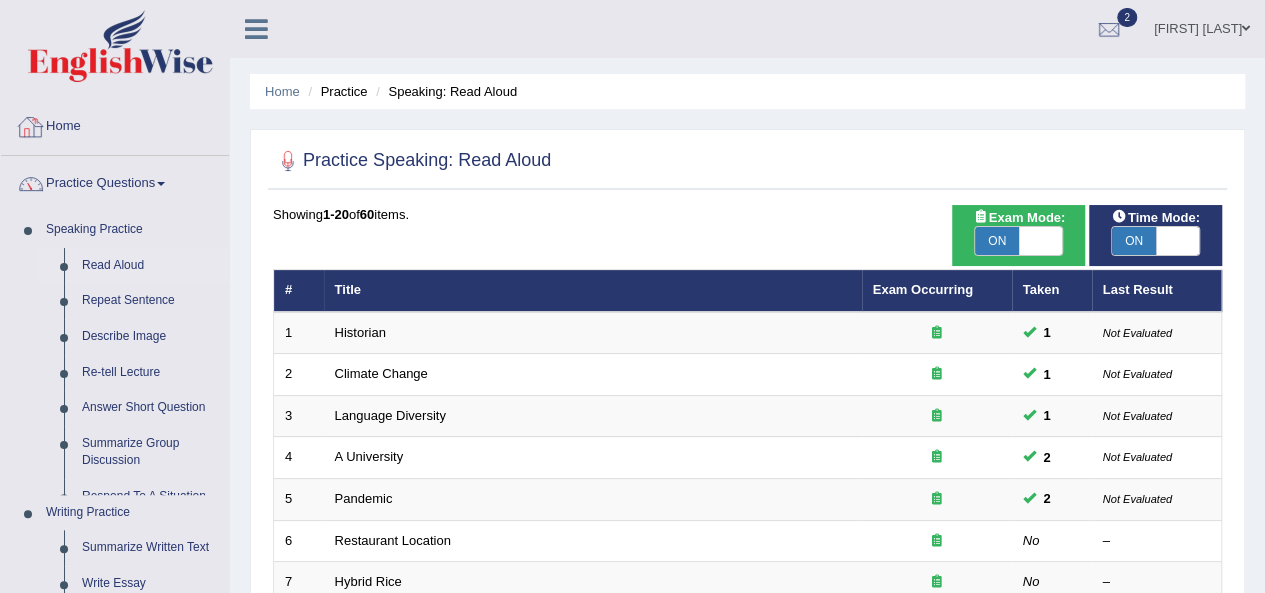 click on "Home" at bounding box center [115, 124] 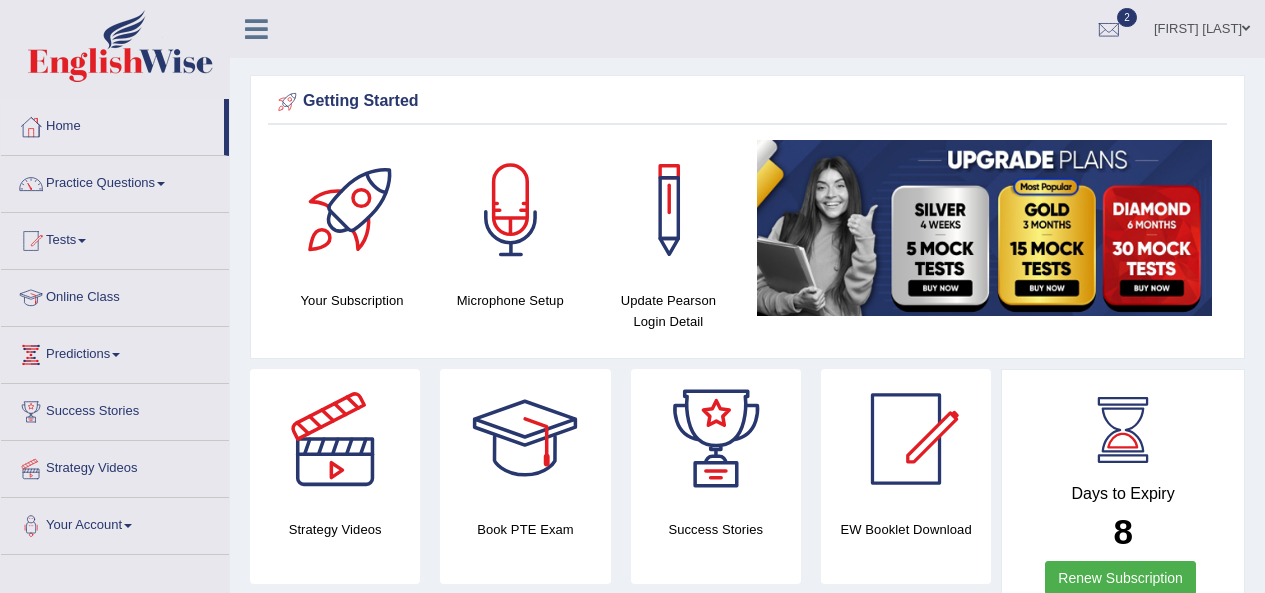 scroll, scrollTop: 0, scrollLeft: 0, axis: both 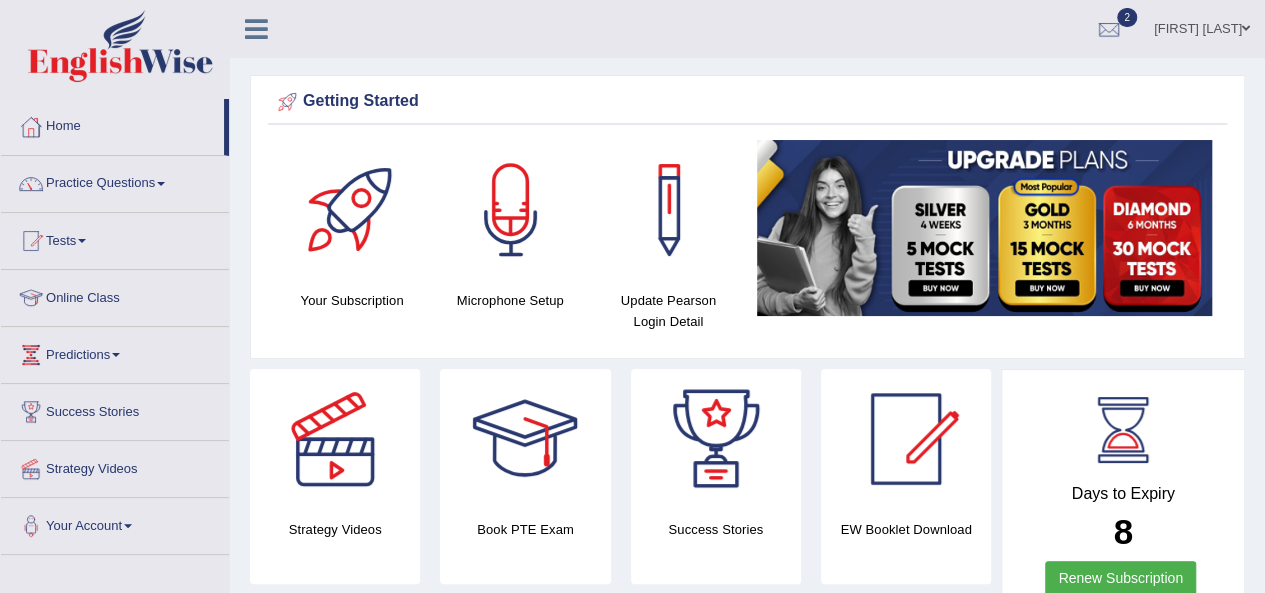 click on "Practice Questions" at bounding box center [115, 181] 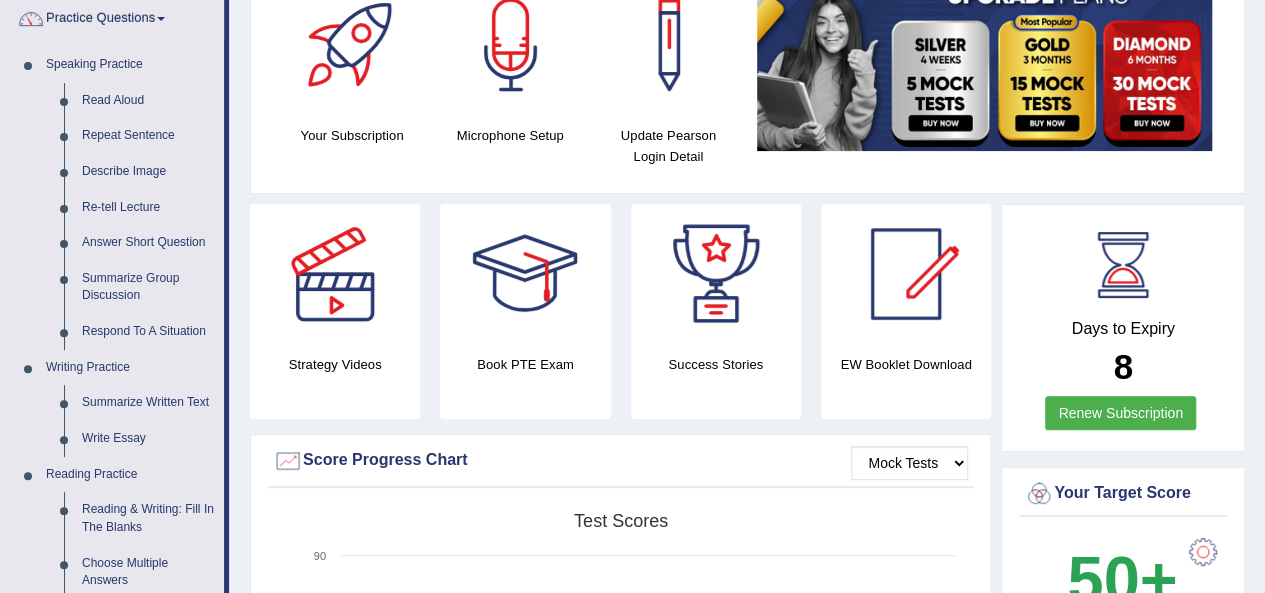 scroll, scrollTop: 166, scrollLeft: 0, axis: vertical 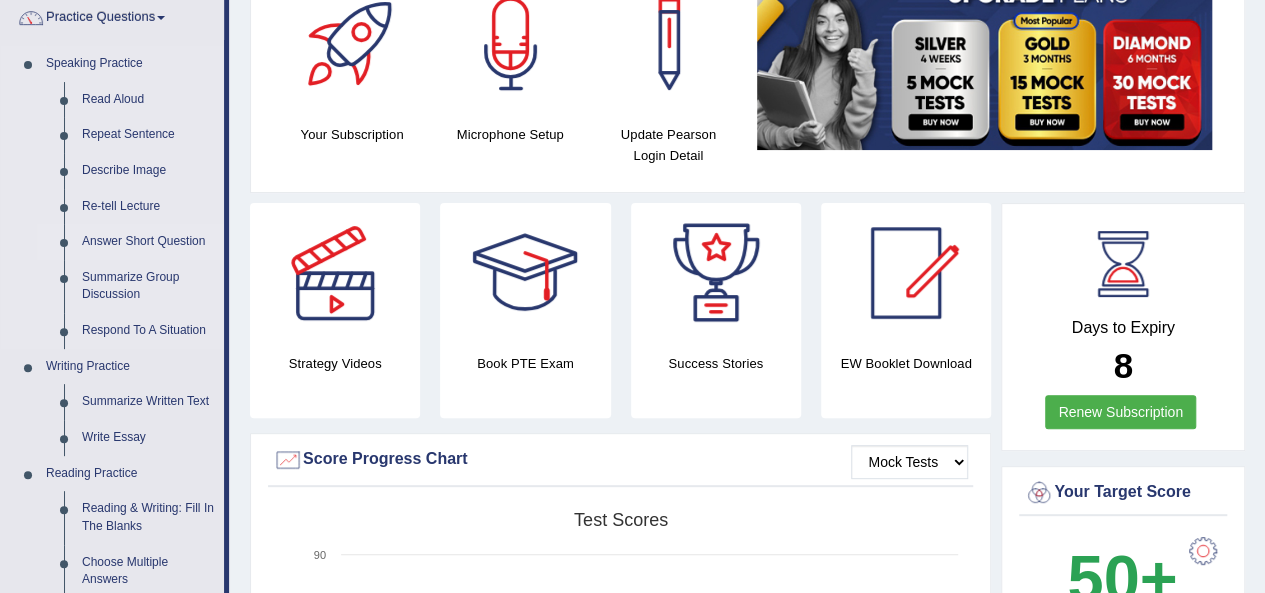 click on "Answer Short Question" at bounding box center (148, 242) 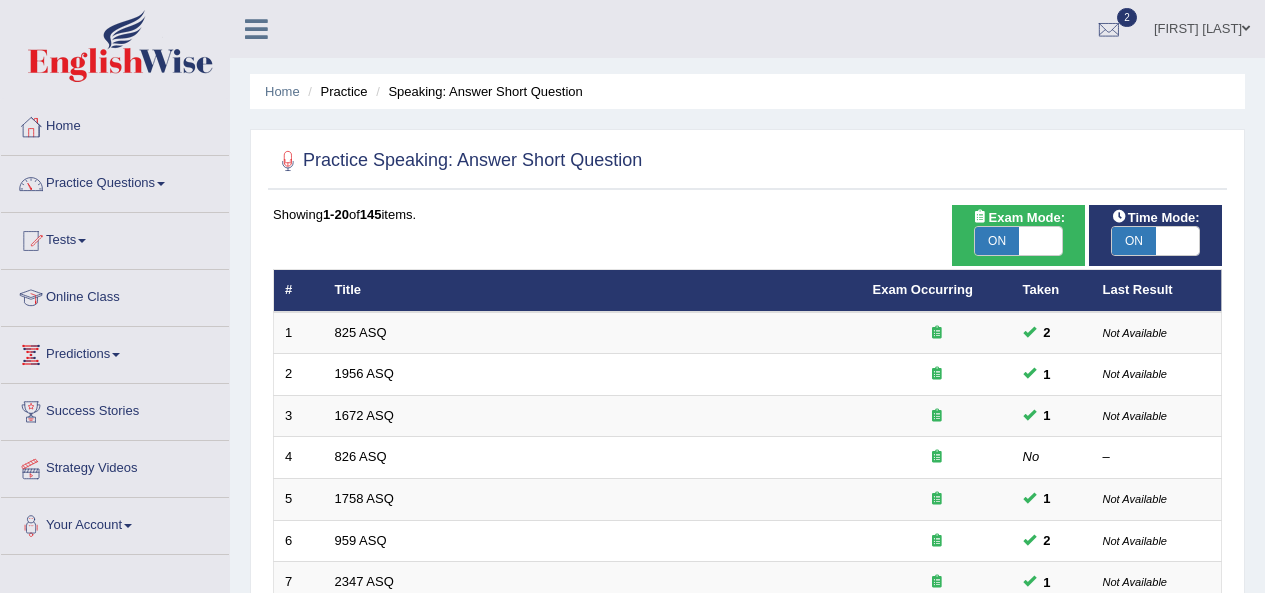 scroll, scrollTop: 0, scrollLeft: 0, axis: both 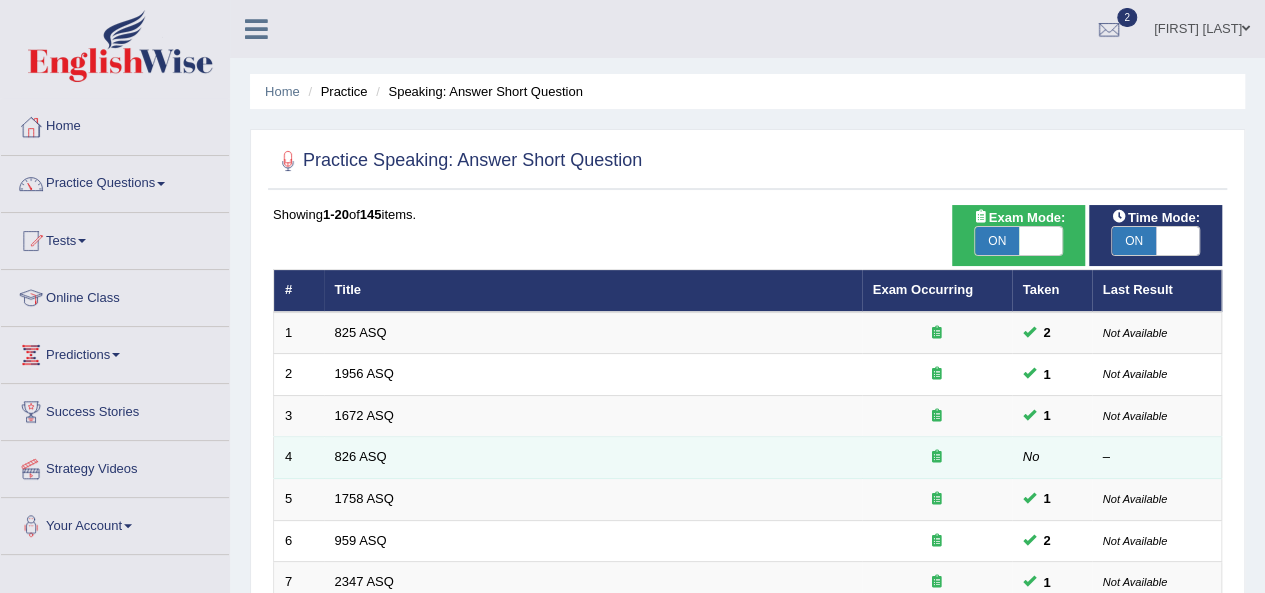 click on "826 ASQ" at bounding box center (593, 458) 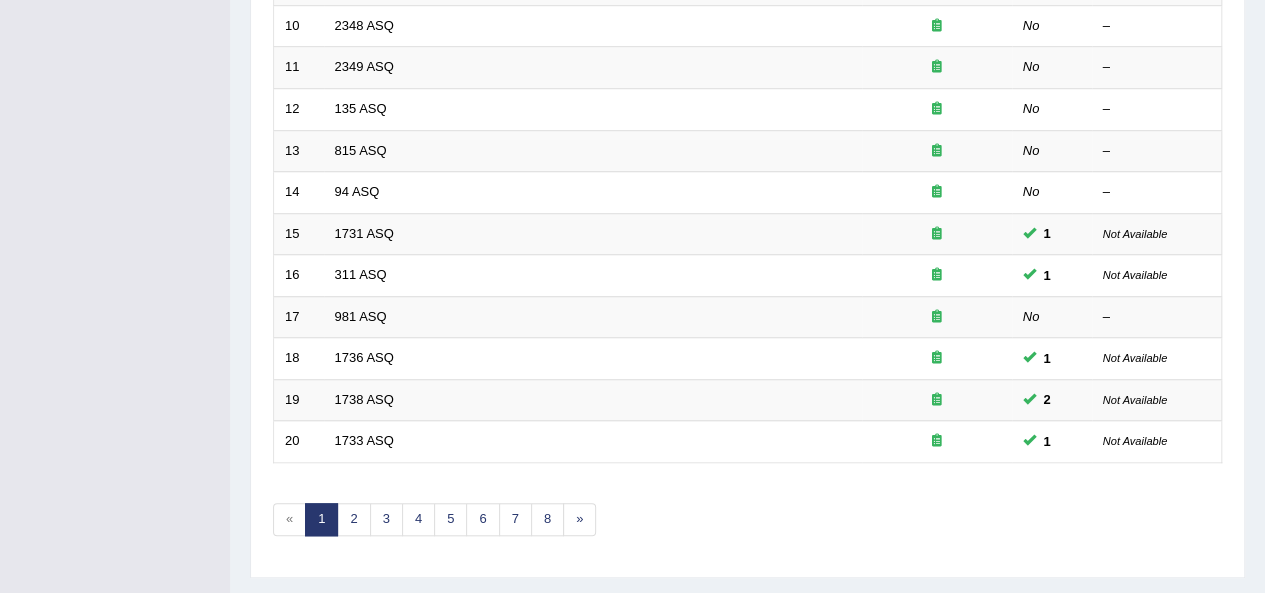 scroll, scrollTop: 721, scrollLeft: 0, axis: vertical 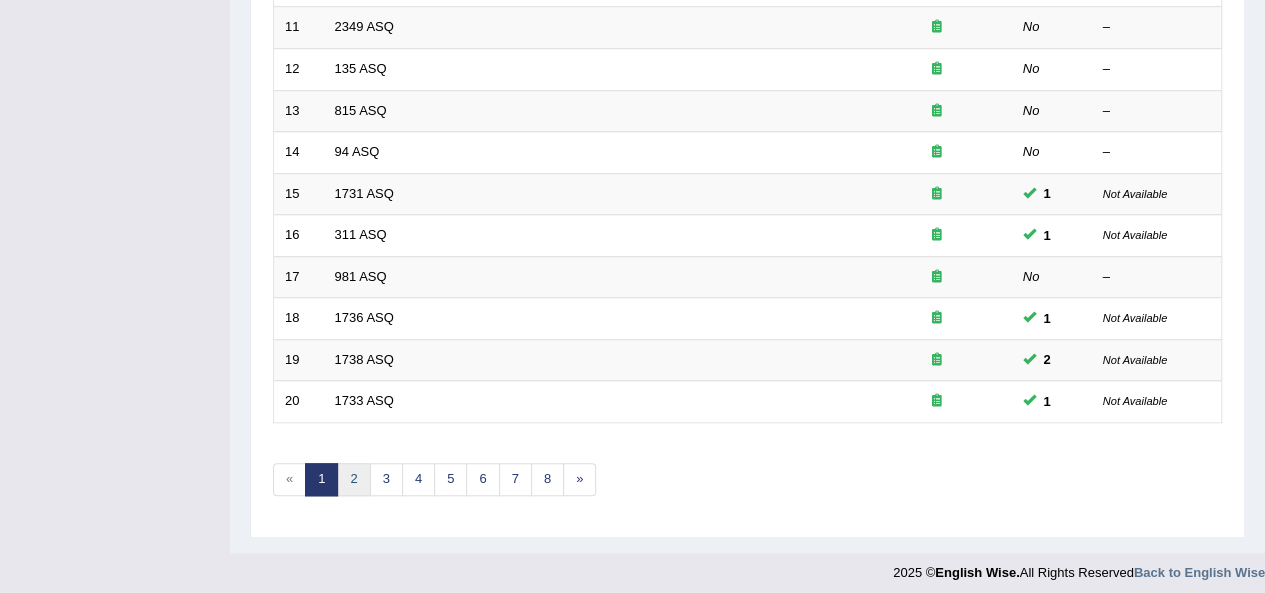 click on "2" at bounding box center [353, 479] 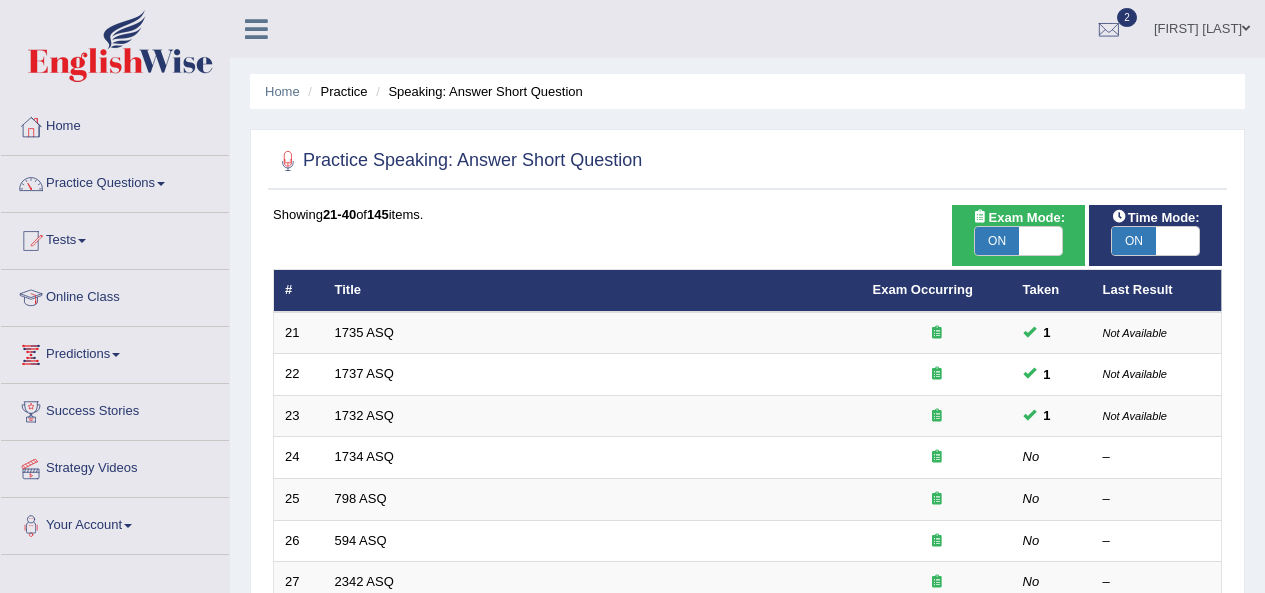 scroll, scrollTop: 0, scrollLeft: 0, axis: both 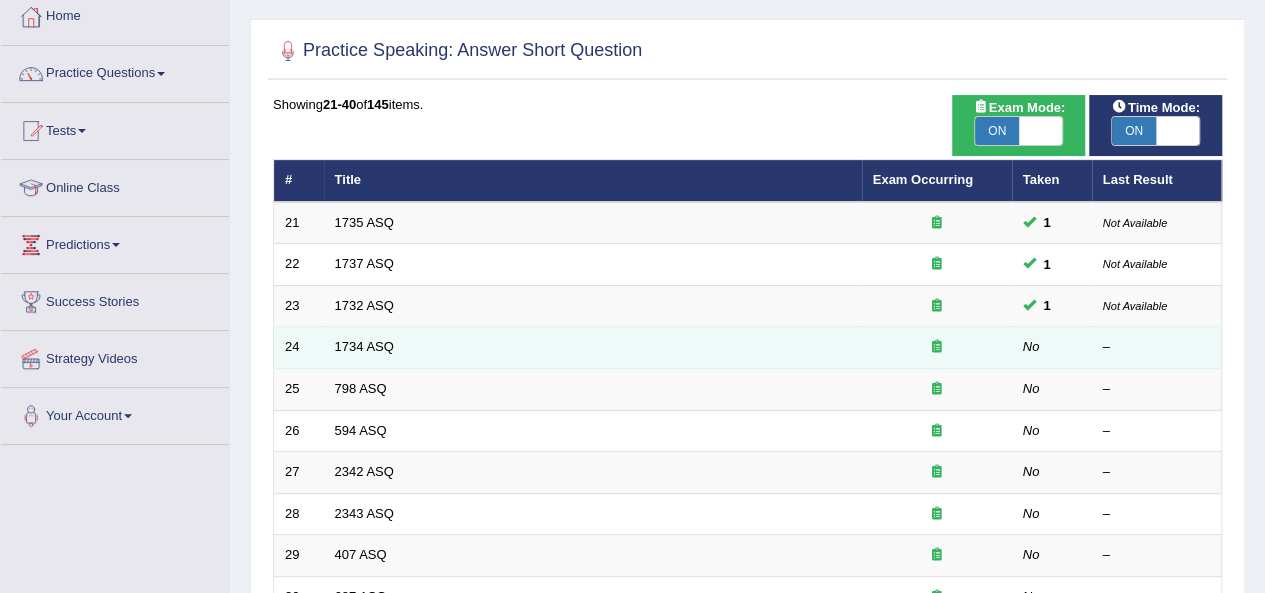 click on "1734 ASQ" at bounding box center (593, 348) 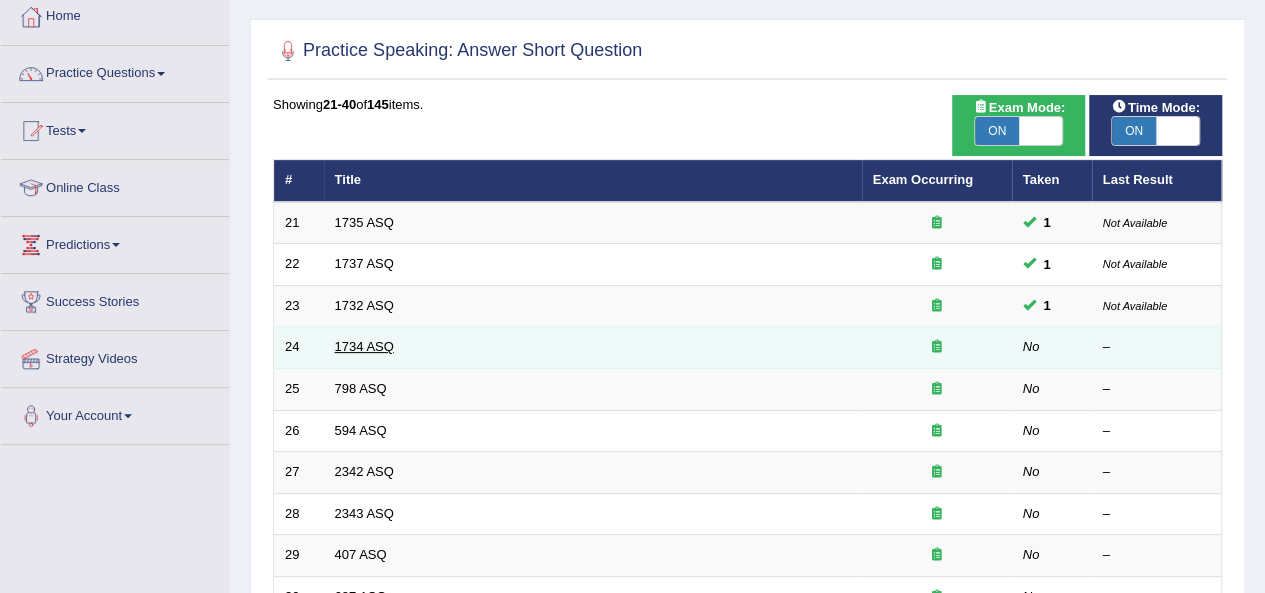 click on "1734 ASQ" at bounding box center (364, 346) 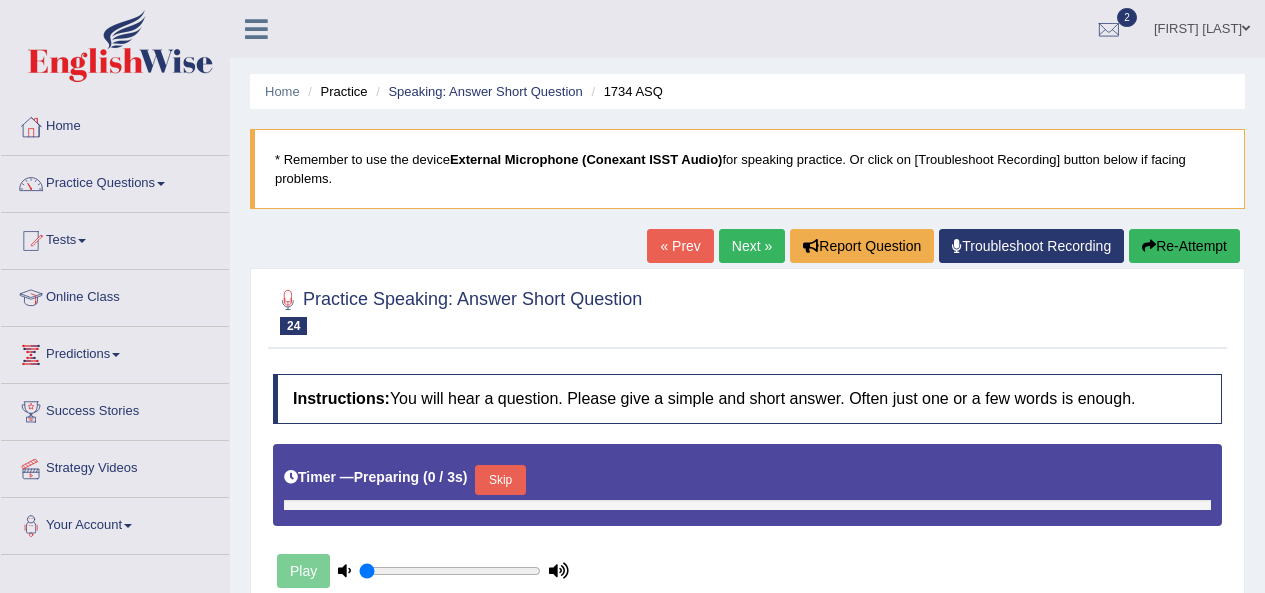 scroll, scrollTop: 0, scrollLeft: 0, axis: both 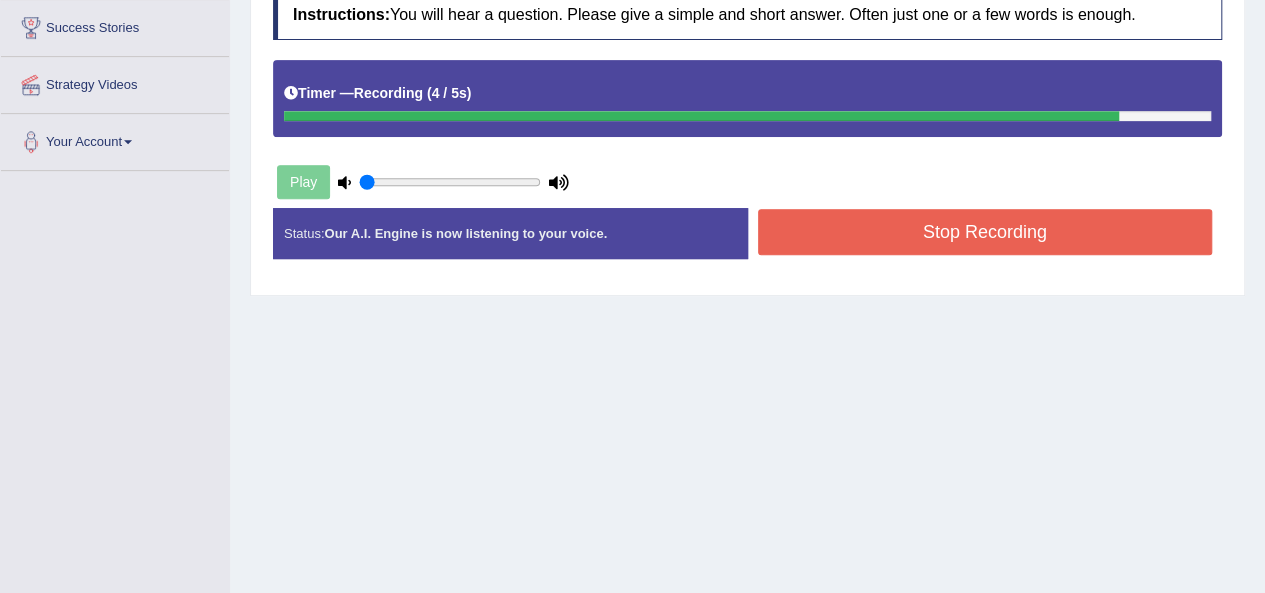 click on "Stop Recording" at bounding box center (985, 232) 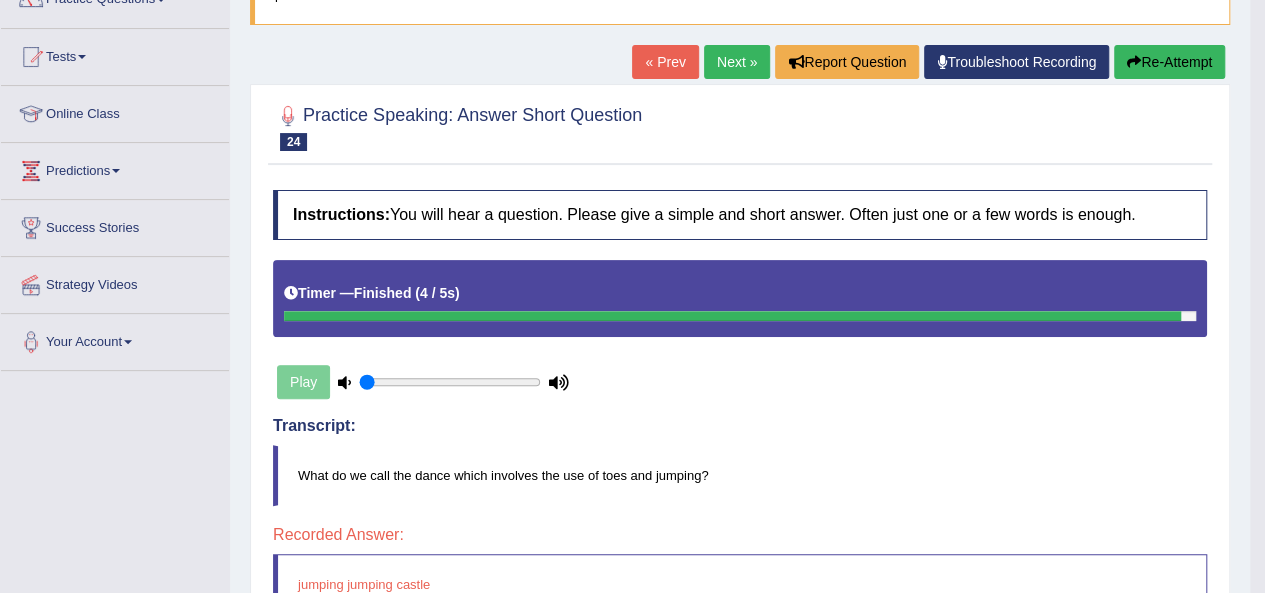 scroll, scrollTop: 183, scrollLeft: 0, axis: vertical 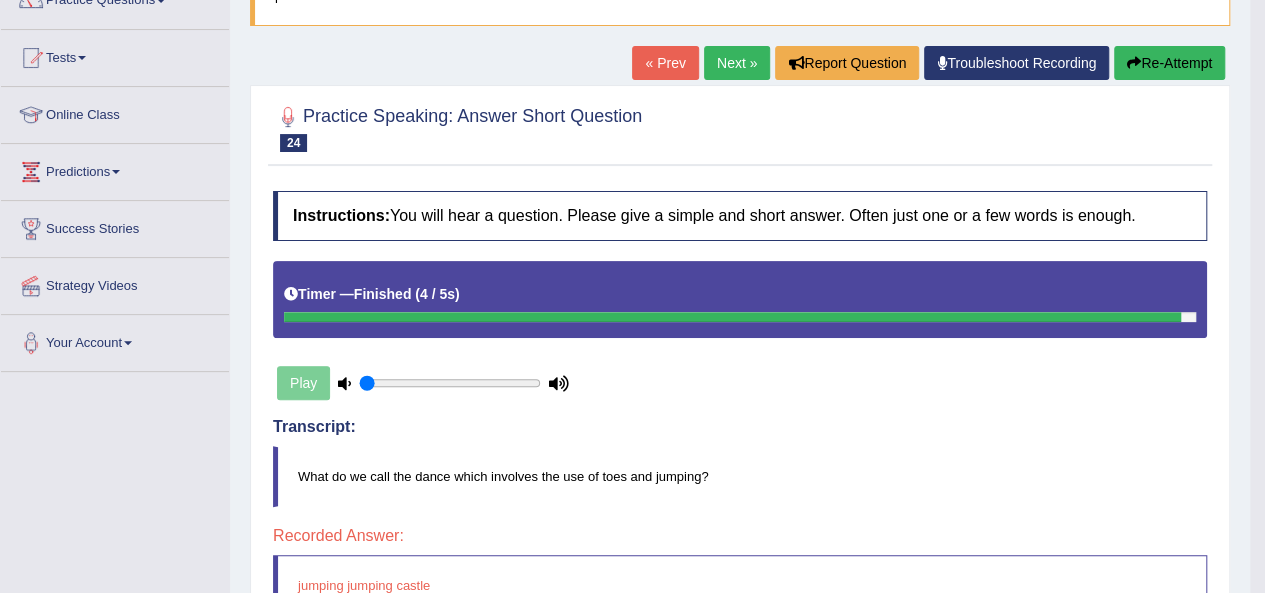 click on "Next »" at bounding box center (737, 63) 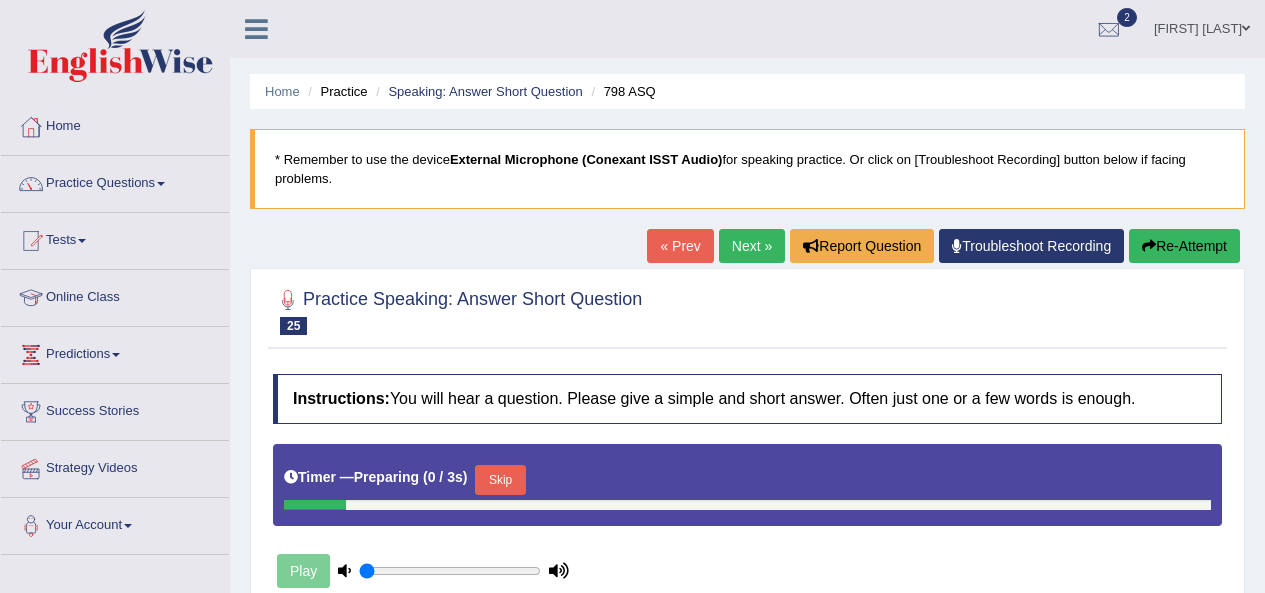scroll, scrollTop: 0, scrollLeft: 0, axis: both 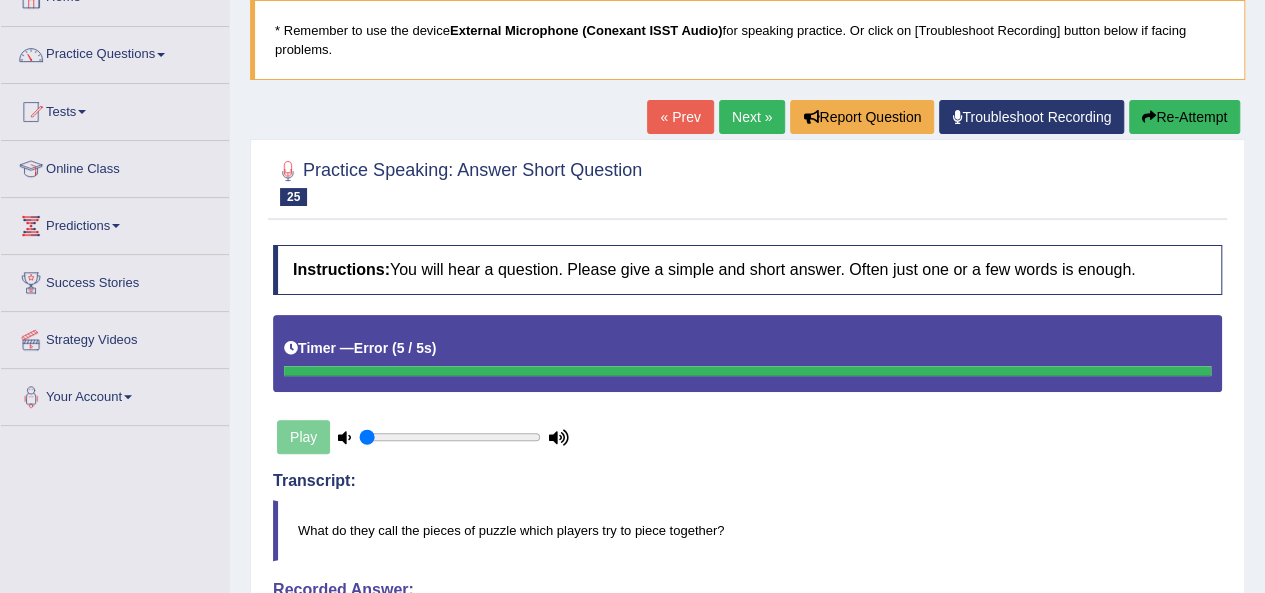 click on "Next »" at bounding box center (752, 117) 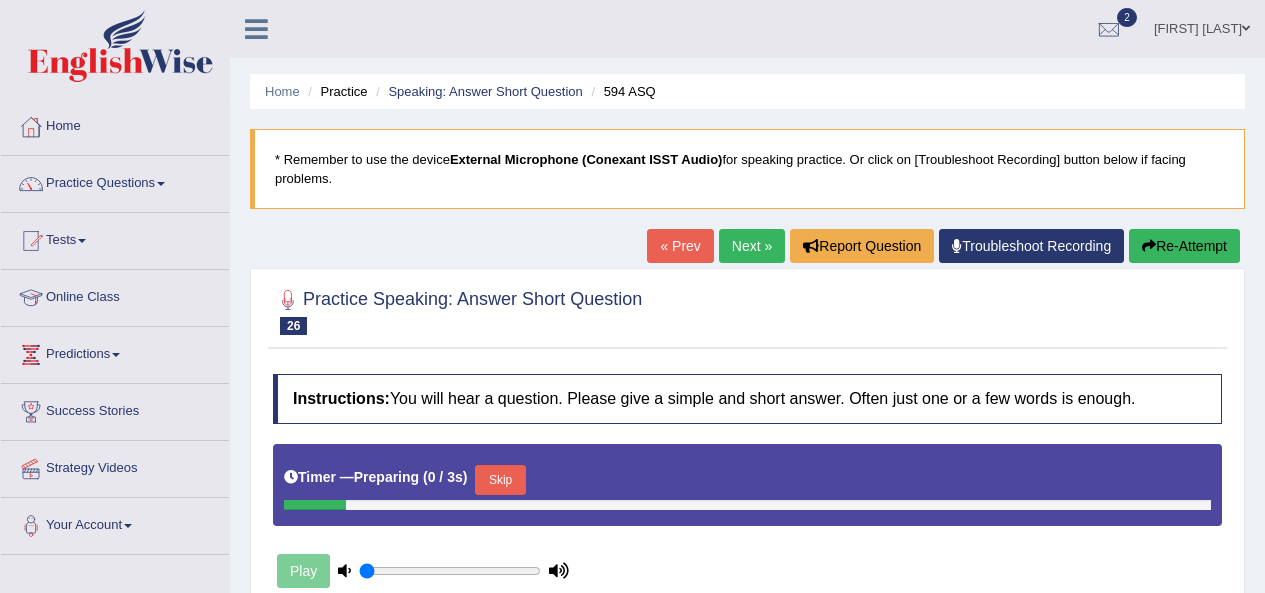scroll, scrollTop: 0, scrollLeft: 0, axis: both 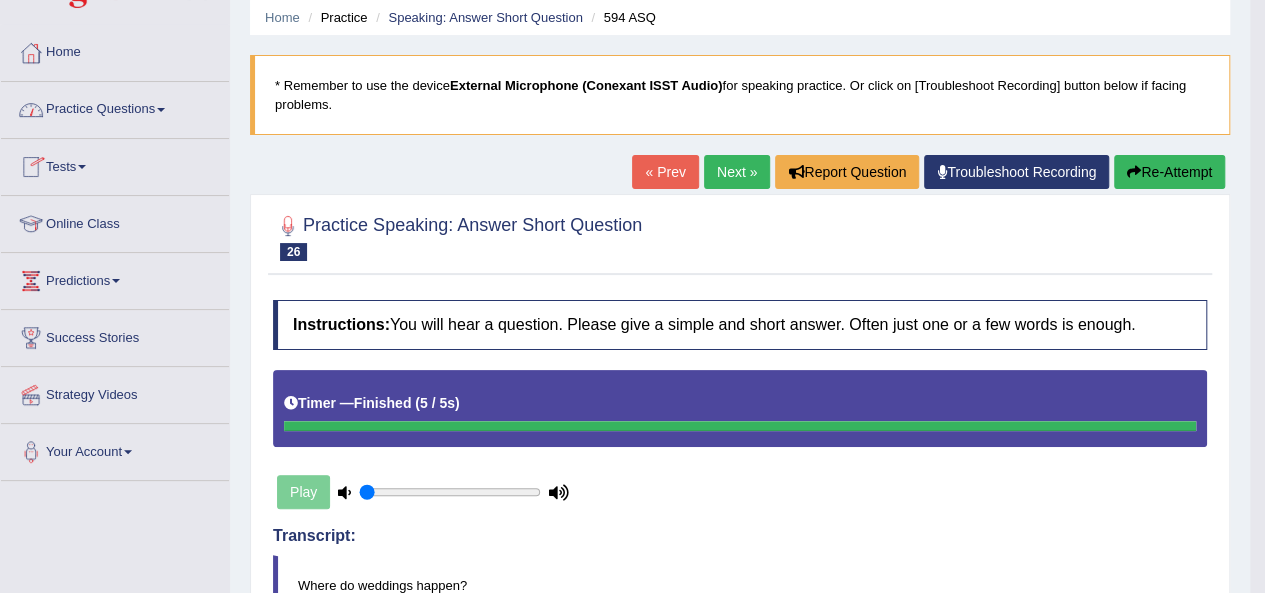 click on "Practice Questions" at bounding box center (115, 107) 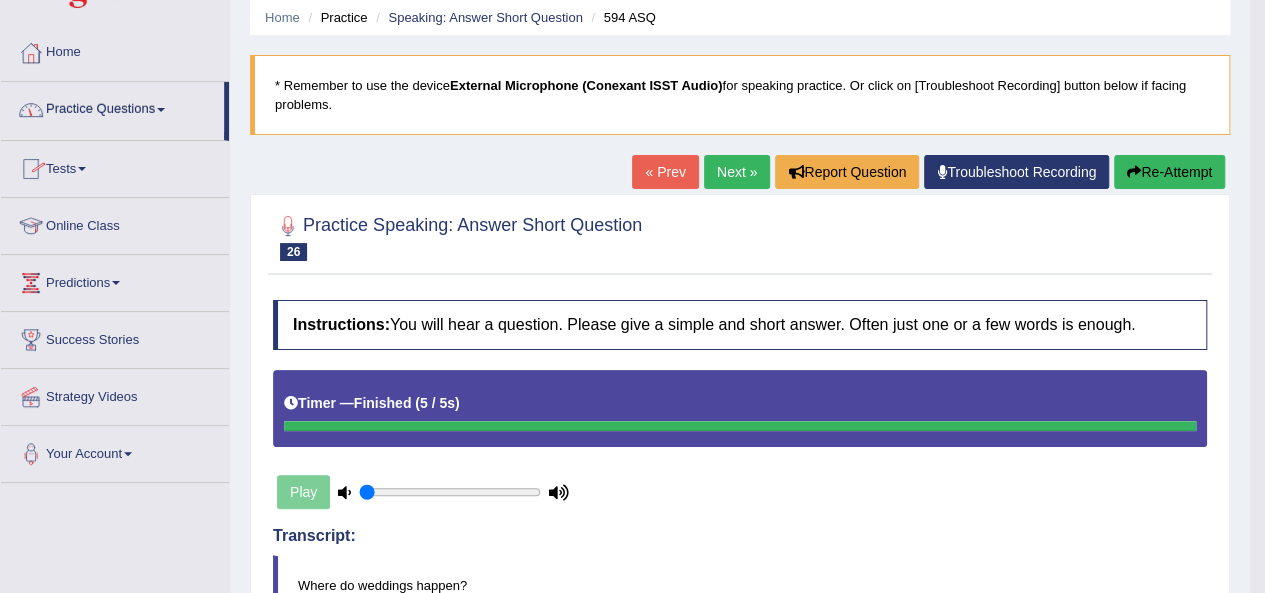 click on "Practice Questions" at bounding box center [112, 107] 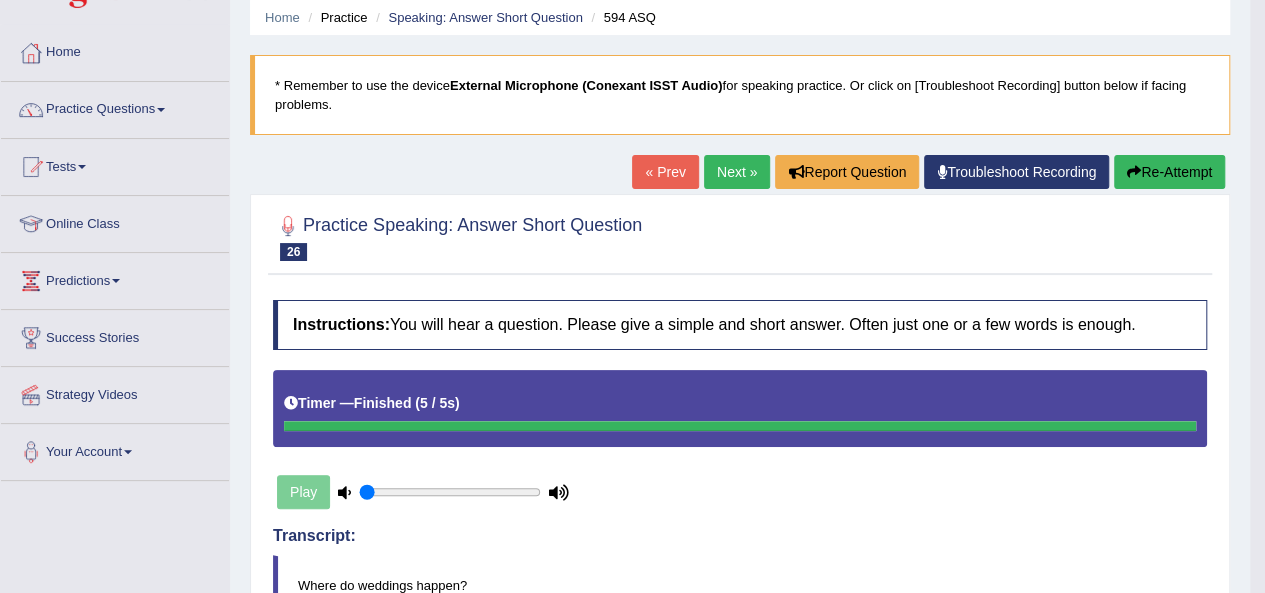 click on "Practice Questions" at bounding box center [115, 107] 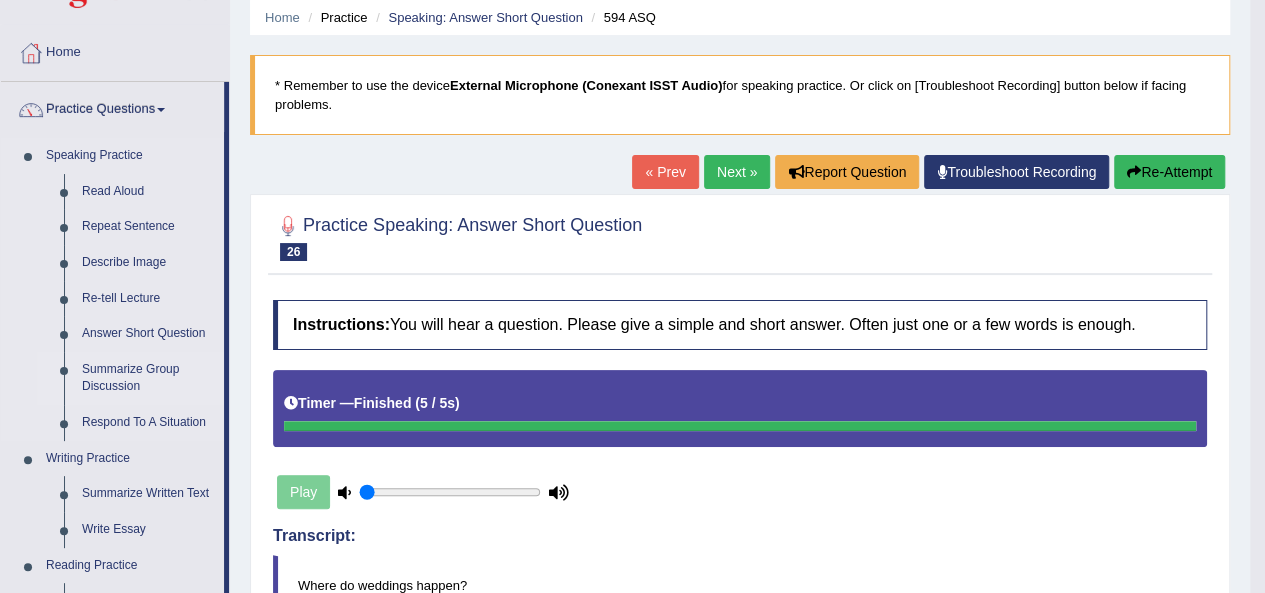 click on "Summarize Group Discussion" at bounding box center (148, 378) 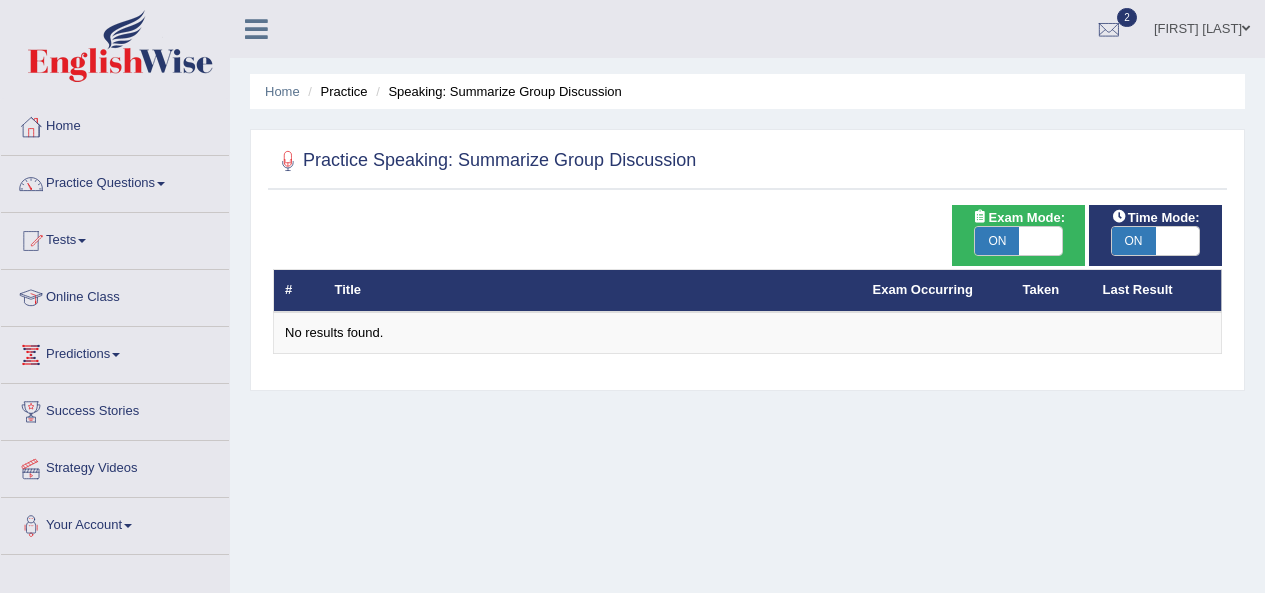 scroll, scrollTop: 0, scrollLeft: 0, axis: both 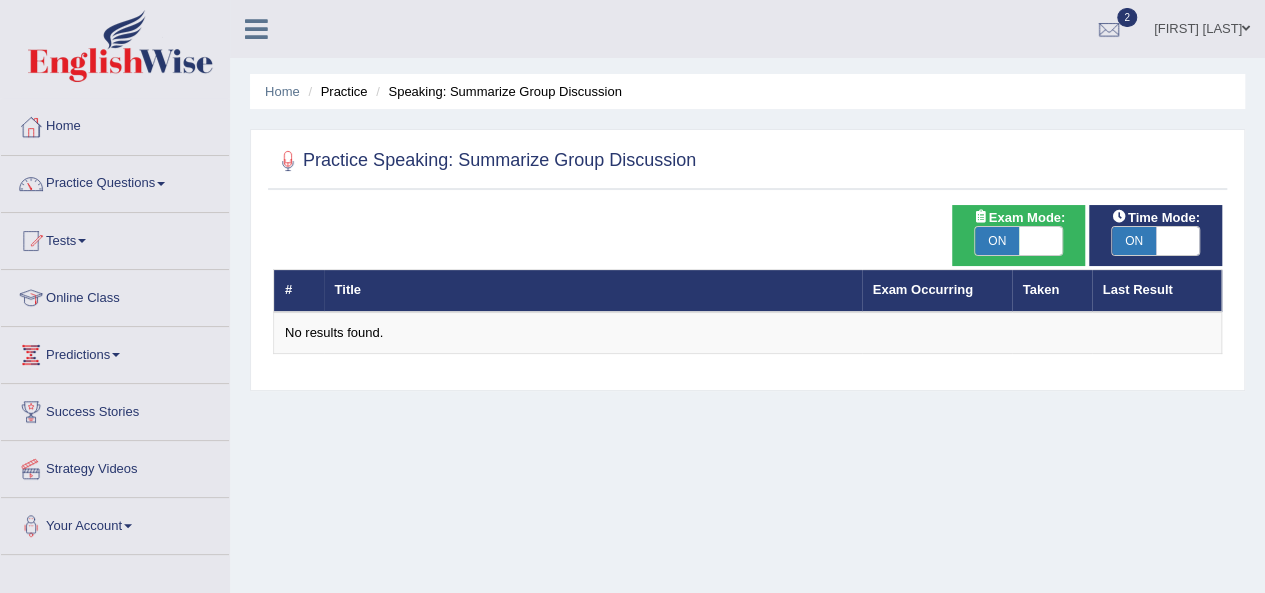 click on "ON" at bounding box center [997, 241] 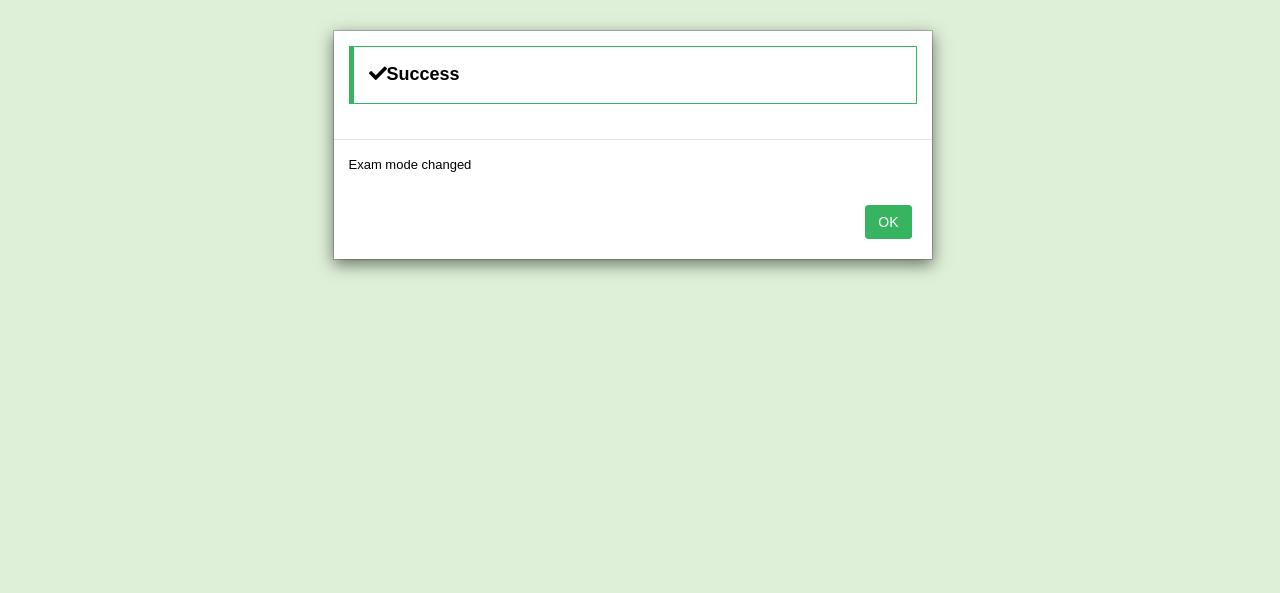 click on "OK" at bounding box center (888, 222) 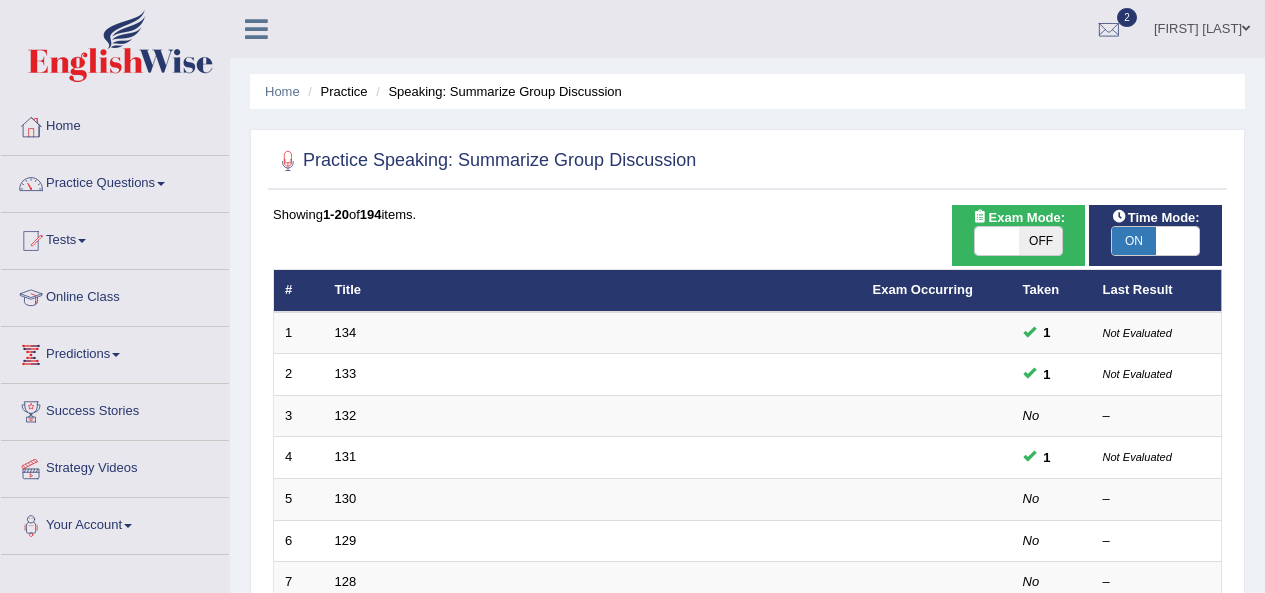 scroll, scrollTop: 0, scrollLeft: 0, axis: both 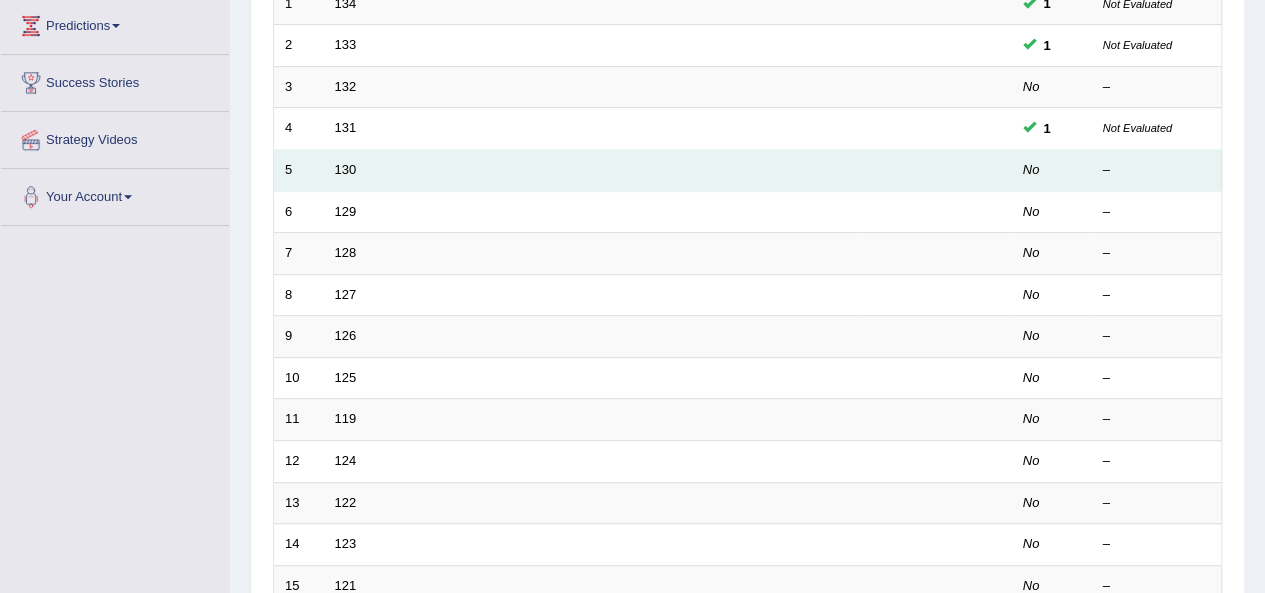 click on "130" at bounding box center (593, 171) 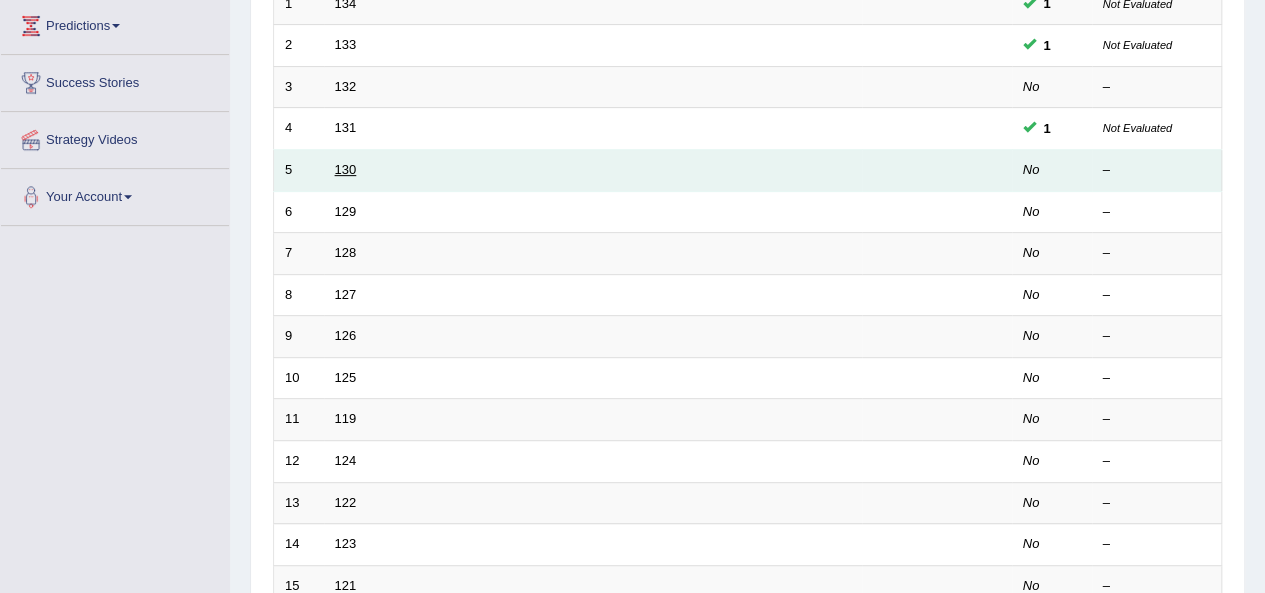 click on "130" at bounding box center [346, 169] 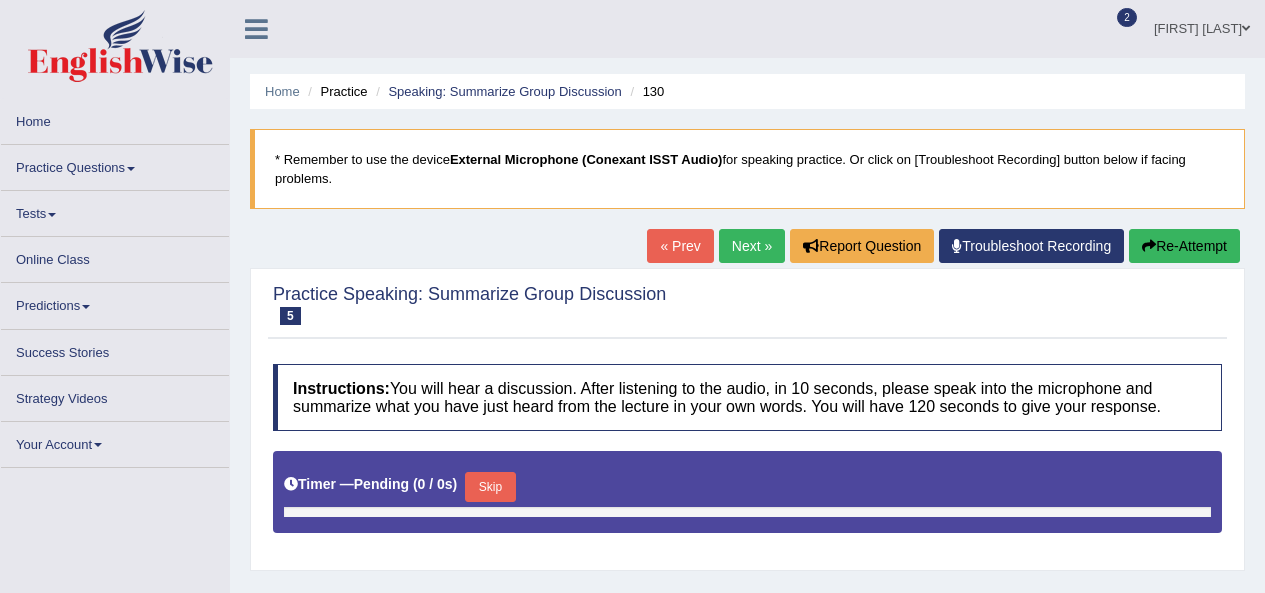 scroll, scrollTop: 0, scrollLeft: 0, axis: both 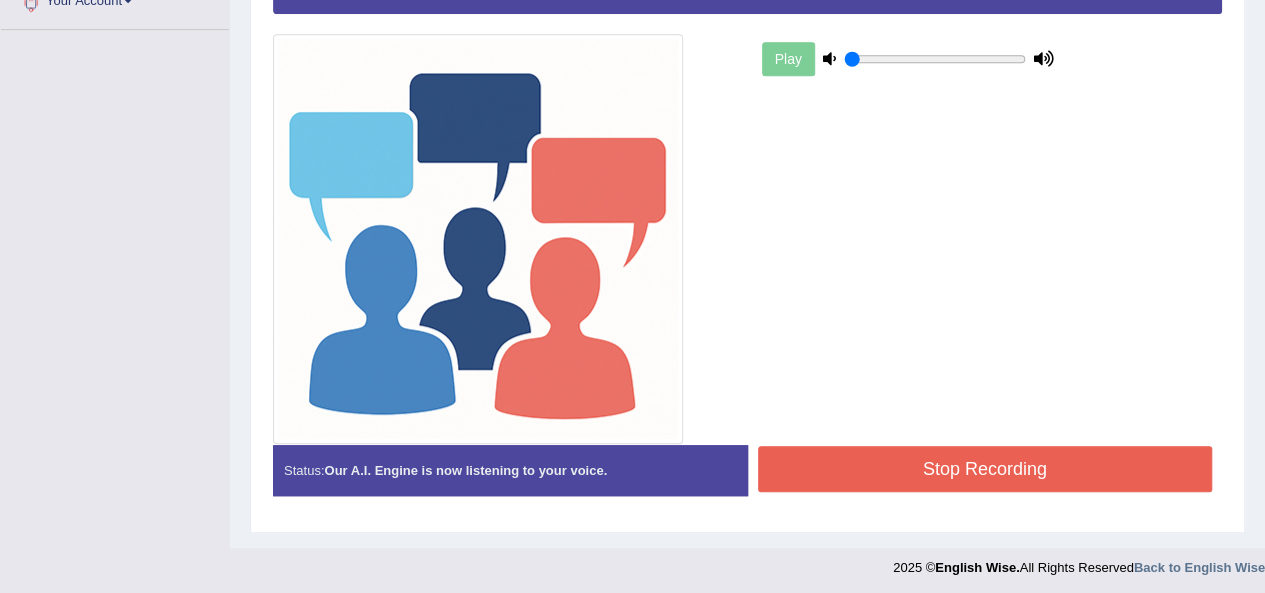 click on "Stop Recording" at bounding box center [985, 469] 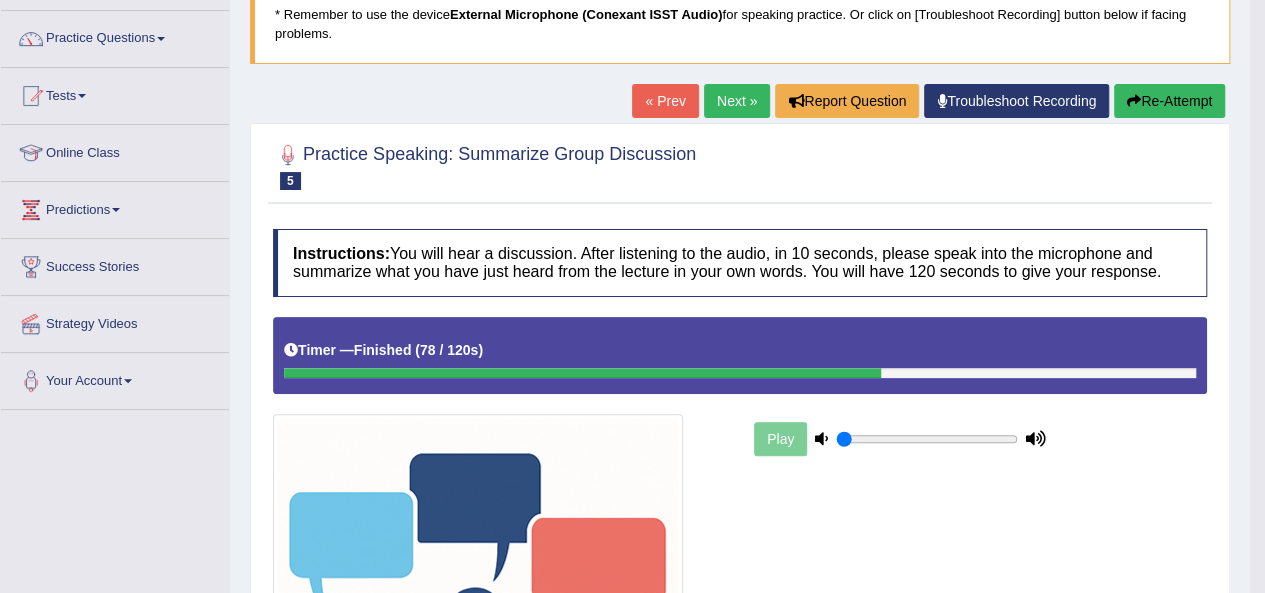 scroll, scrollTop: 130, scrollLeft: 0, axis: vertical 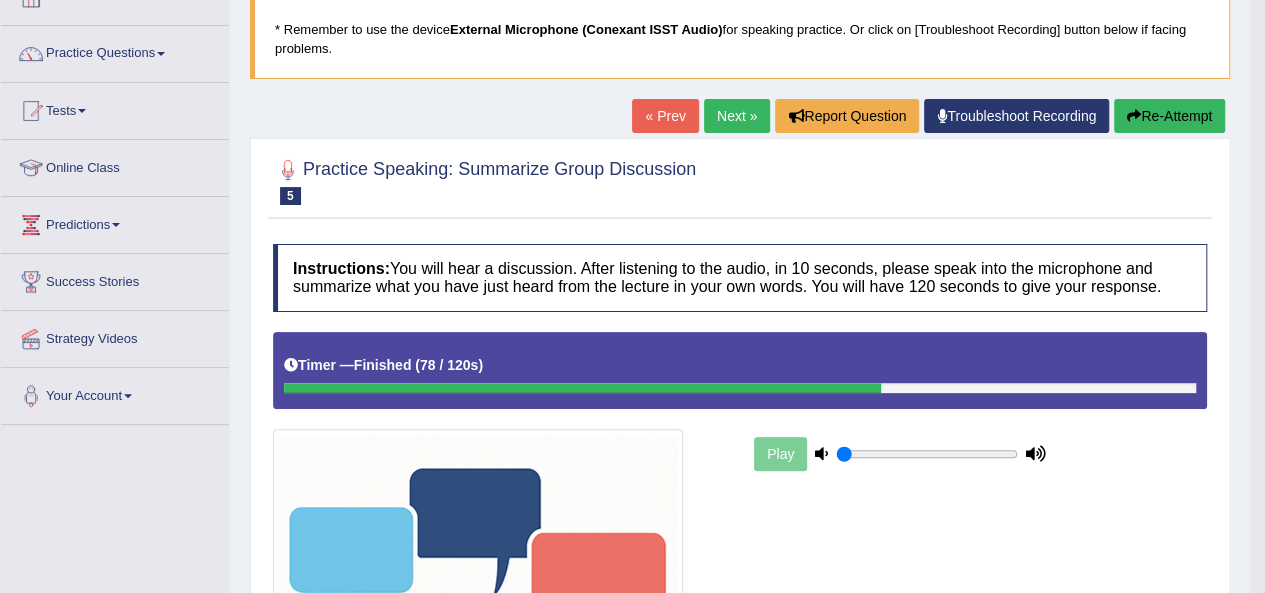 click on "Re-Attempt" at bounding box center [1169, 116] 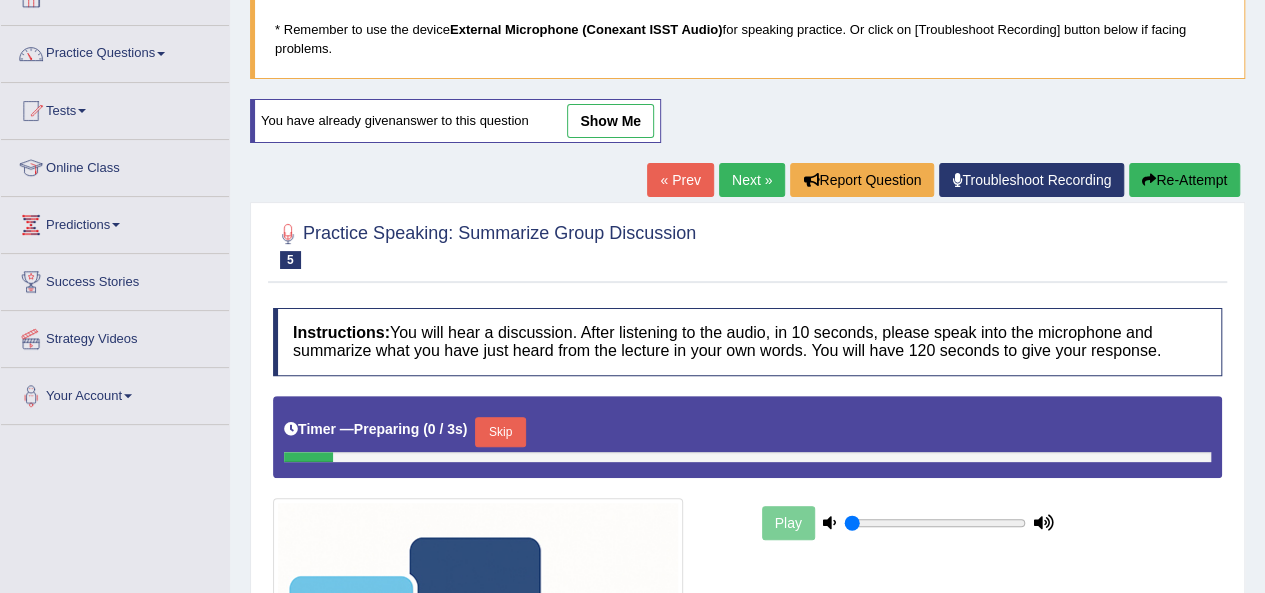 scroll, scrollTop: 0, scrollLeft: 0, axis: both 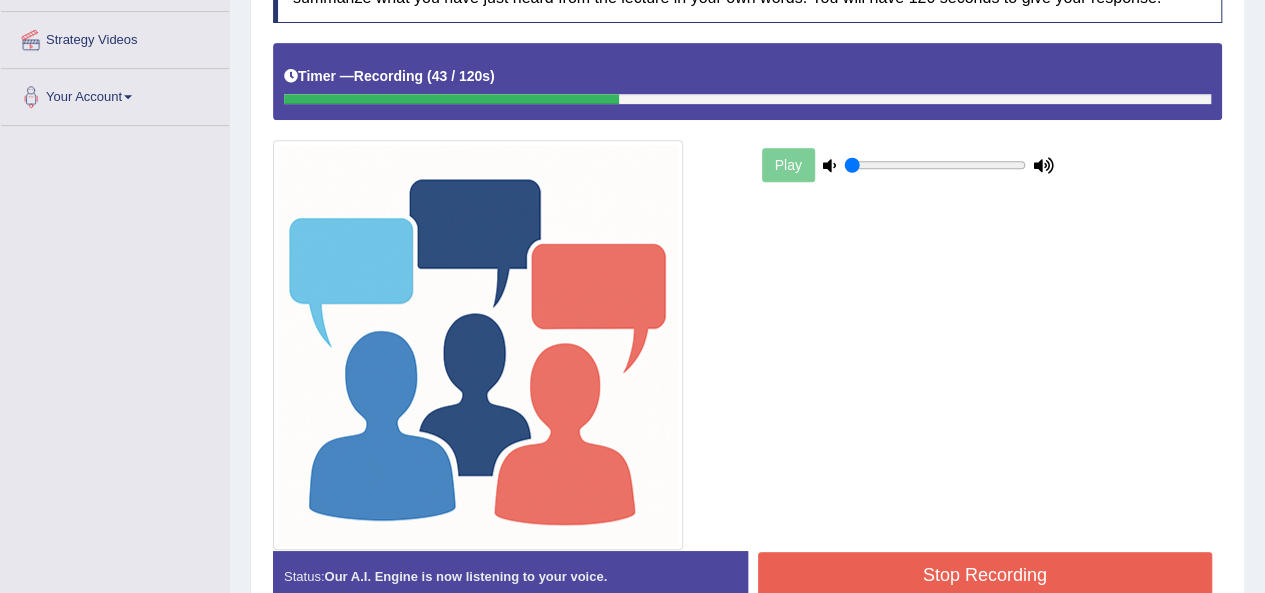 click on "Stop Recording" at bounding box center [985, 575] 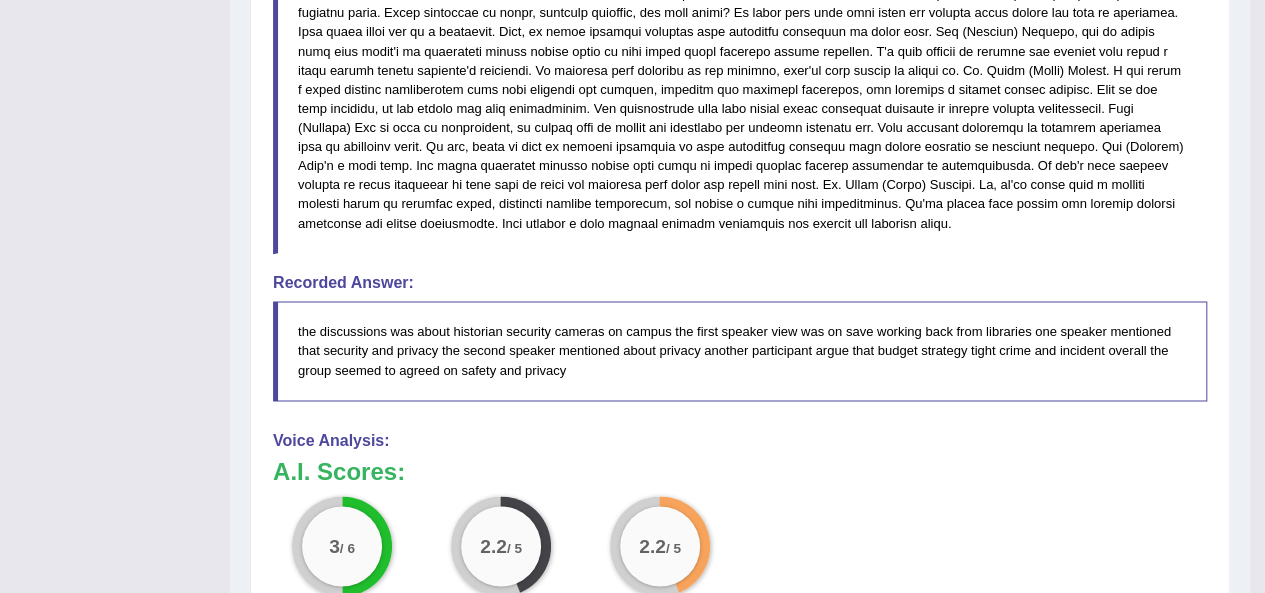 scroll, scrollTop: 1157, scrollLeft: 0, axis: vertical 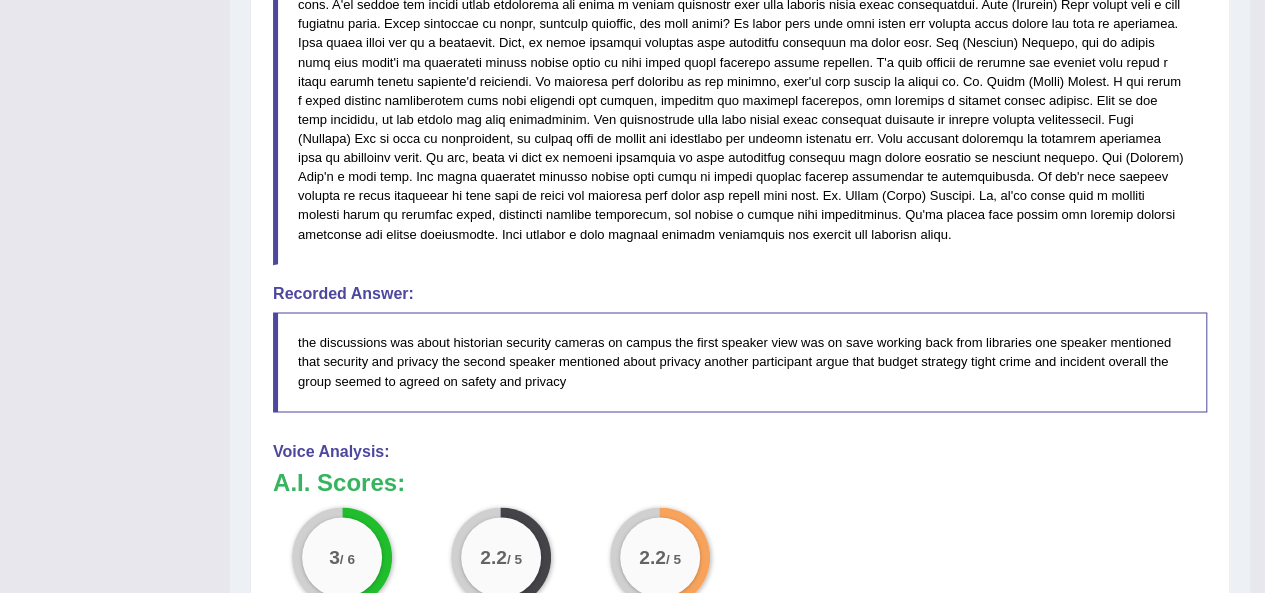 click on "3  / 6              Content
2.2  / 5              Oral fluency
2.2  / 5              Pronunciation" at bounding box center (740, 571) 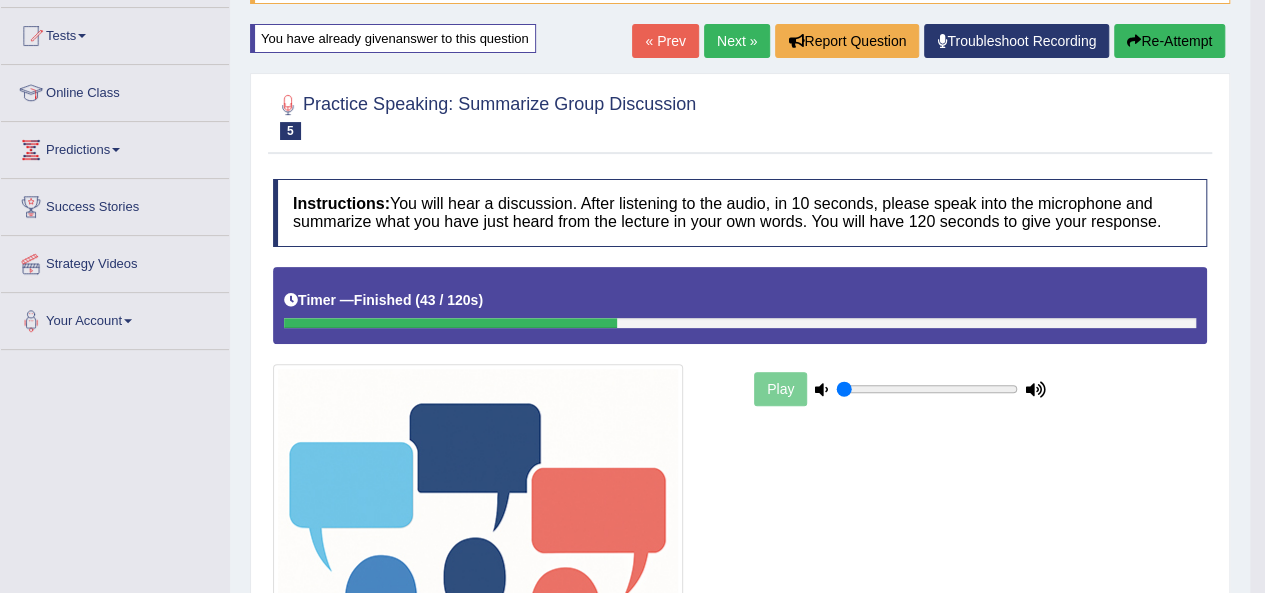scroll, scrollTop: 204, scrollLeft: 0, axis: vertical 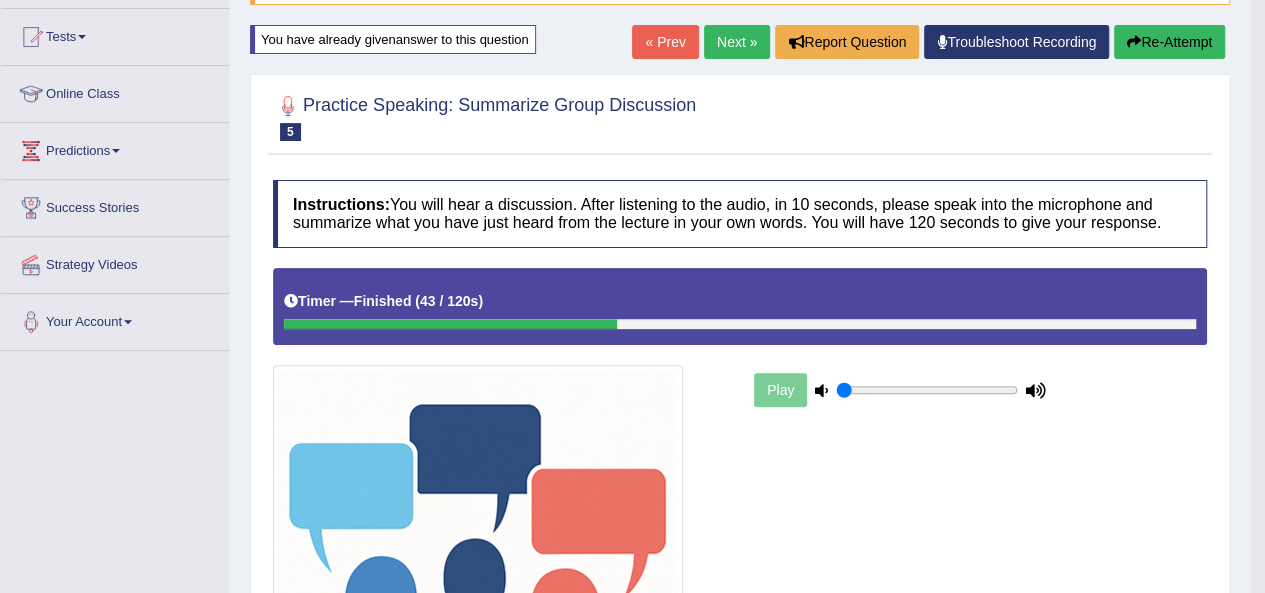 click on "Play" at bounding box center [900, 390] 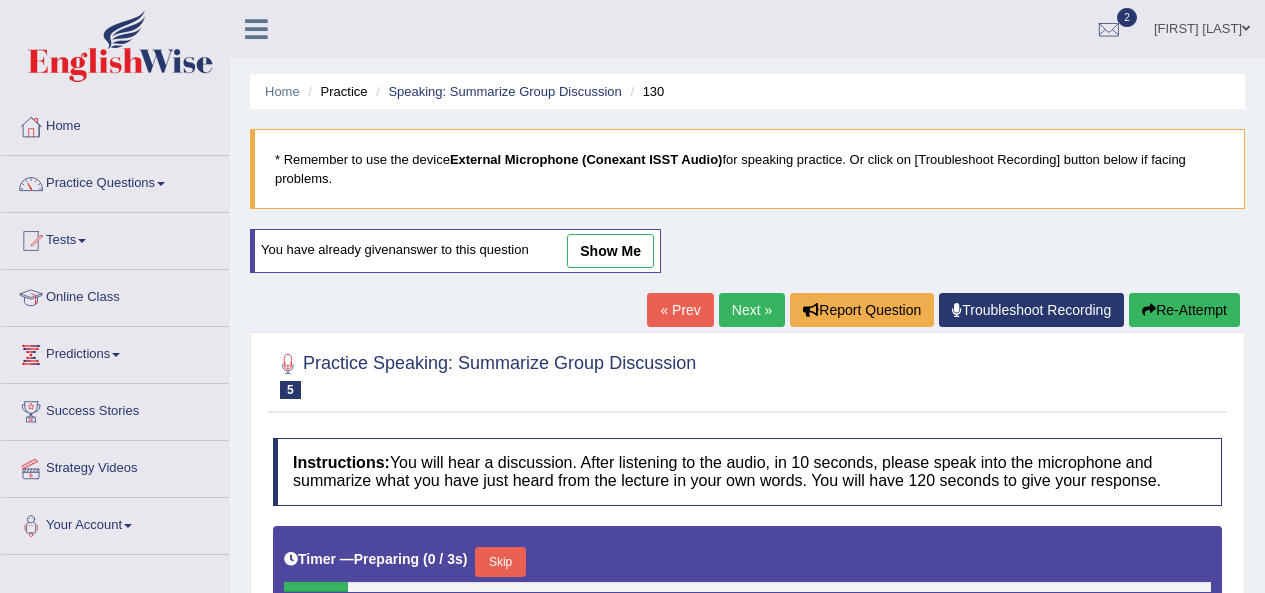 scroll, scrollTop: 219, scrollLeft: 0, axis: vertical 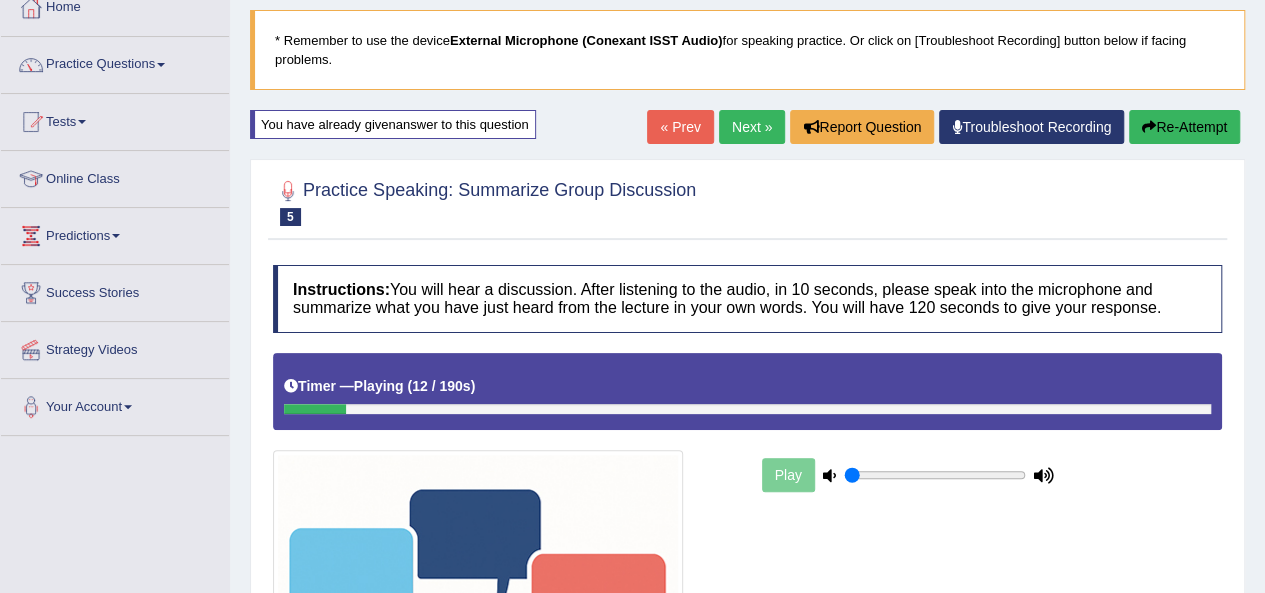 click on "Next »" at bounding box center [752, 127] 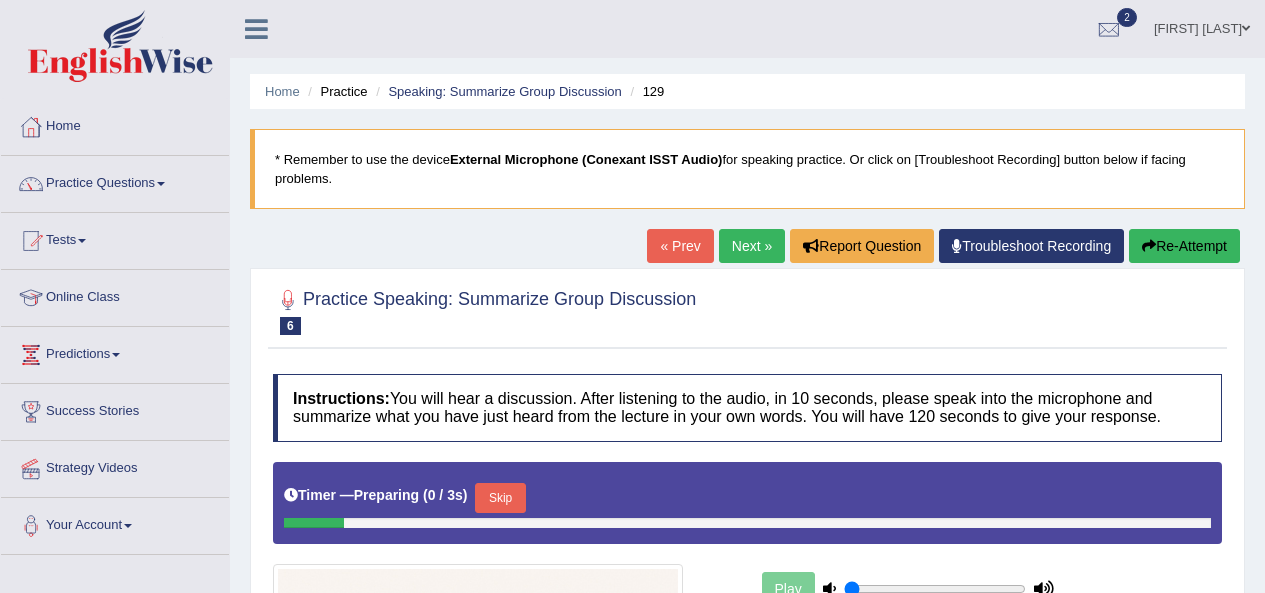 scroll, scrollTop: 0, scrollLeft: 0, axis: both 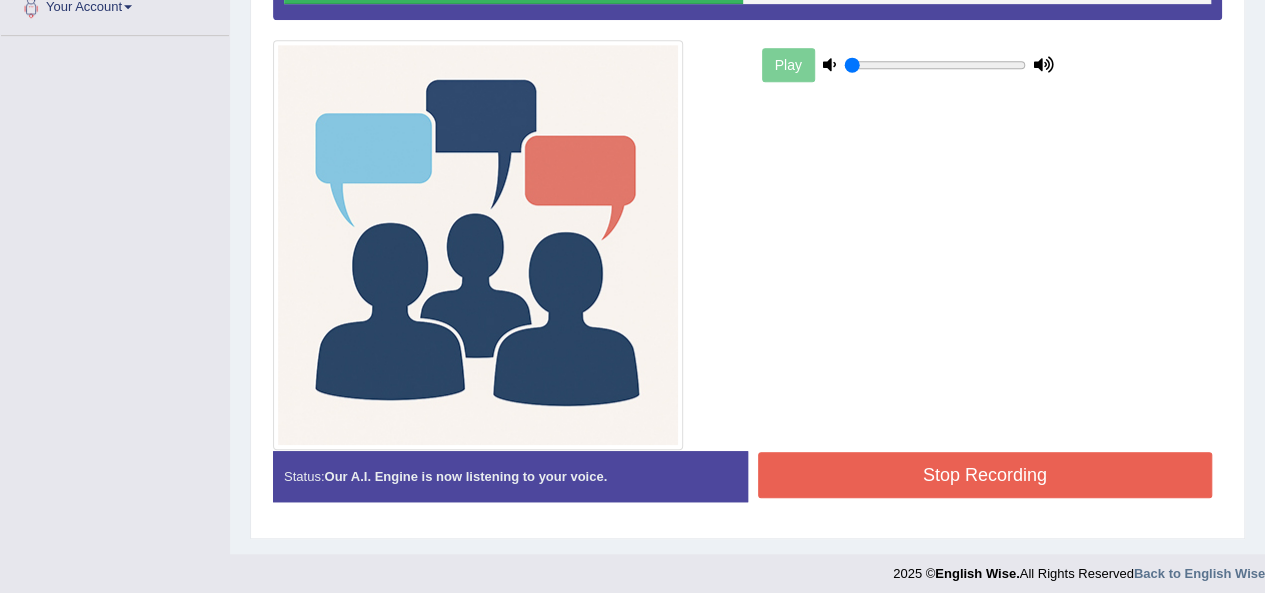 click on "Stop Recording" at bounding box center (985, 475) 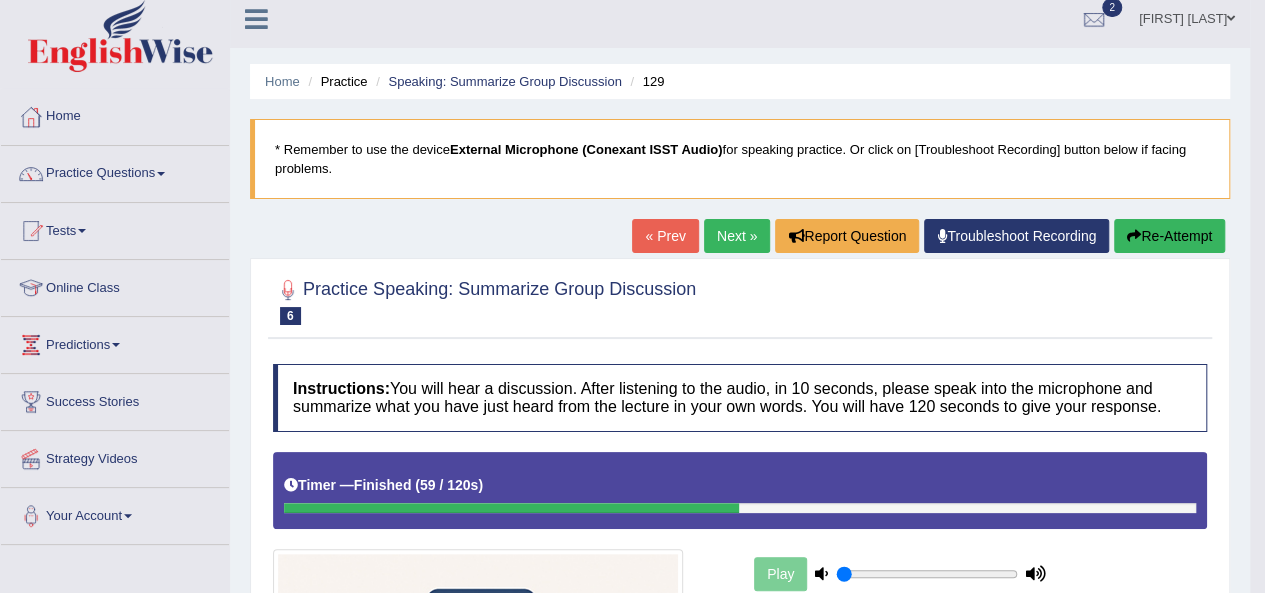 scroll, scrollTop: 0, scrollLeft: 0, axis: both 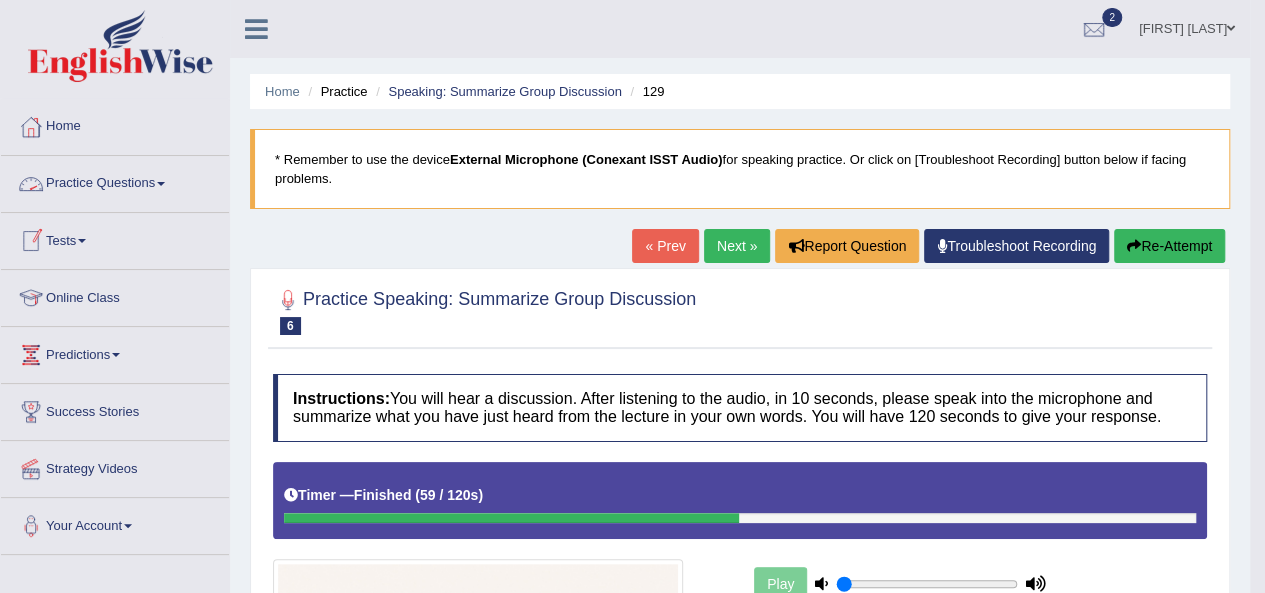 click on "Practice Questions" at bounding box center [115, 181] 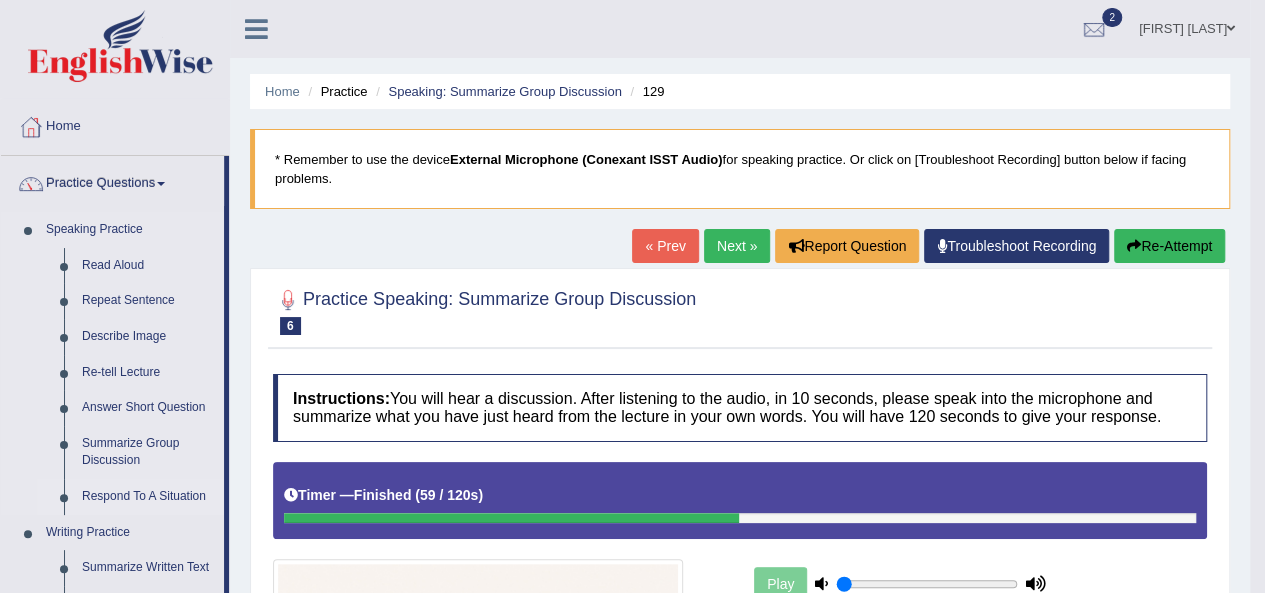 click on "Respond To A Situation" at bounding box center (148, 497) 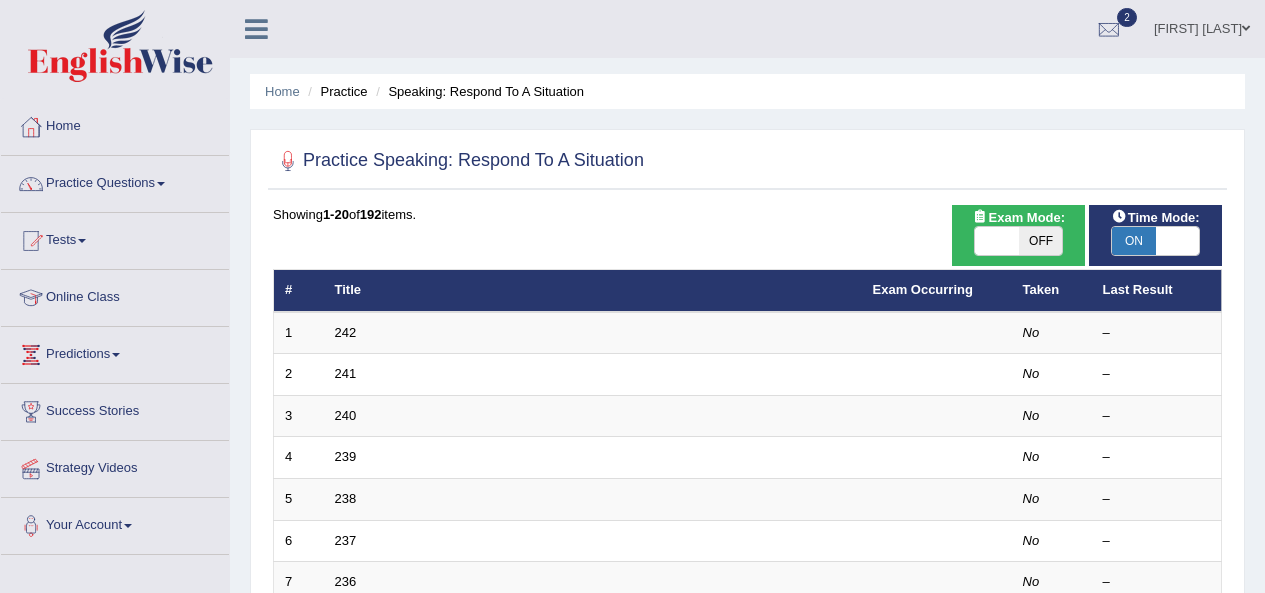 scroll, scrollTop: 0, scrollLeft: 0, axis: both 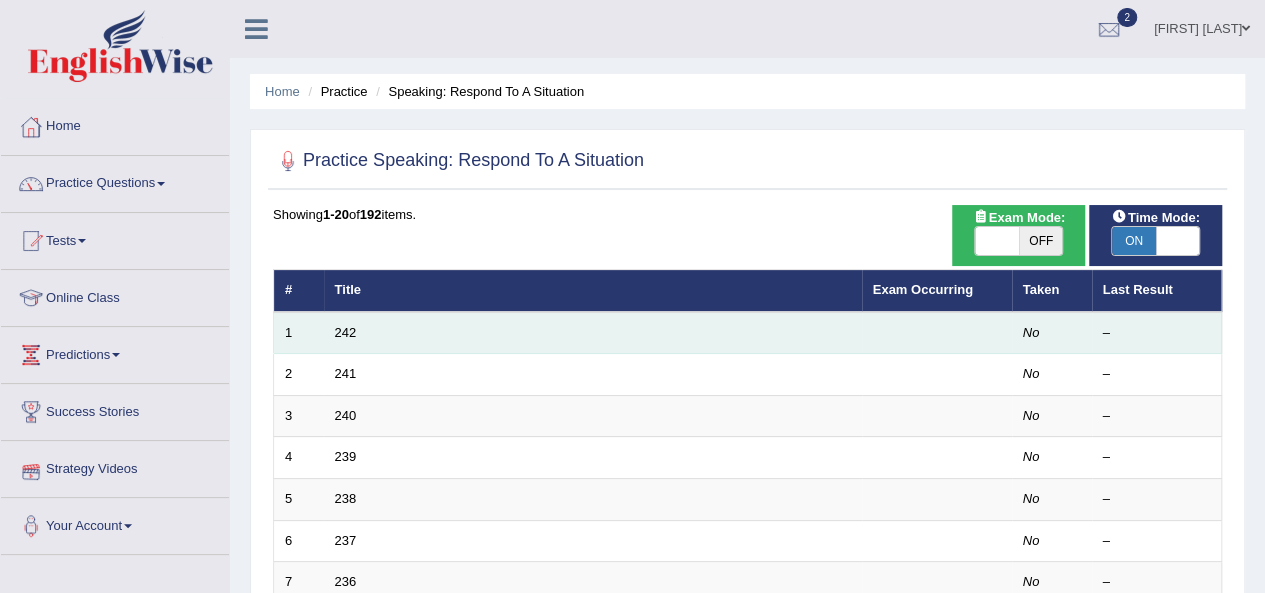 click on "242" at bounding box center (593, 333) 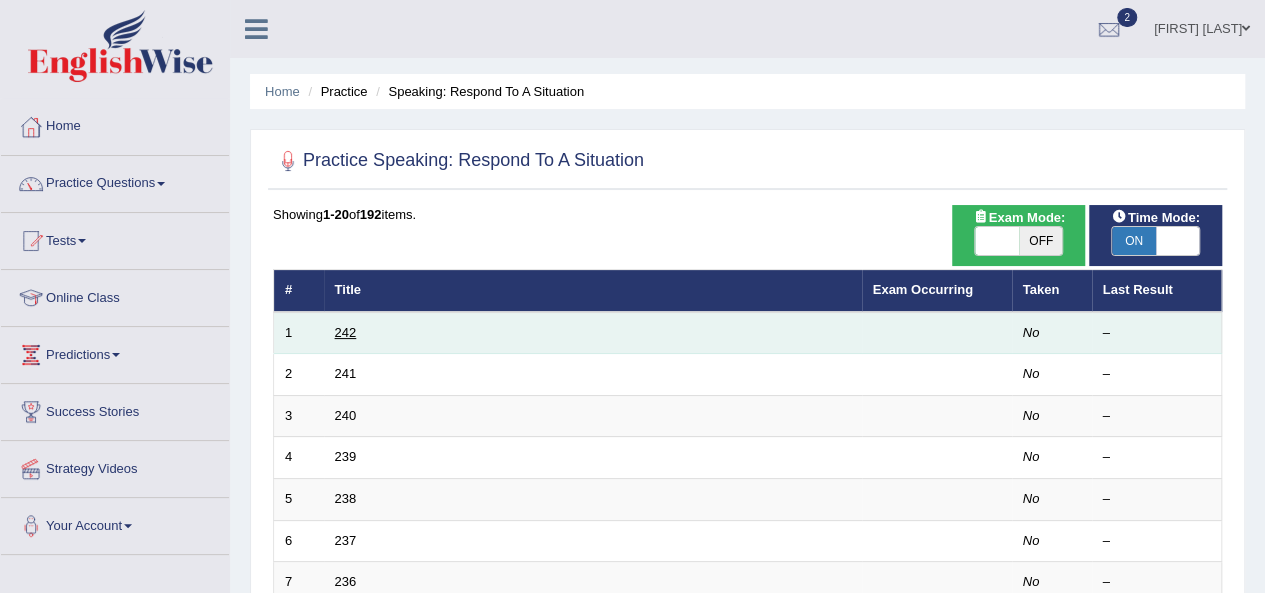 click on "242" at bounding box center [346, 332] 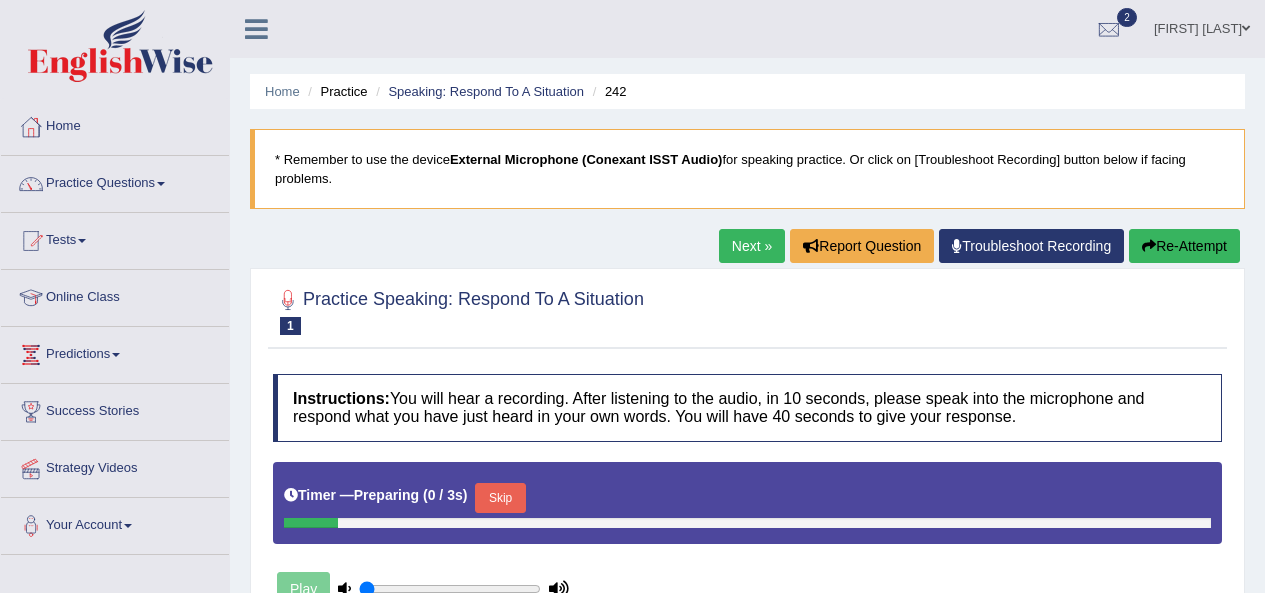 scroll, scrollTop: 0, scrollLeft: 0, axis: both 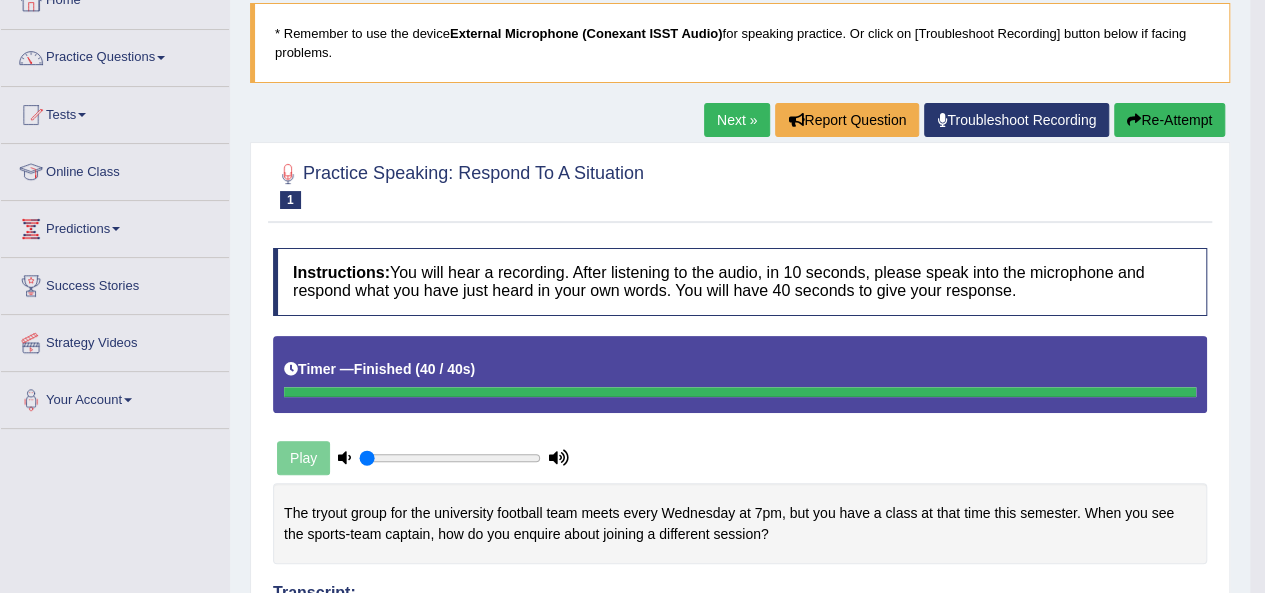click on "Re-Attempt" at bounding box center [1169, 120] 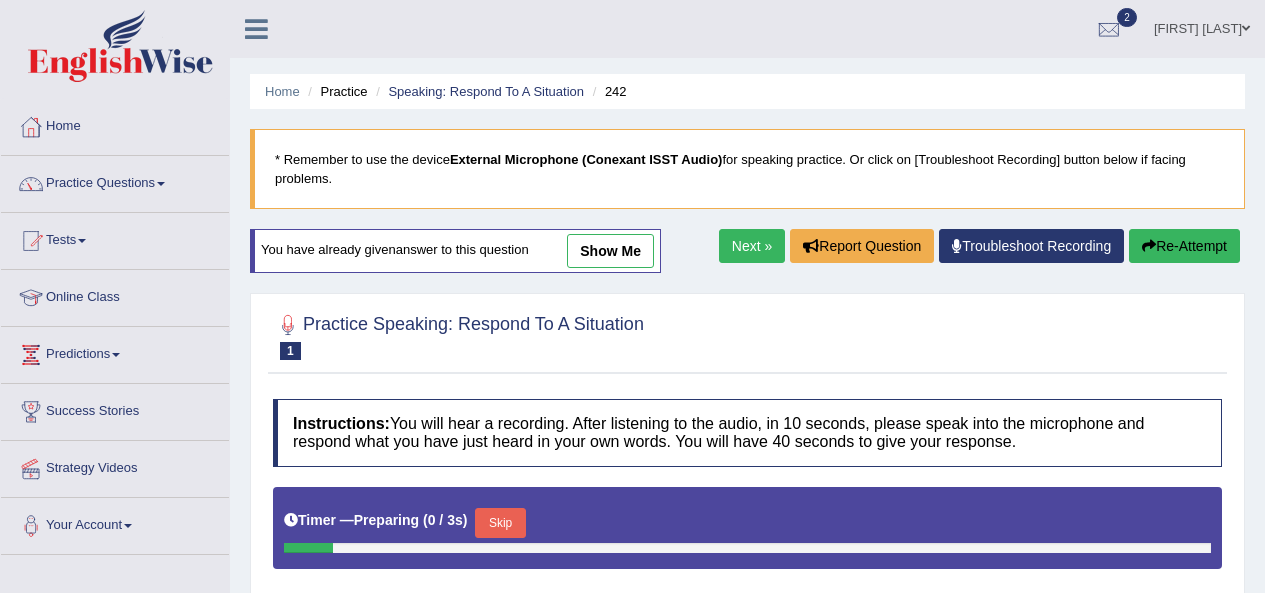 scroll, scrollTop: 126, scrollLeft: 0, axis: vertical 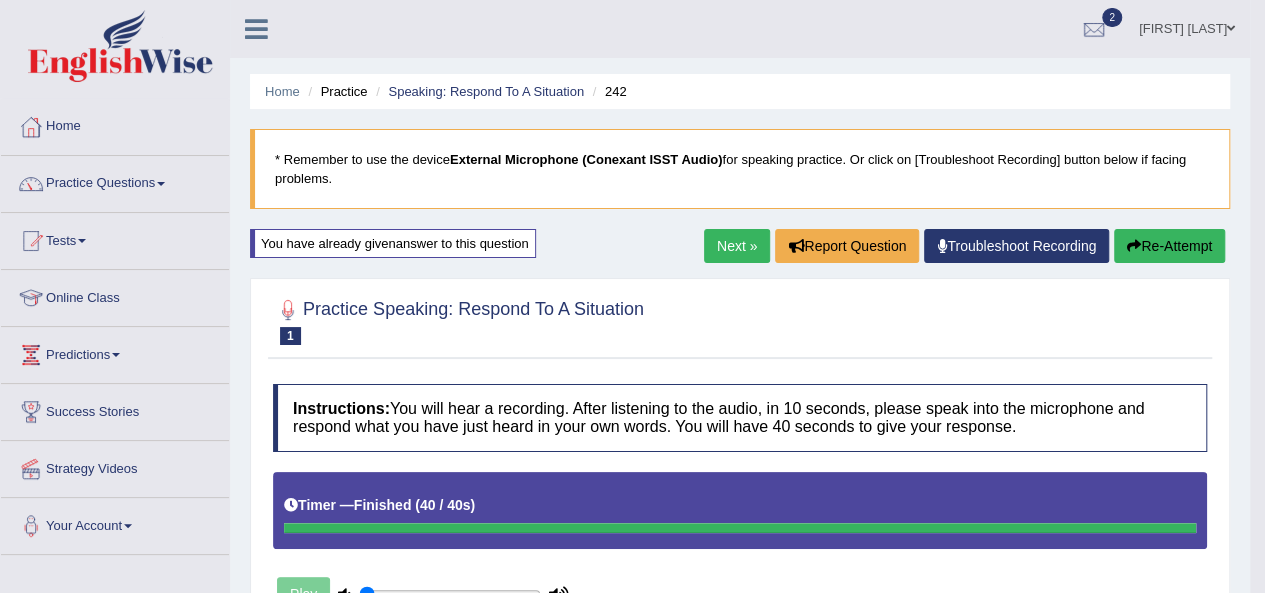 click on "Next »" at bounding box center [737, 246] 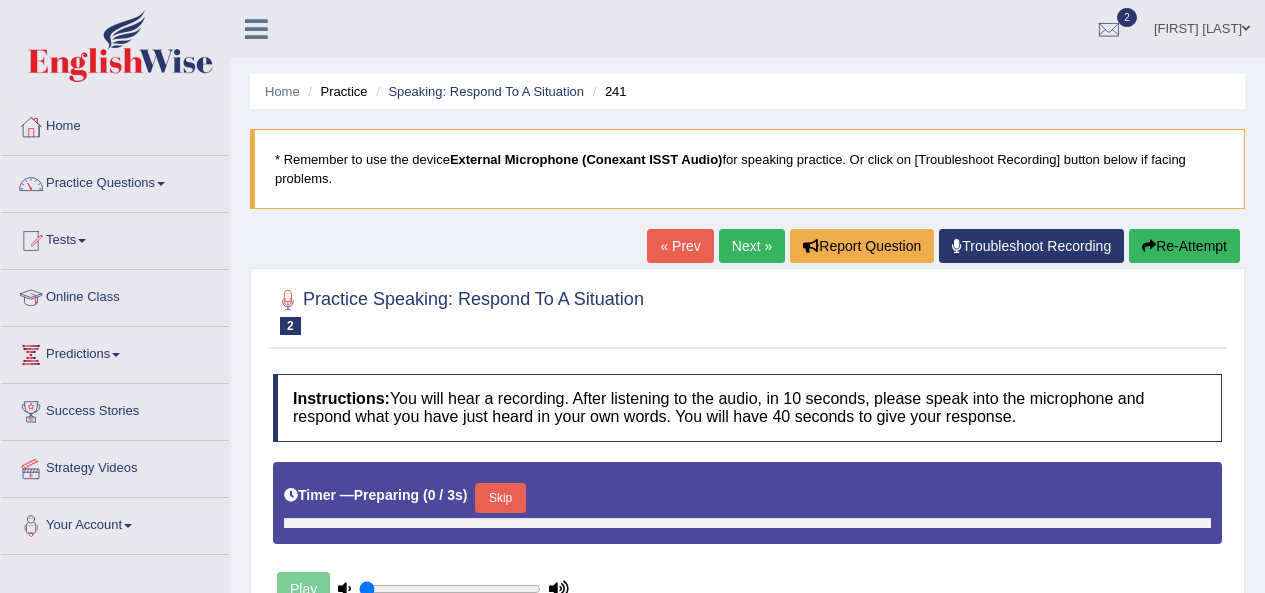 scroll, scrollTop: 0, scrollLeft: 0, axis: both 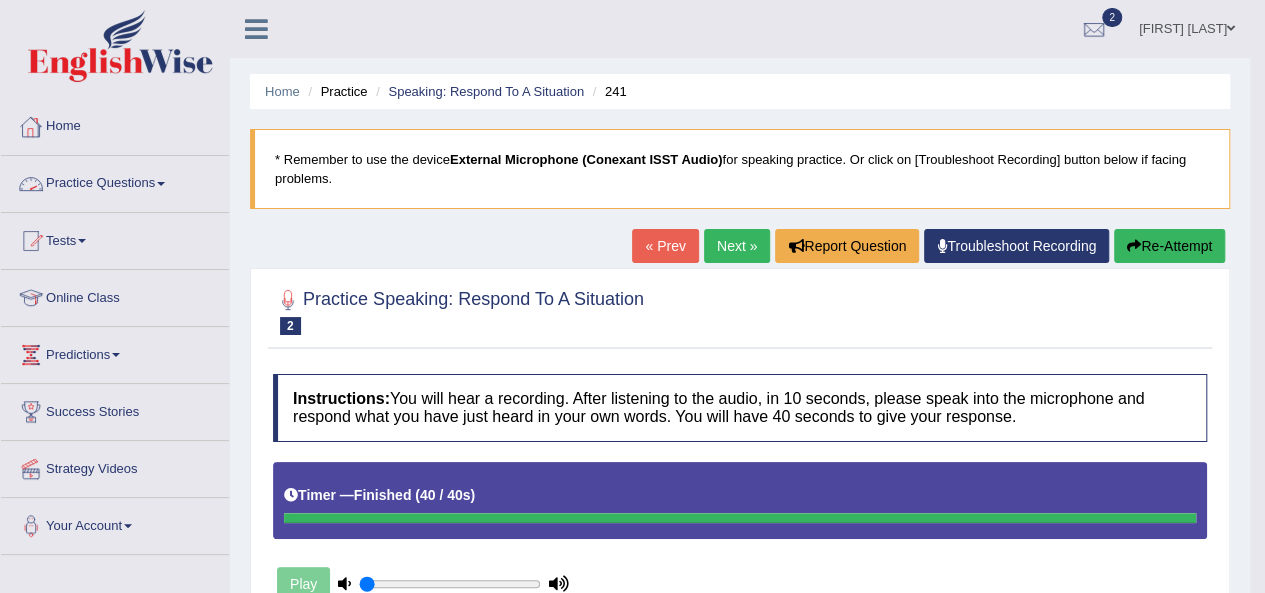click on "Practice Questions" at bounding box center [115, 181] 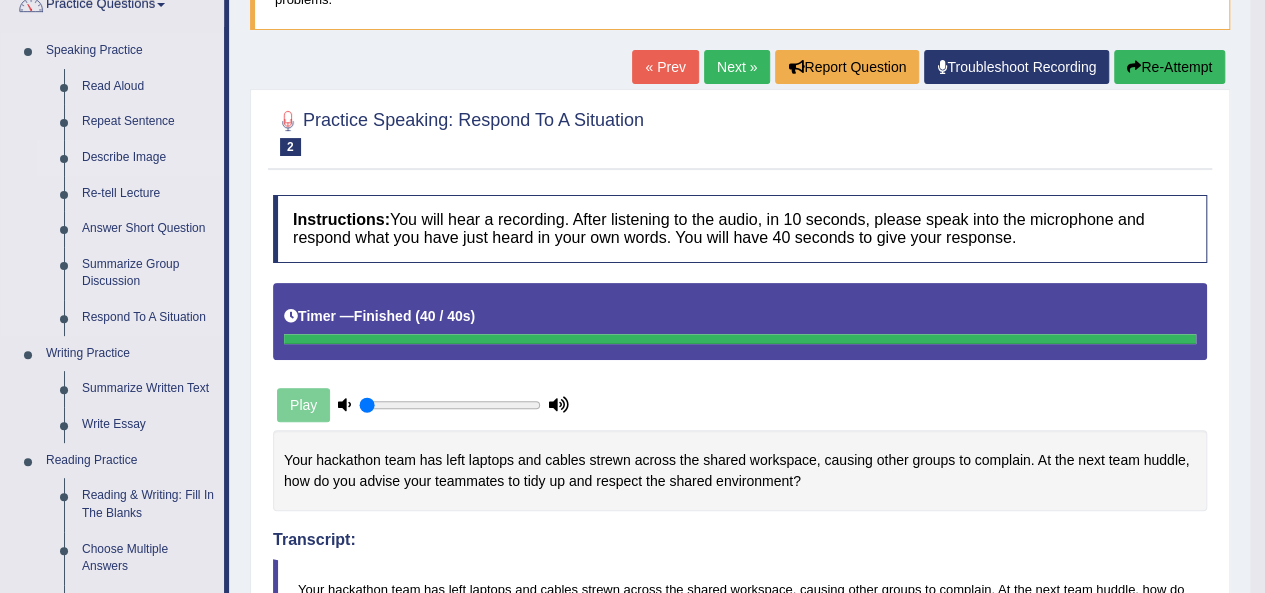 scroll, scrollTop: 180, scrollLeft: 0, axis: vertical 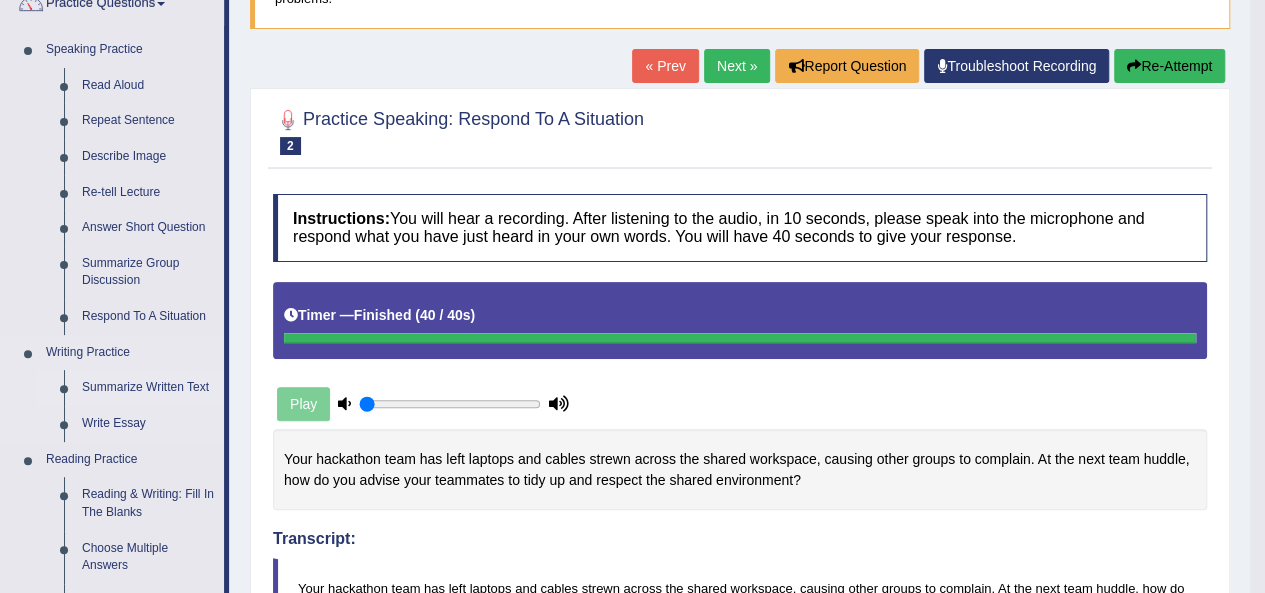 click on "Summarize Written Text" at bounding box center [148, 388] 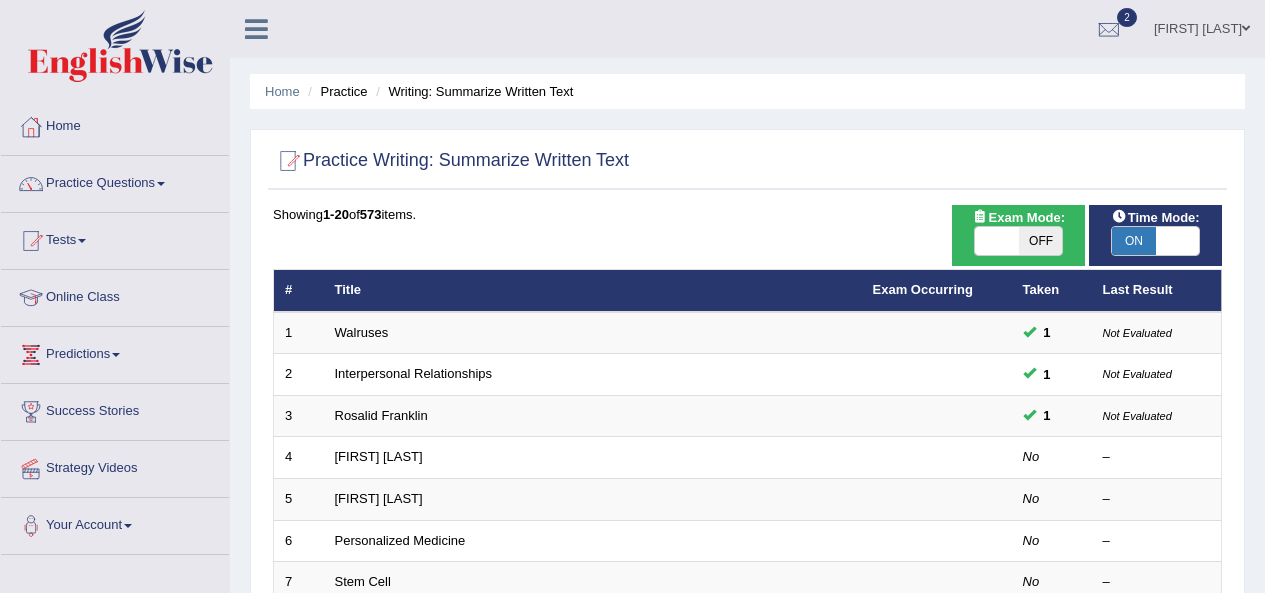 scroll, scrollTop: 0, scrollLeft: 0, axis: both 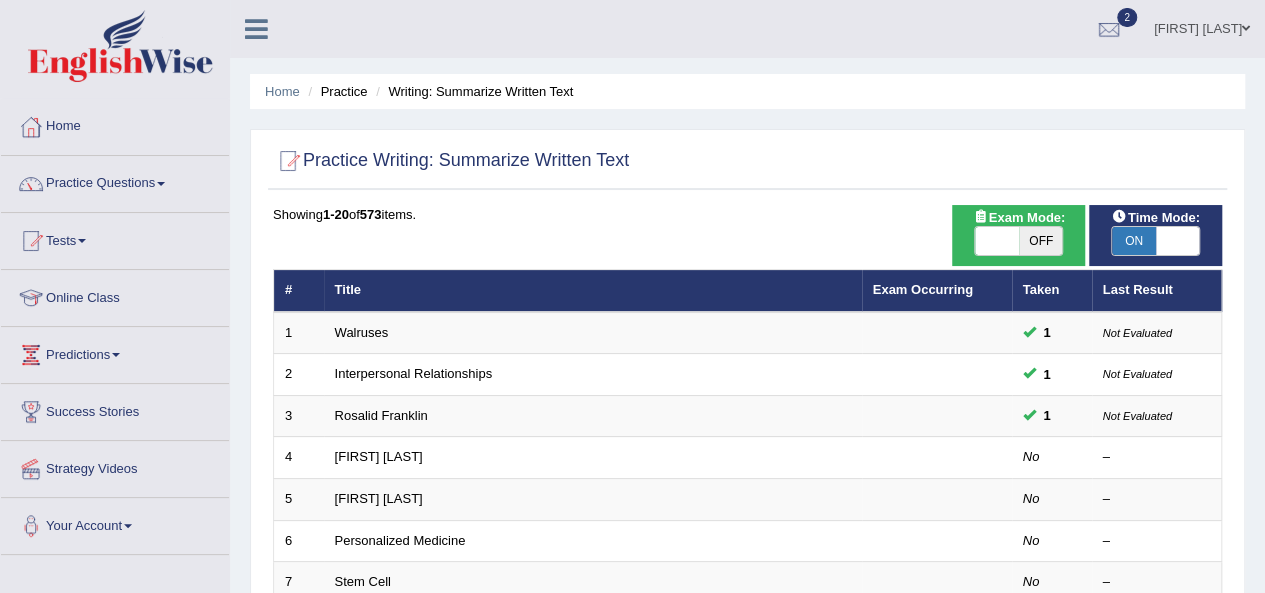 click on "OFF" at bounding box center (1041, 241) 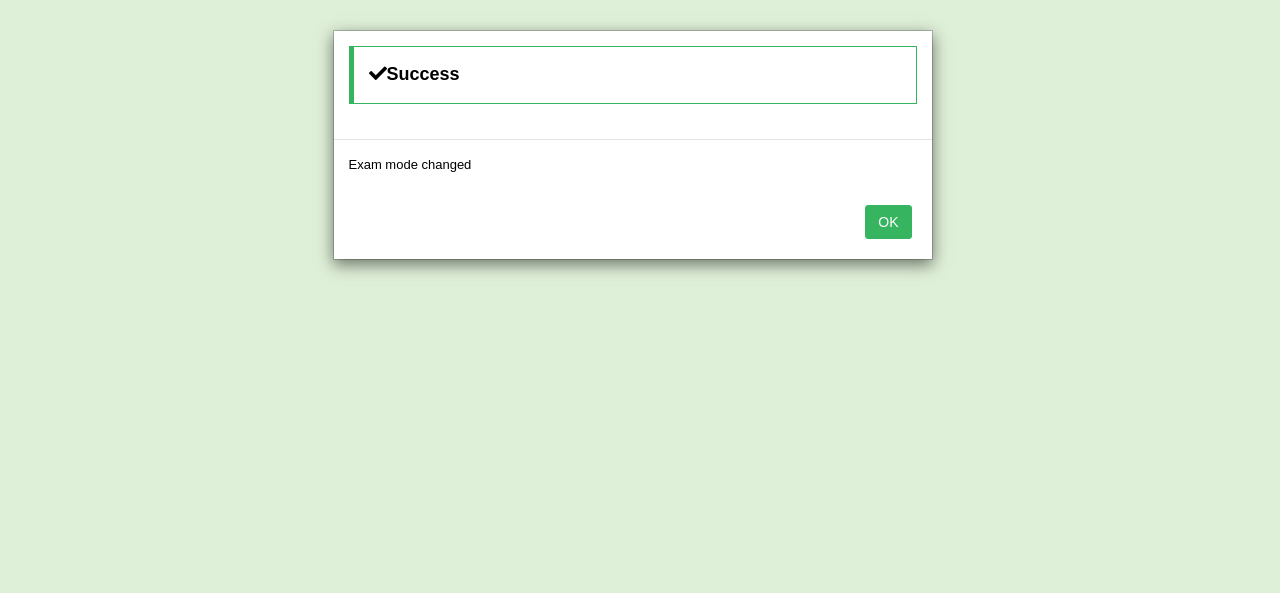 click on "OK" at bounding box center (888, 222) 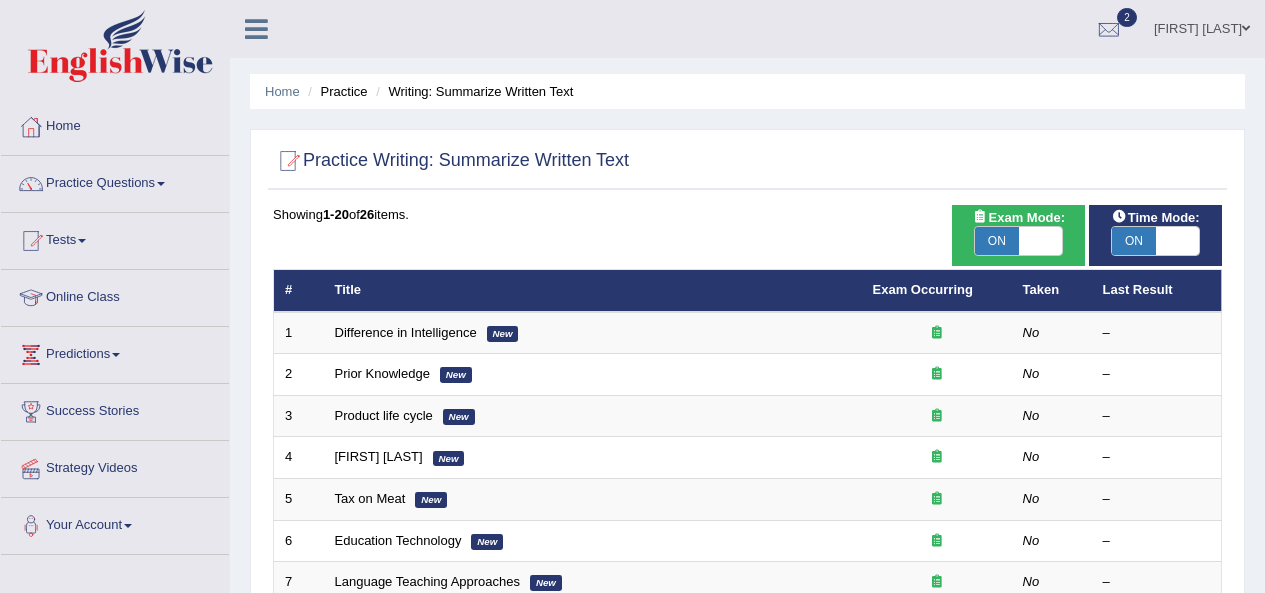 scroll, scrollTop: 0, scrollLeft: 0, axis: both 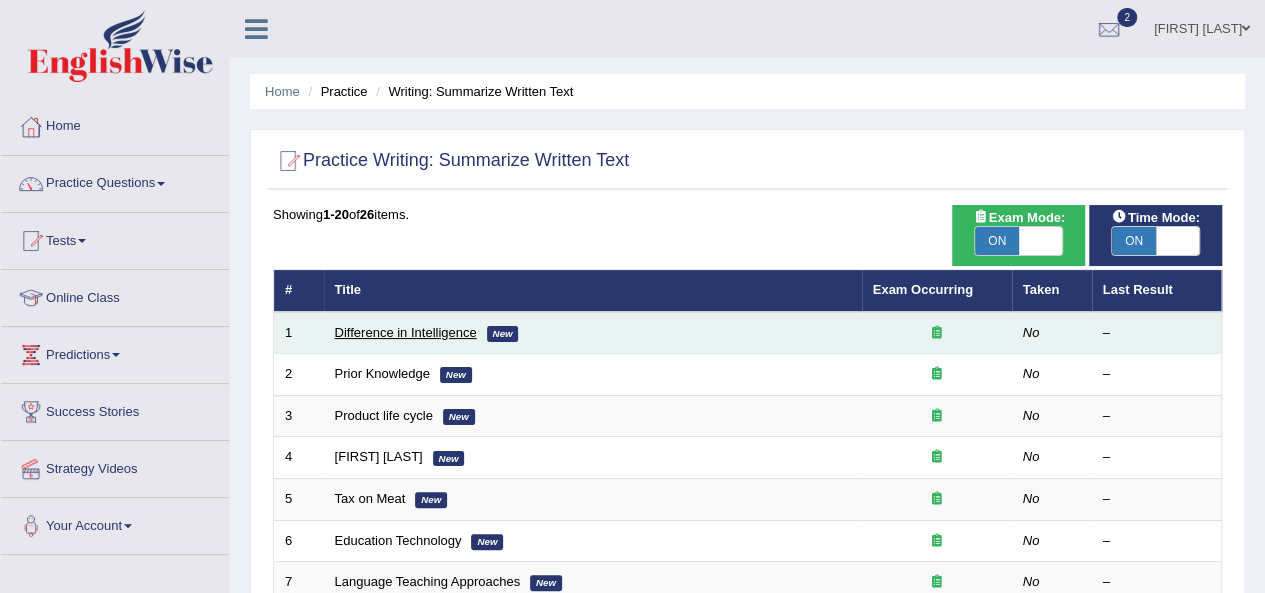 click on "Difference in Intelligence" at bounding box center [406, 332] 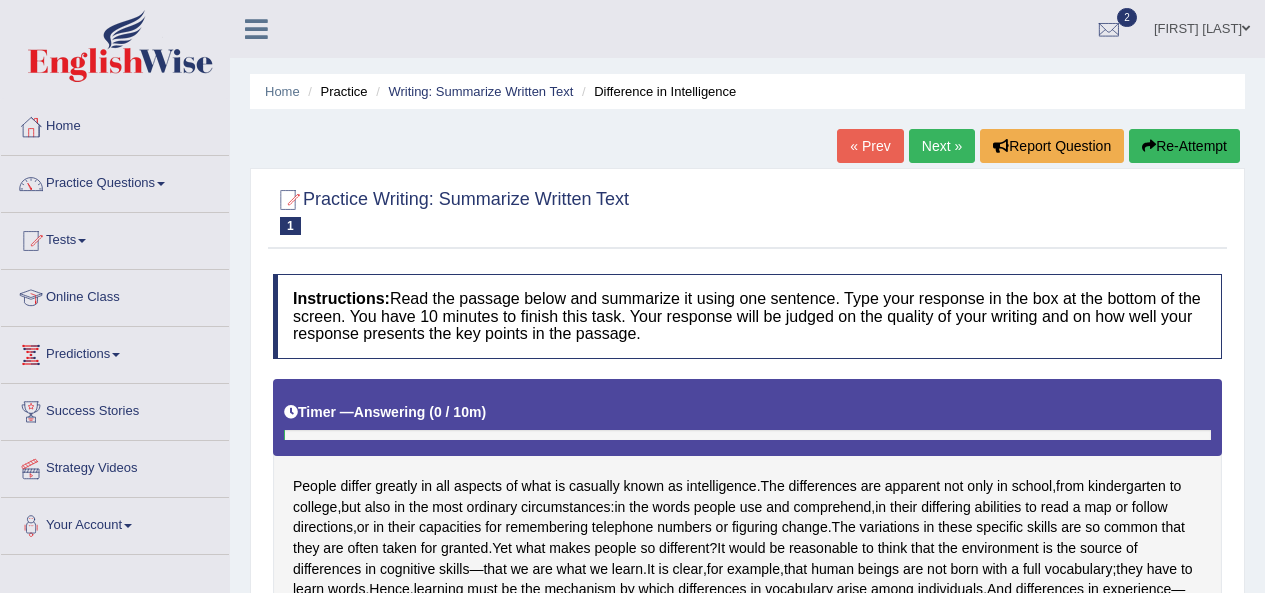 scroll, scrollTop: 0, scrollLeft: 0, axis: both 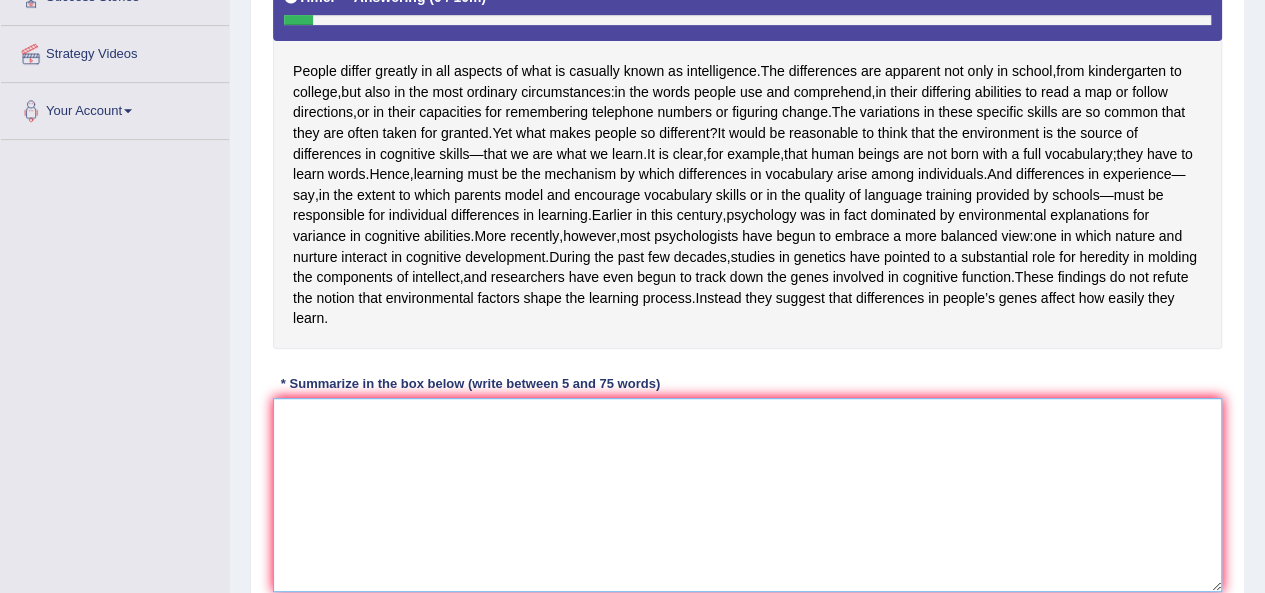 click at bounding box center (747, 495) 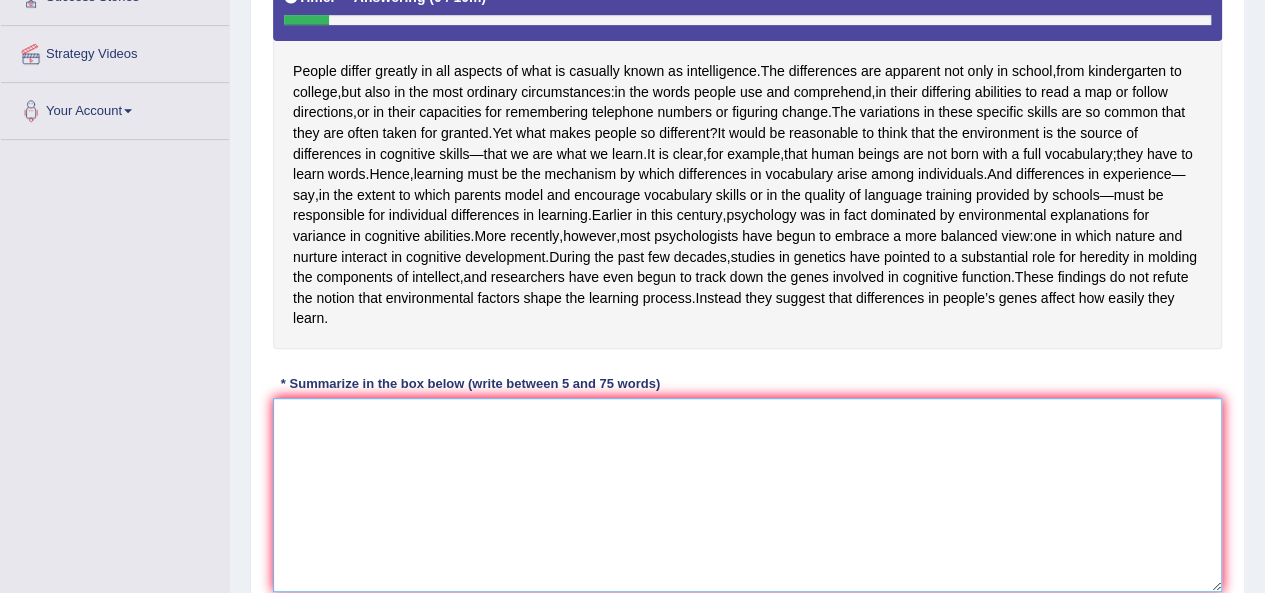 type on "p" 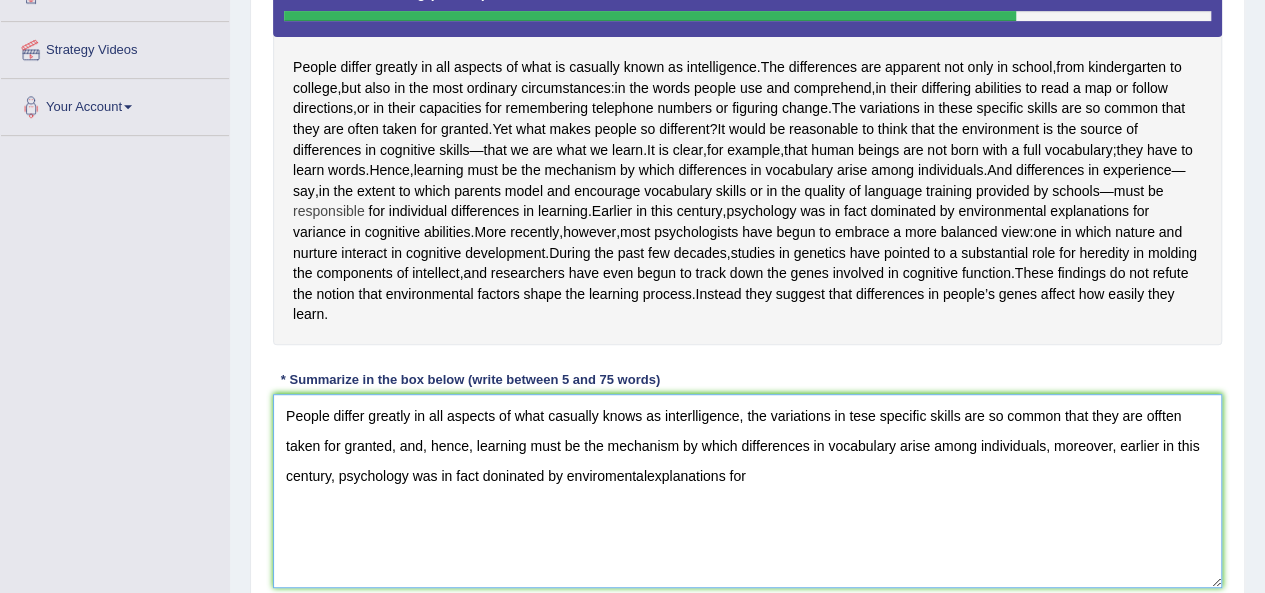 scroll, scrollTop: 408, scrollLeft: 0, axis: vertical 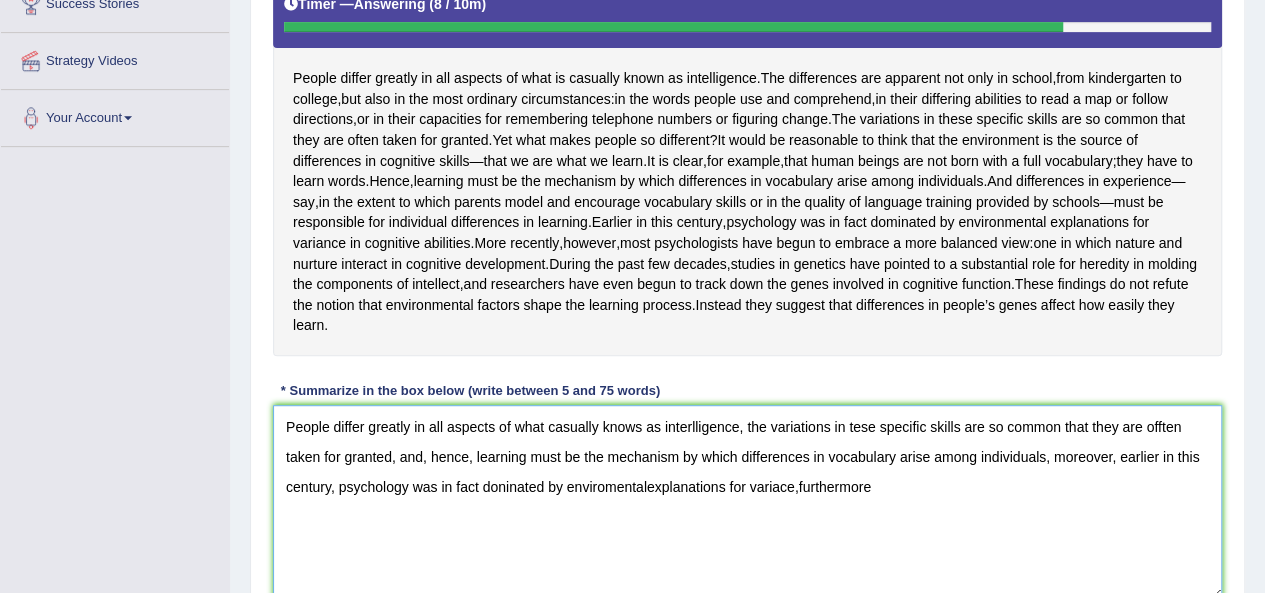 click on "People differ greatly in all aspects of what casually knows as interlligence, the variations in tese specific skills are so common that they are offten taken for granted, and, hence, learning must be the mechanism by which differences in vocabulary arise among individuals, moreover, earlier in this century, psychology was in fact doninated by enviromentalexplanations for variace,furthermore" at bounding box center (747, 502) 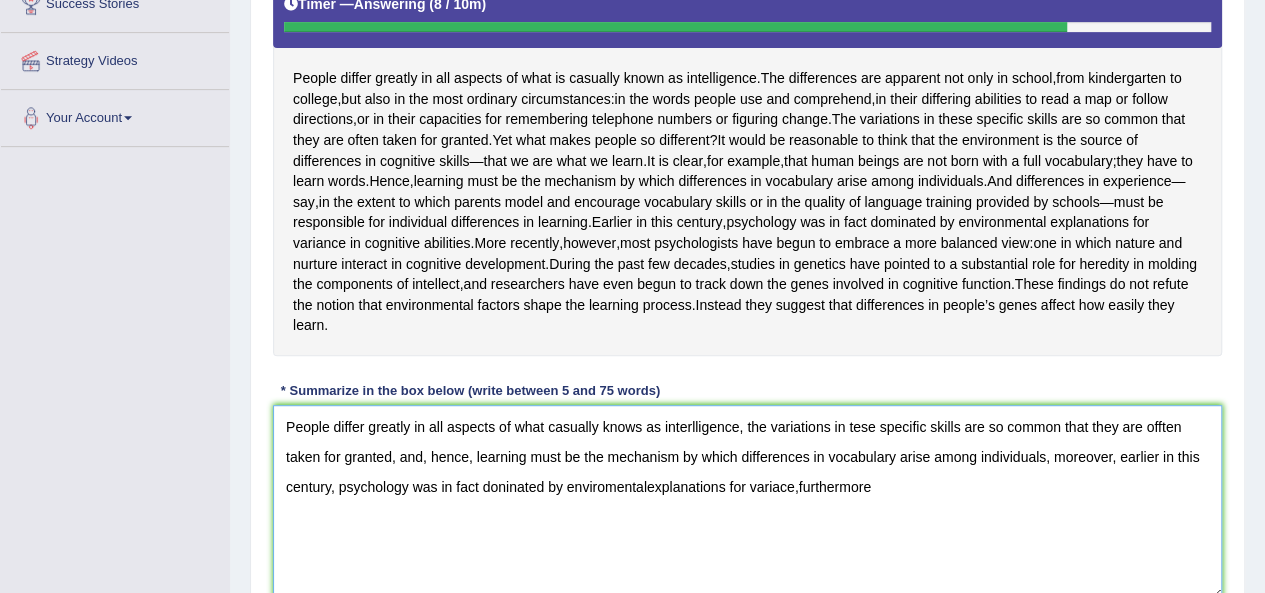 click on "People differ greatly in all aspects of what casually knows as interlligence, the variations in tese specific skills are so common that they are offten taken for granted, and, hence, learning must be the mechanism by which differences in vocabulary arise among individuals, moreover, earlier in this century, psychology was in fact doninated by enviromentalexplanations for variace,furthermore" at bounding box center [747, 502] 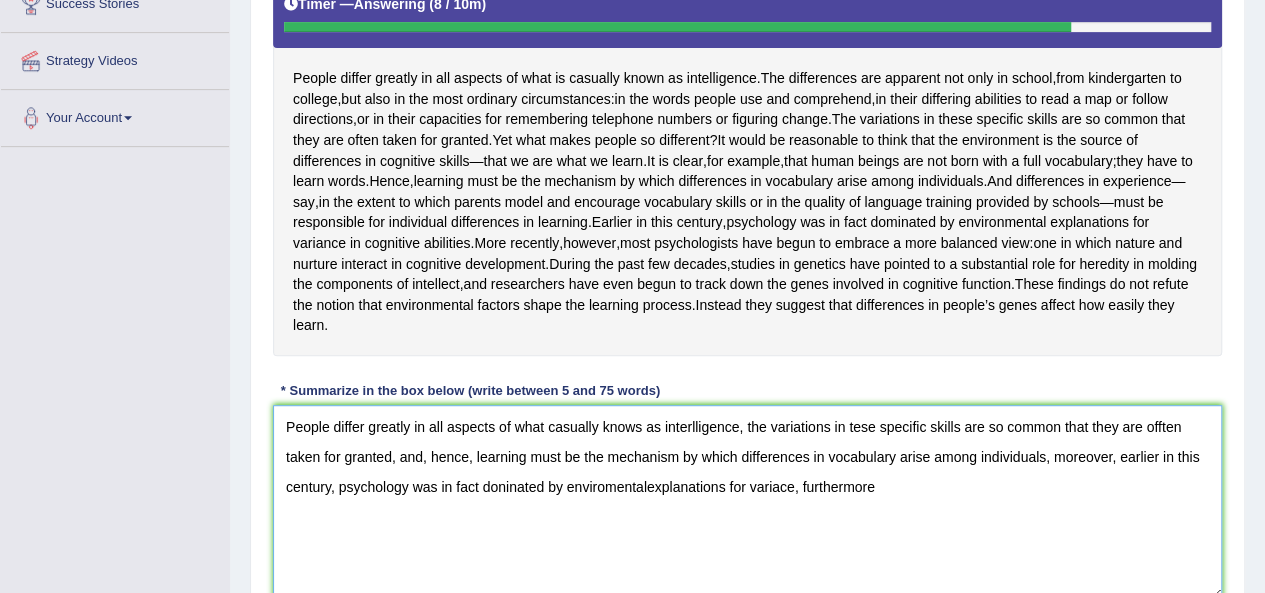 click on "People differ greatly in all aspects of what casually knows as interlligence, the variations in tese specific skills are so common that they are offten taken for granted, and, hence, learning must be the mechanism by which differences in vocabulary arise among individuals, moreover, earlier in this century, psychology was in fact doninated by enviromentalexplanations for variace, furthermore" at bounding box center [747, 502] 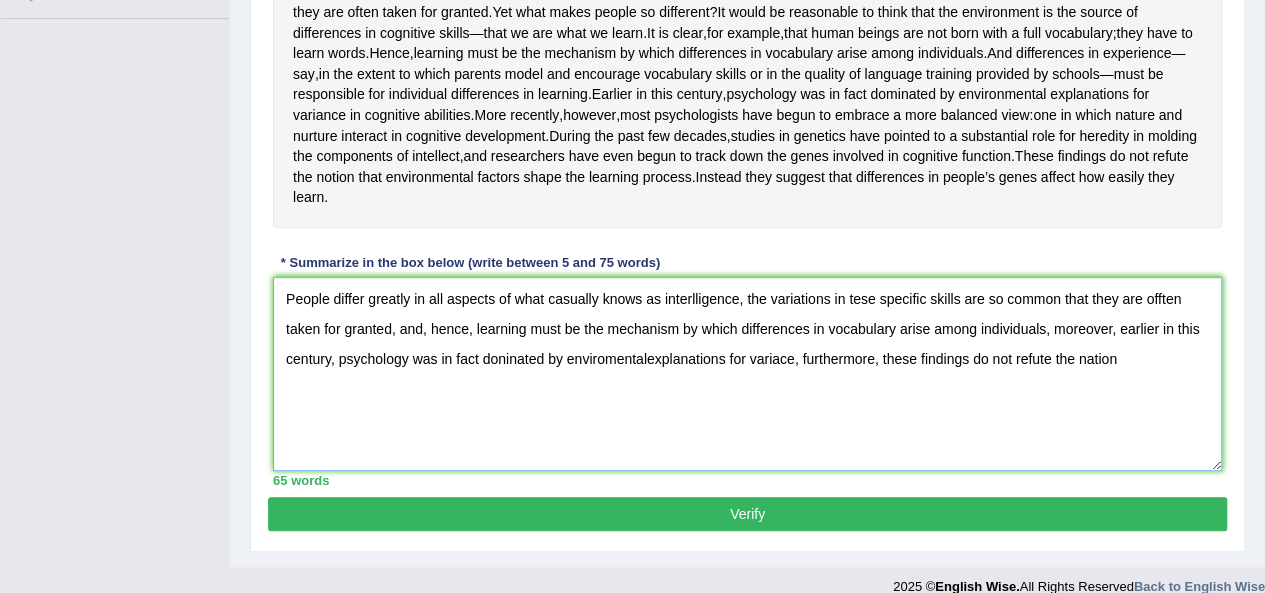 scroll, scrollTop: 543, scrollLeft: 0, axis: vertical 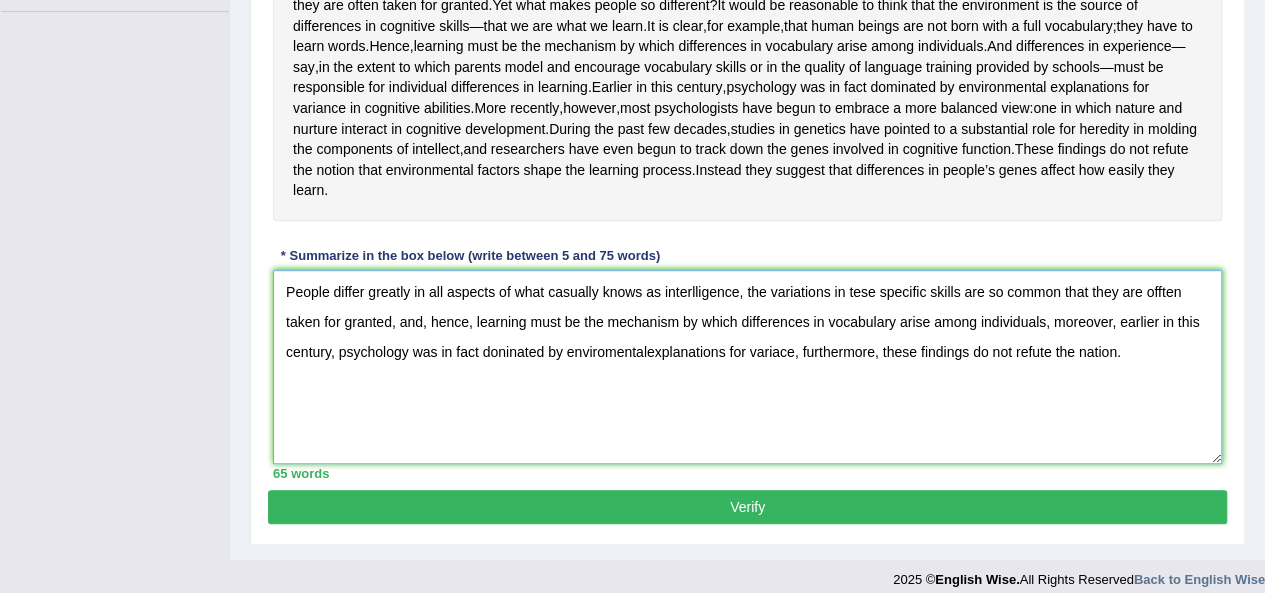 type on "People differ greatly in all aspects of what casually knows as interlligence, the variations in tese specific skills are so common that they are offten taken for granted, and, hence, learning must be the mechanism by which differences in vocabulary arise among individuals, moreover, earlier in this century, psychology was in fact doninated by enviromentalexplanations for variace, furthermore, these findings do not refute the nation." 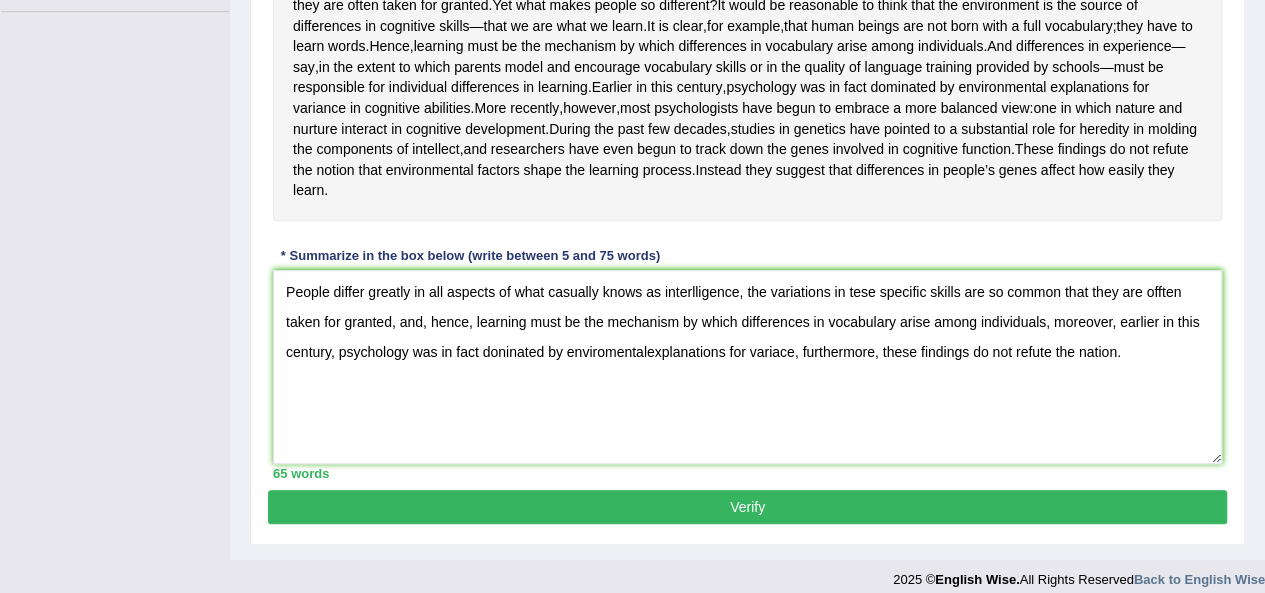 click on "Verify" at bounding box center [747, 507] 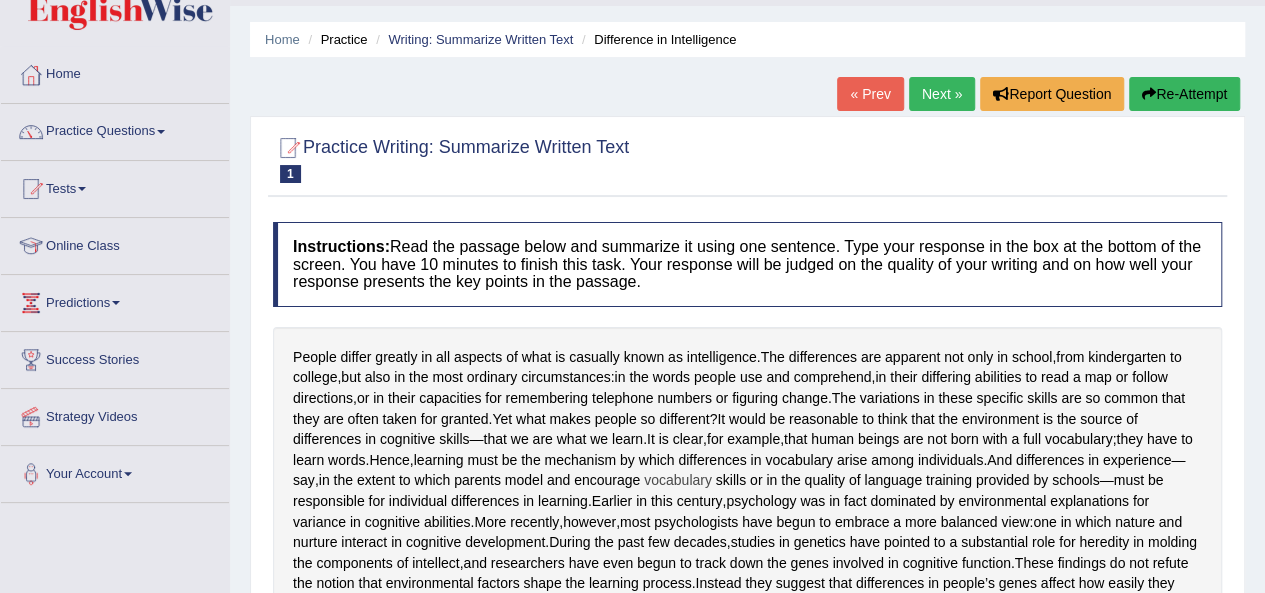 scroll, scrollTop: 0, scrollLeft: 0, axis: both 